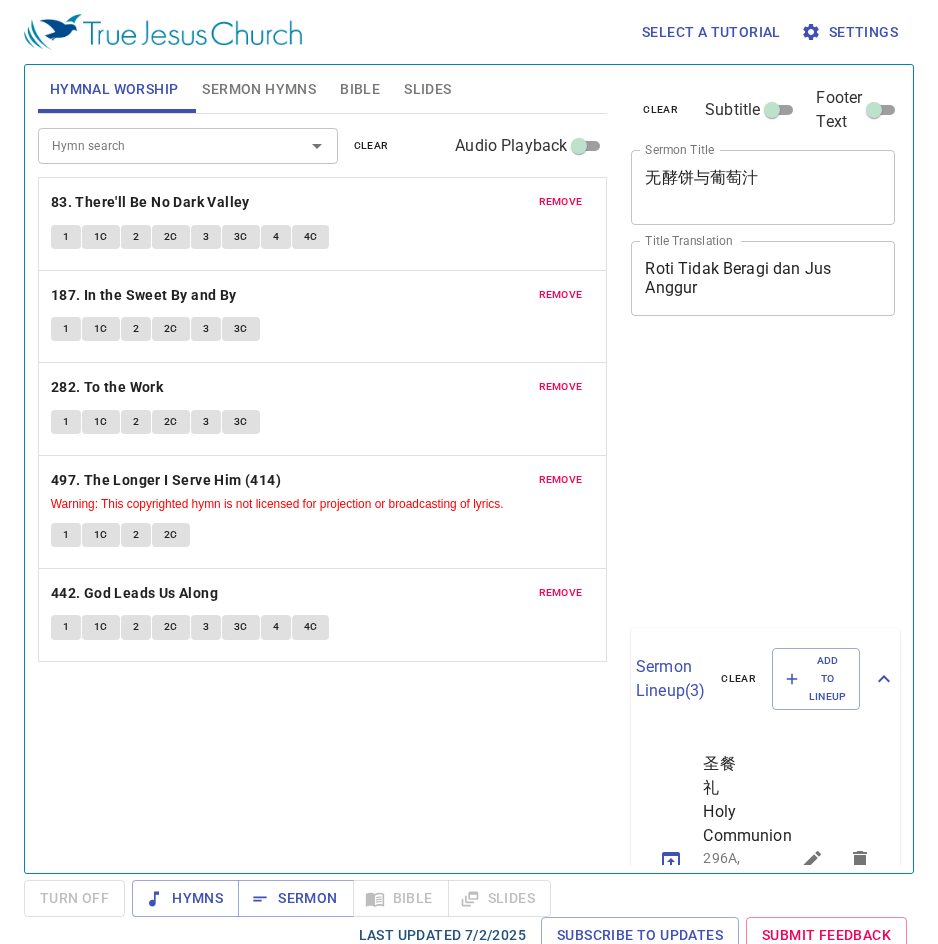 scroll, scrollTop: 0, scrollLeft: 0, axis: both 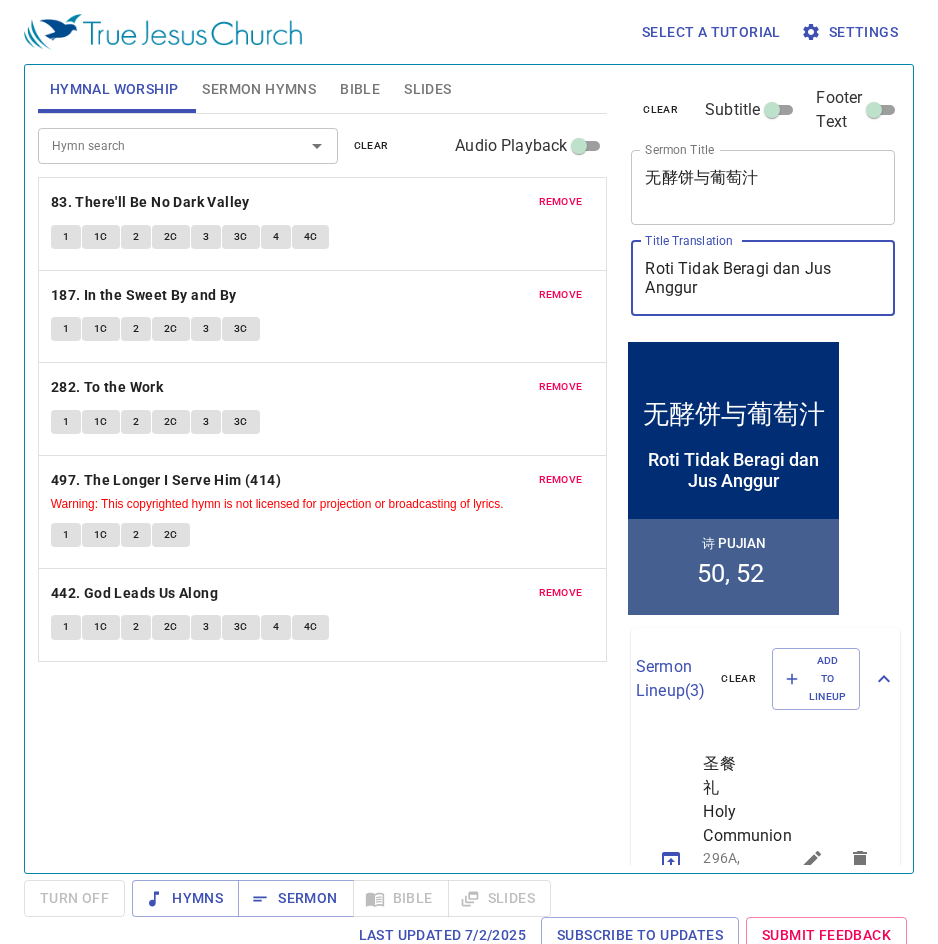 click on "Roti Tidak Beragi dan Jus Anggur" at bounding box center [763, 278] 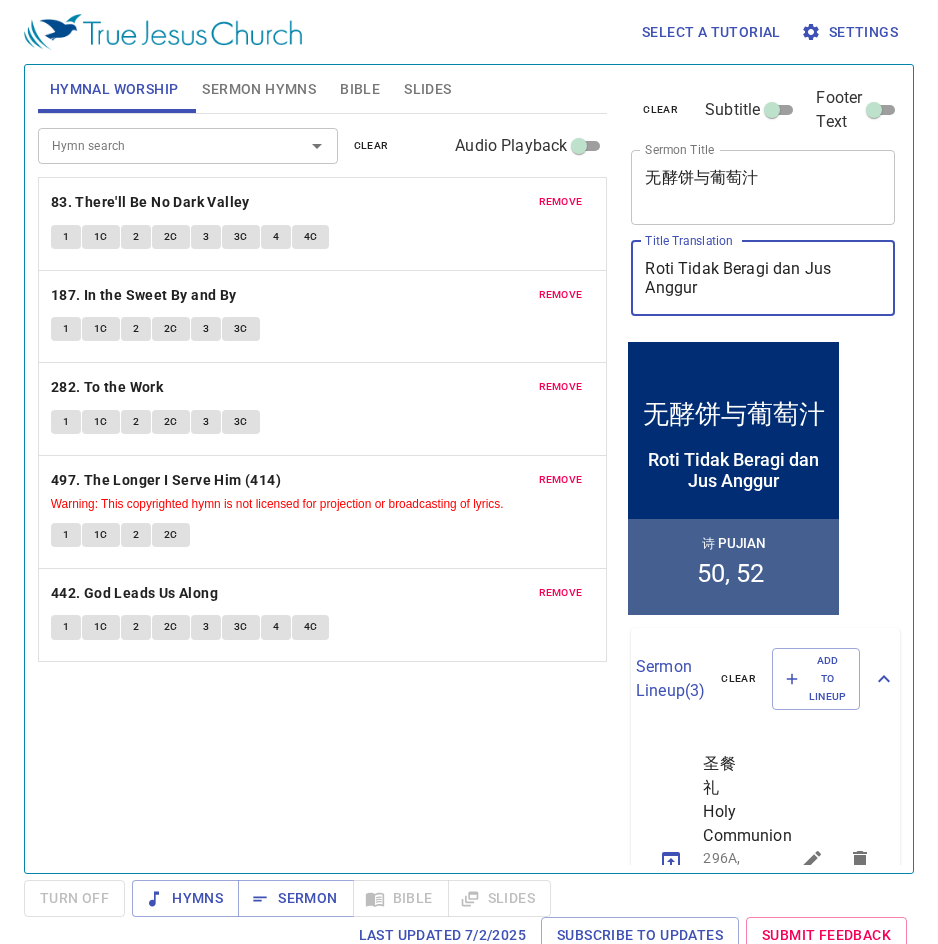 paste on "Service Without Expectation" 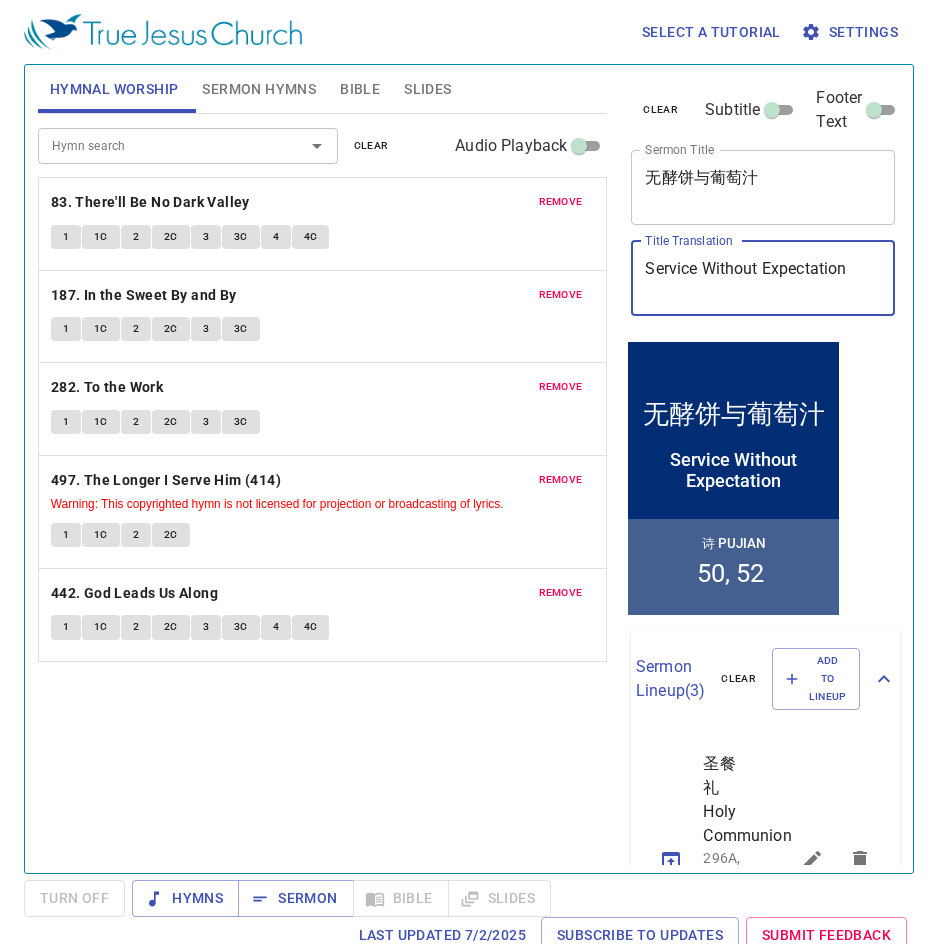 type on "Service Without Expectation" 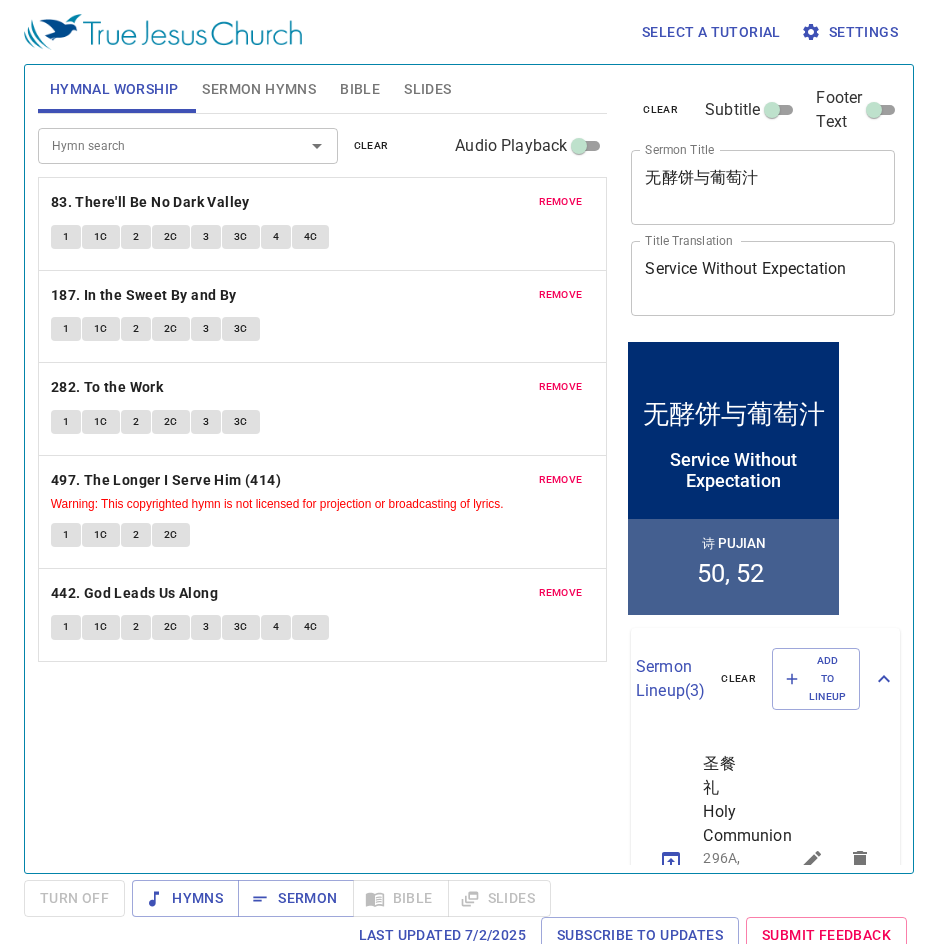 click on "无酵饼与葡萄汁 x Sermon Title" at bounding box center [763, 187] 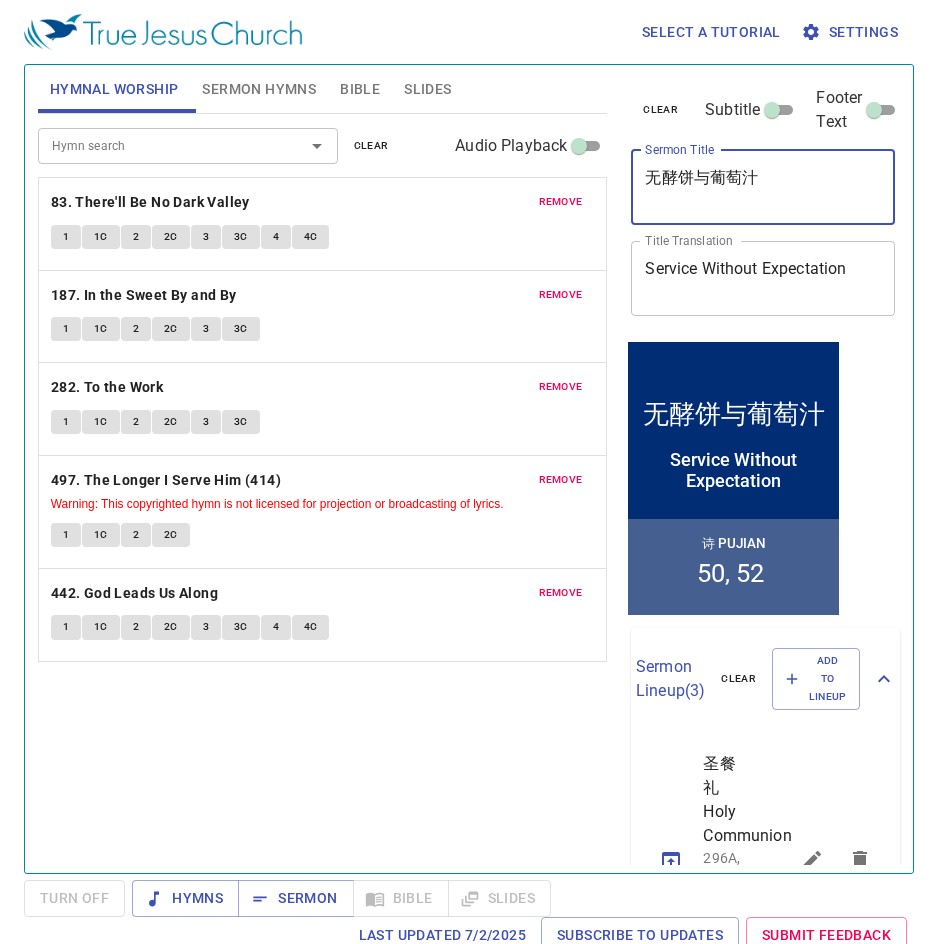 paste on "不求回报的事奉" 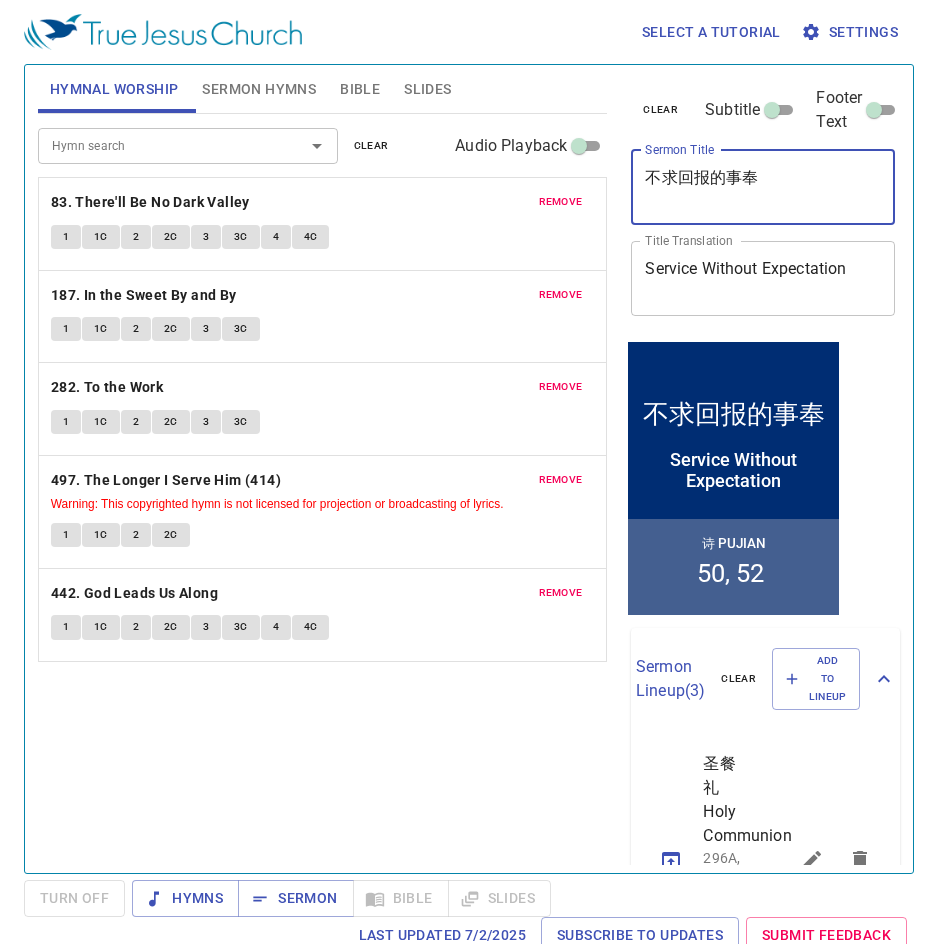 type on "不求回报的事奉" 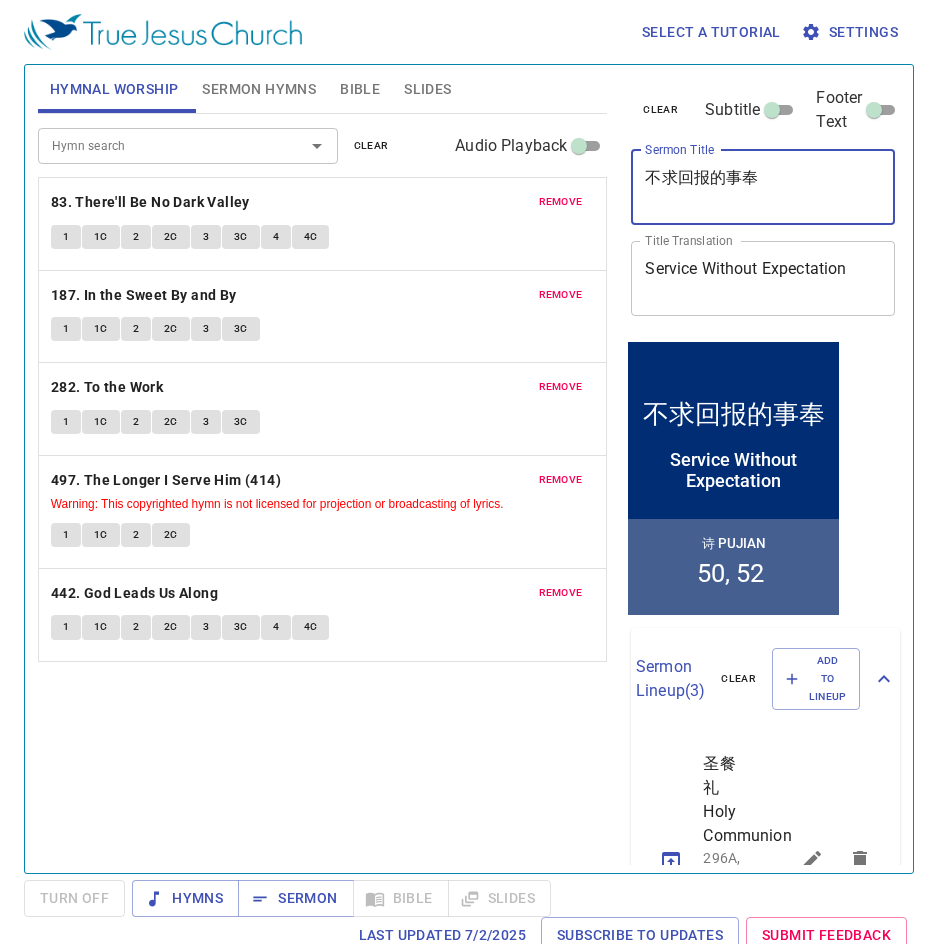 click on "不求回报的事奉 x Sermon Title" at bounding box center (763, 187) 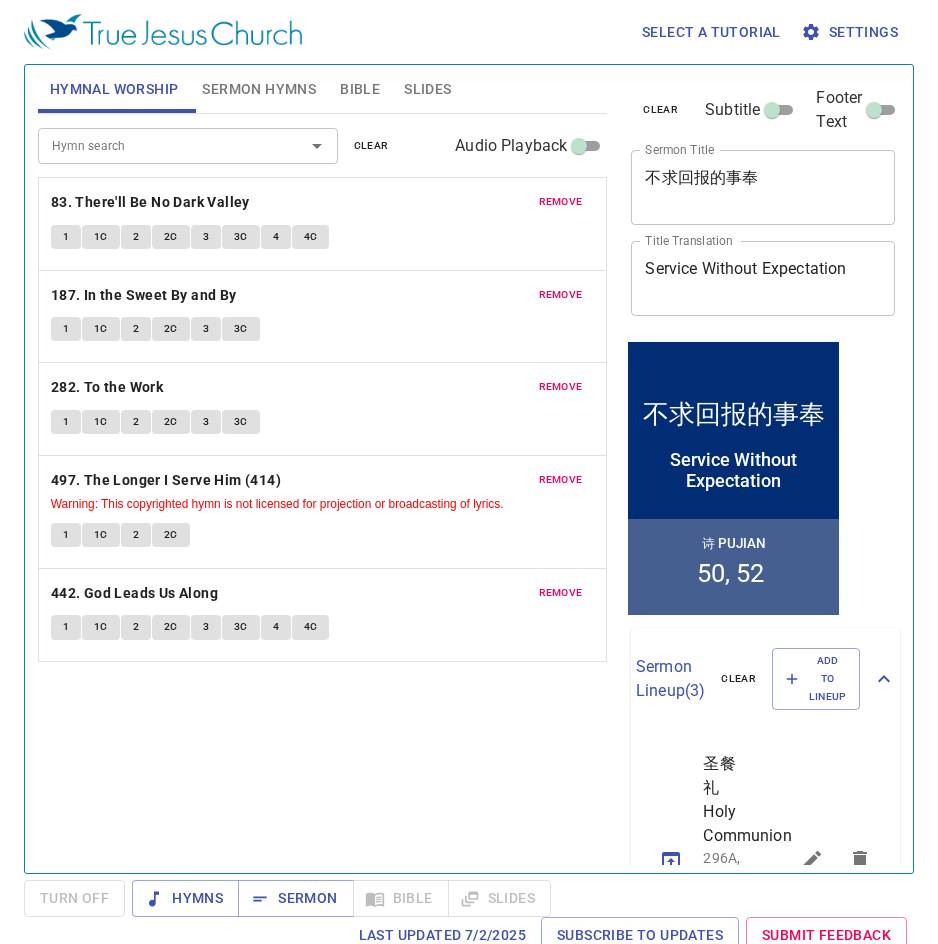 click on "Service Without Expectation" at bounding box center (763, 278) 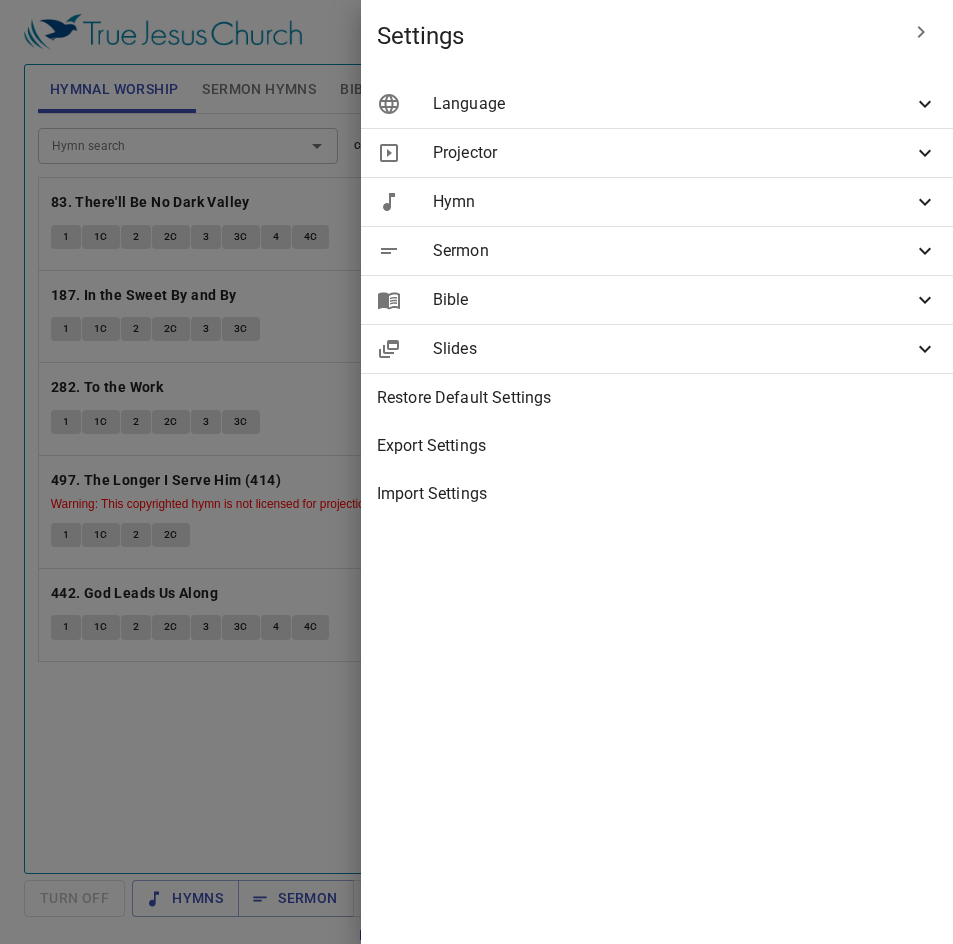 click on "Language" at bounding box center [657, 104] 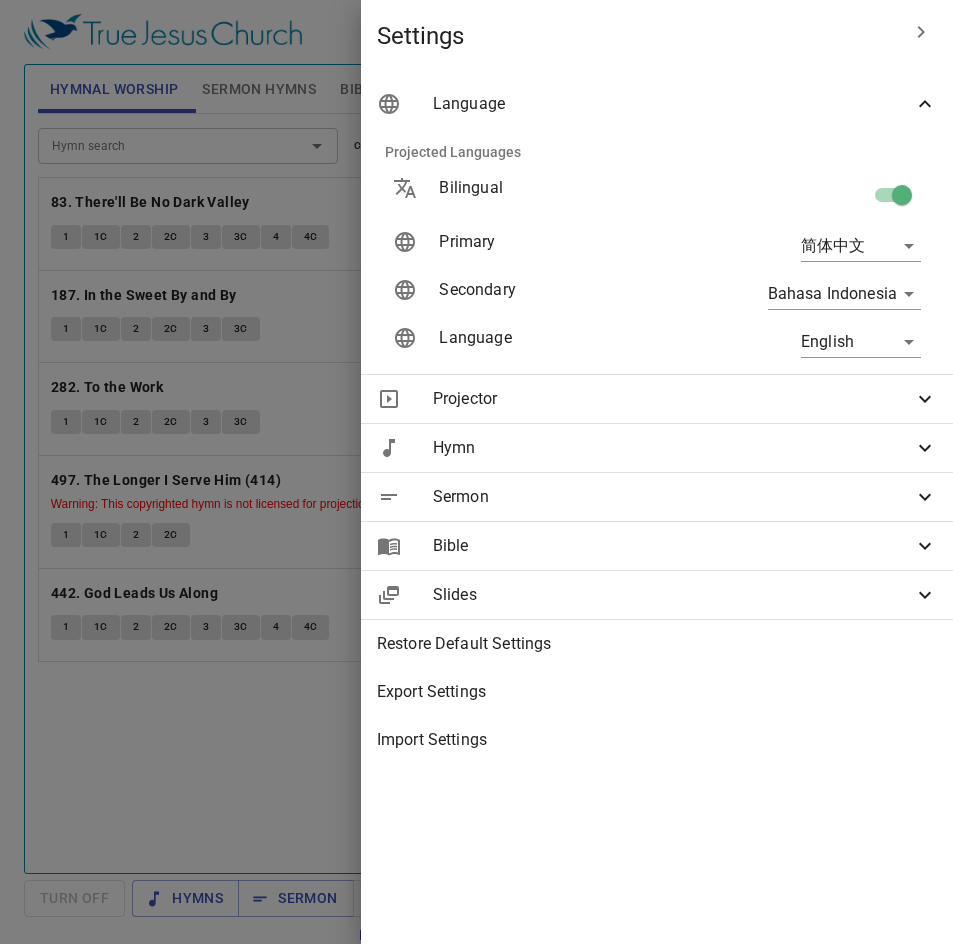 click on "Select a tutorial Settings Hymnal Worship Sermon Hymns Bible Slides Hymn search Hymn search   clear Audio Playback remove 83. There'll Be No Dark Valley   1 1C 2 2C 3 3C 4 4C remove 187. In the Sweet By and By   1 1C 2 2C 3 3C remove 282. To the Work   1 1C 2 2C 3 3C remove 497. The Longer I Serve Him (414)   Warning: This copyrighted hymn is not licensed for projection or broadcasting of lyrics. 1 1C 2 2C remove 442. God Leads Us Along   1 1C 2 2C 3 3C 4 4C Hymn search Hymn search   clear Audio Playback remove 50. Jesus Only Is Our Message   1 1C 2 2C 3 3C 4 4C remove 52. Jesus Paid It All   1 2 3 4 Genesis 1 Bible Reference (Ctrl + /) Bible Reference (Ctrl + /)   Verse History   Previous  (←, ↑)     Next  (→, ↓) Show 1 verse Show 2 verses Show 3 verses Show 4 verses Show 5 verses 1 ﻿起初 ，　神 创造 天 地 。   Pada mulanya  Allah  menciptakan  langit  dan bumi .  2 地 是 空虚 混沌 ，渊 面 黑暗 ；　神 的灵 运行 在水 面 上 。   Bumi  dan kosong ." at bounding box center (476, 472) 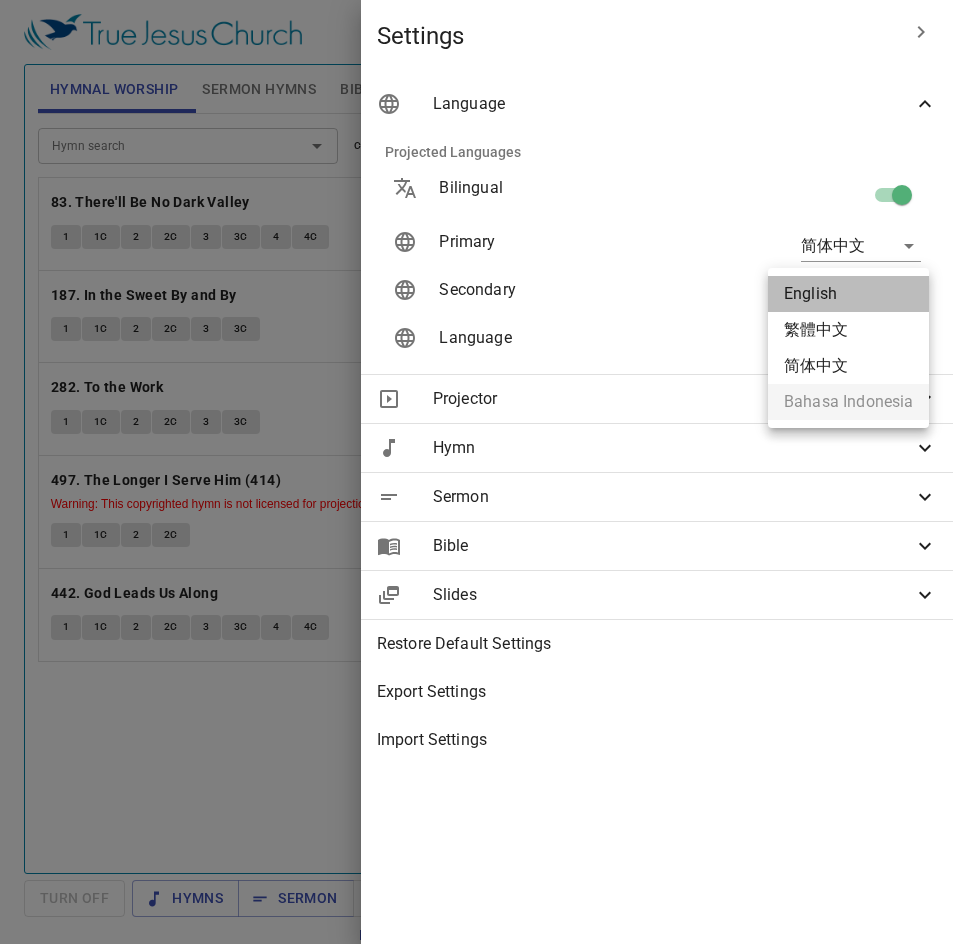 click on "English" at bounding box center [848, 294] 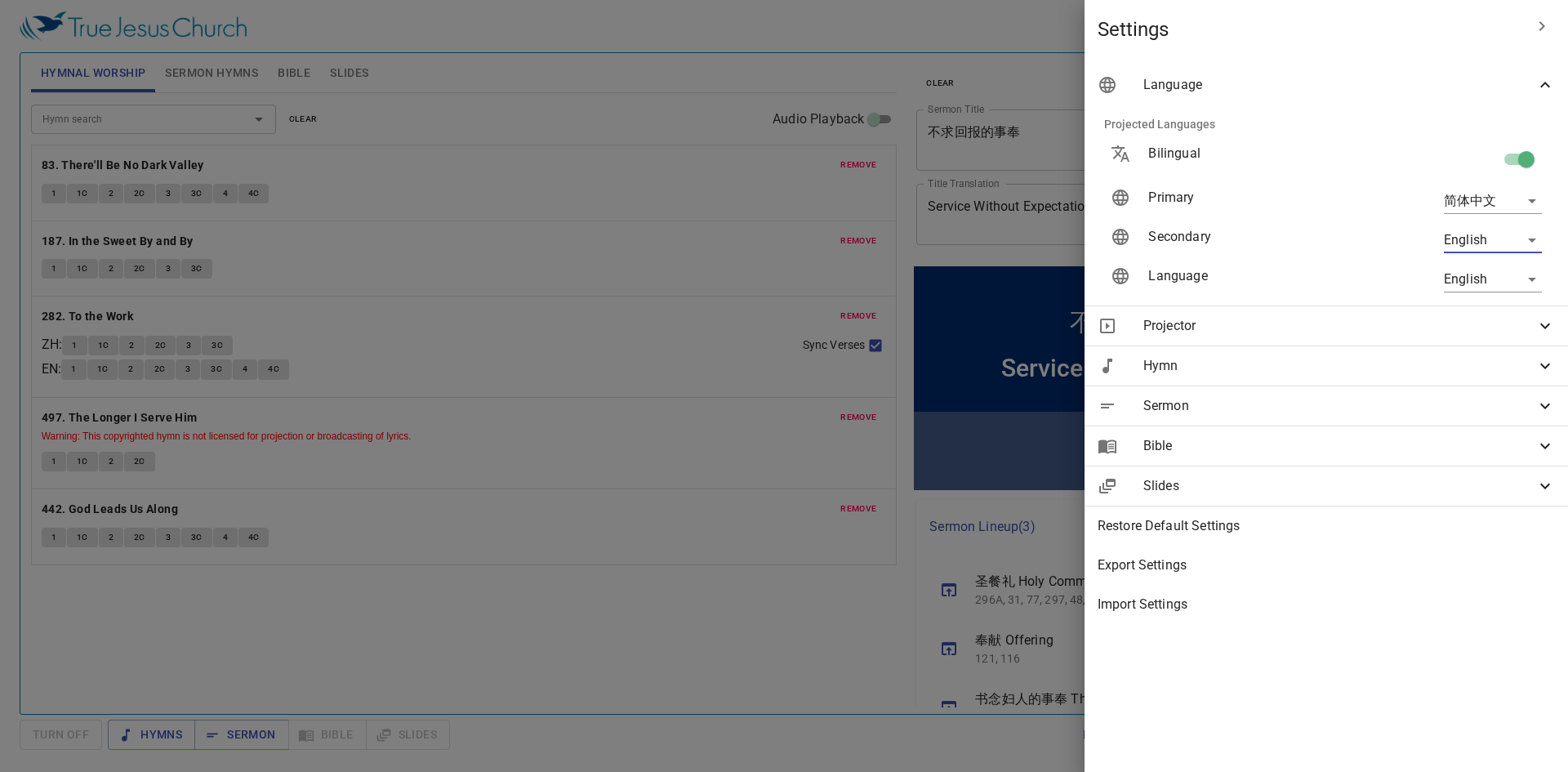 click at bounding box center (784, 386) 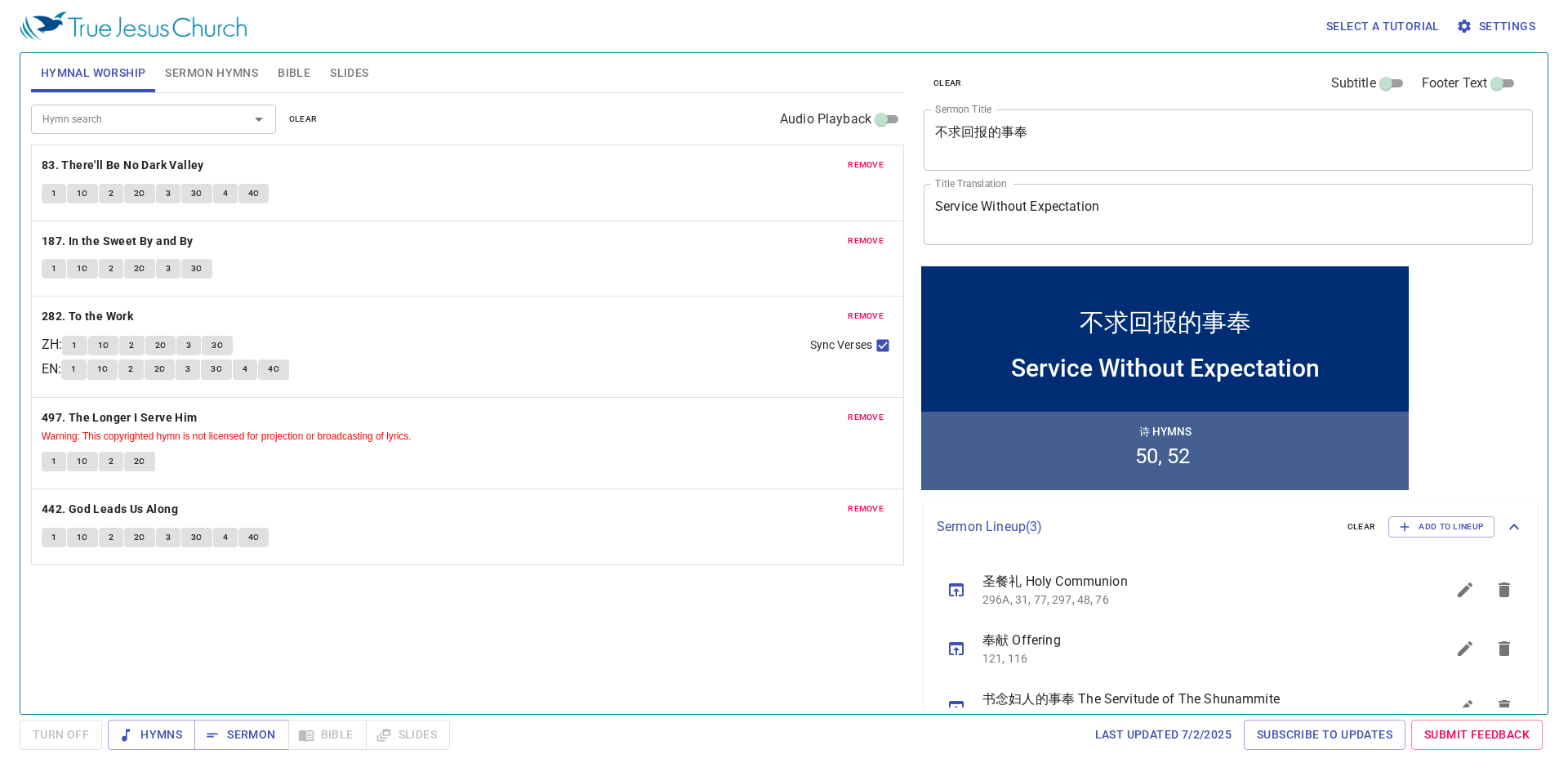 click on "Service Without Expectation x Title Translation" at bounding box center (1228, 214) 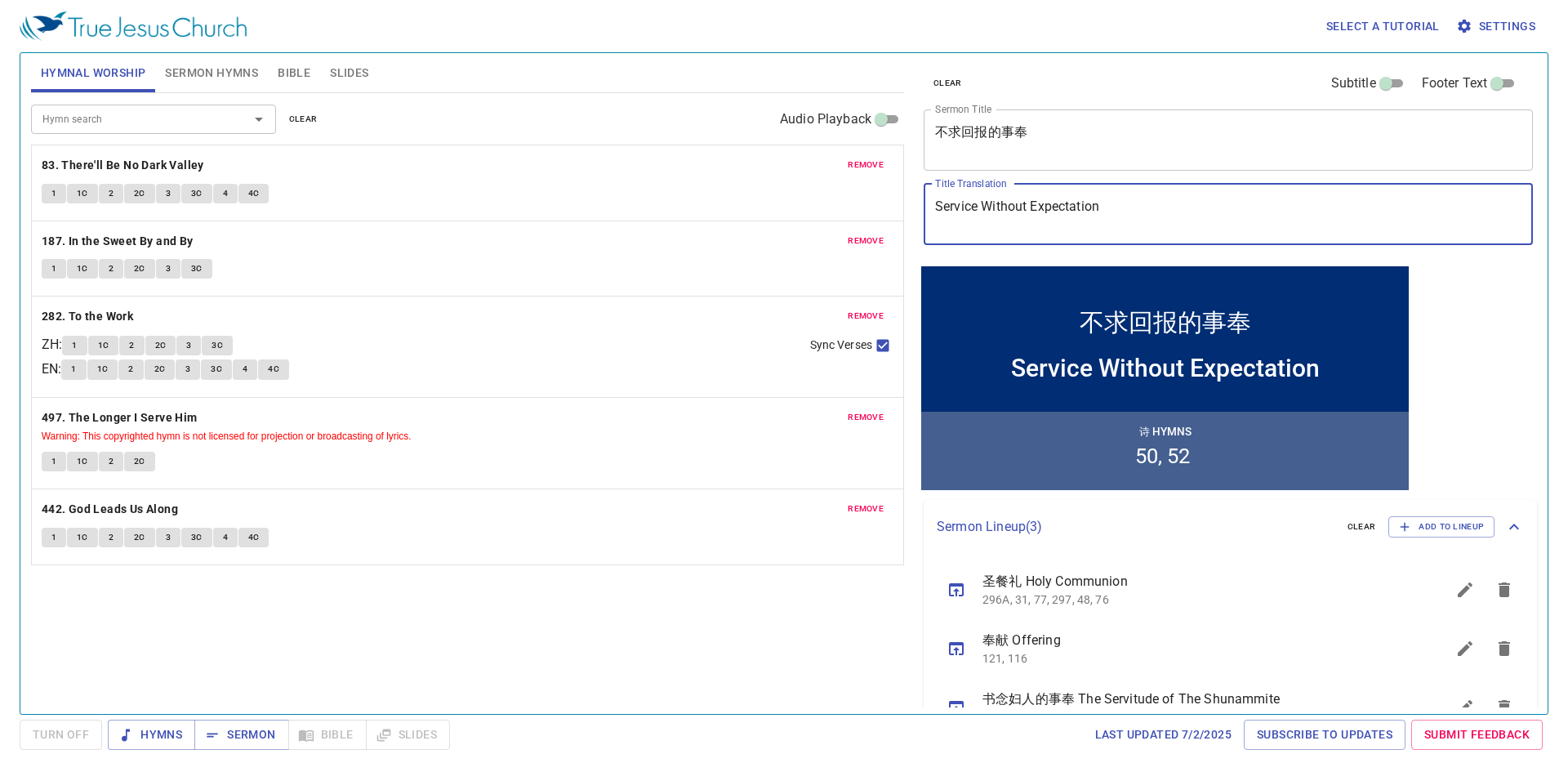 paste on "ng" 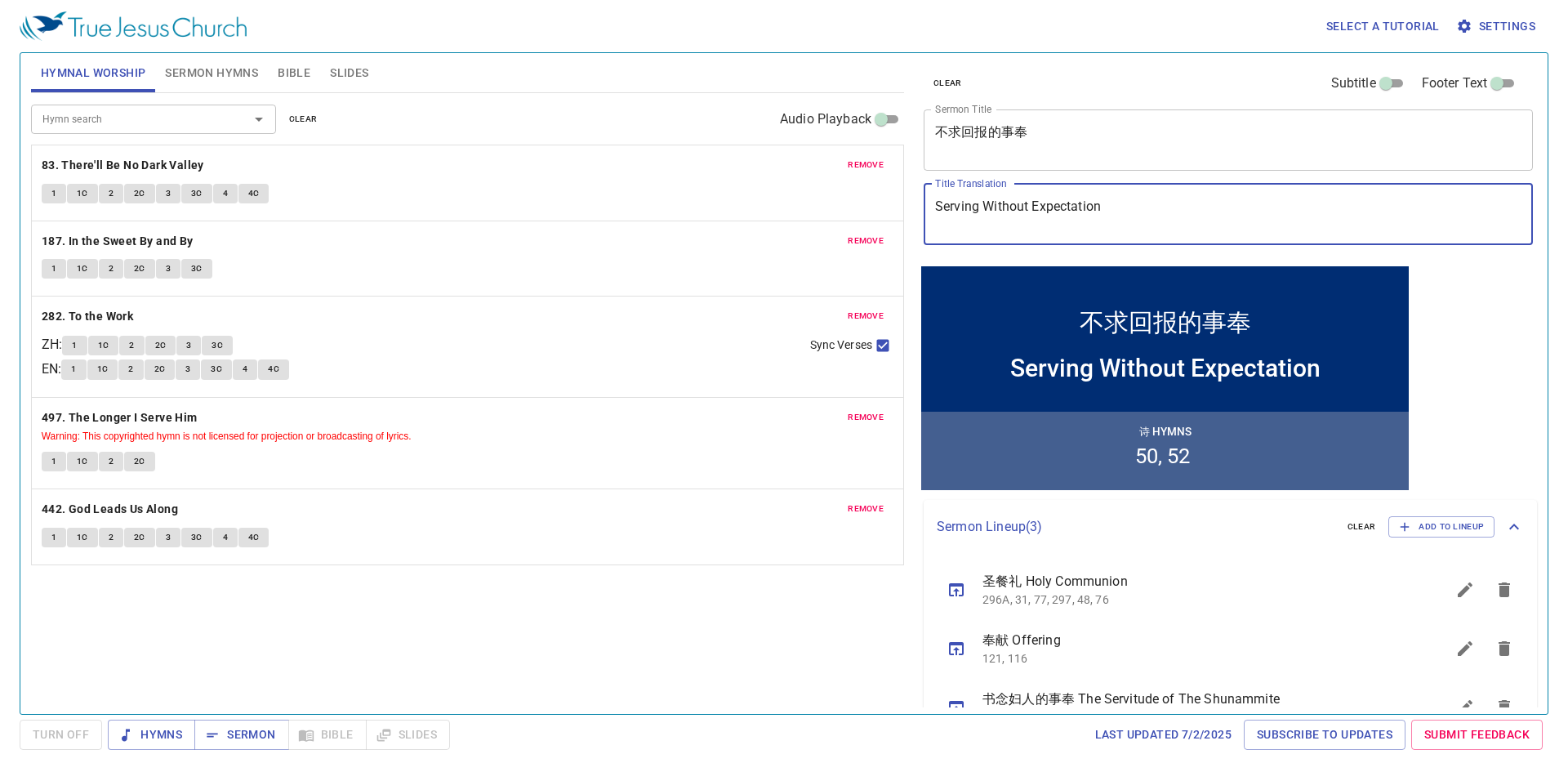 type on "Serving Without Expectation" 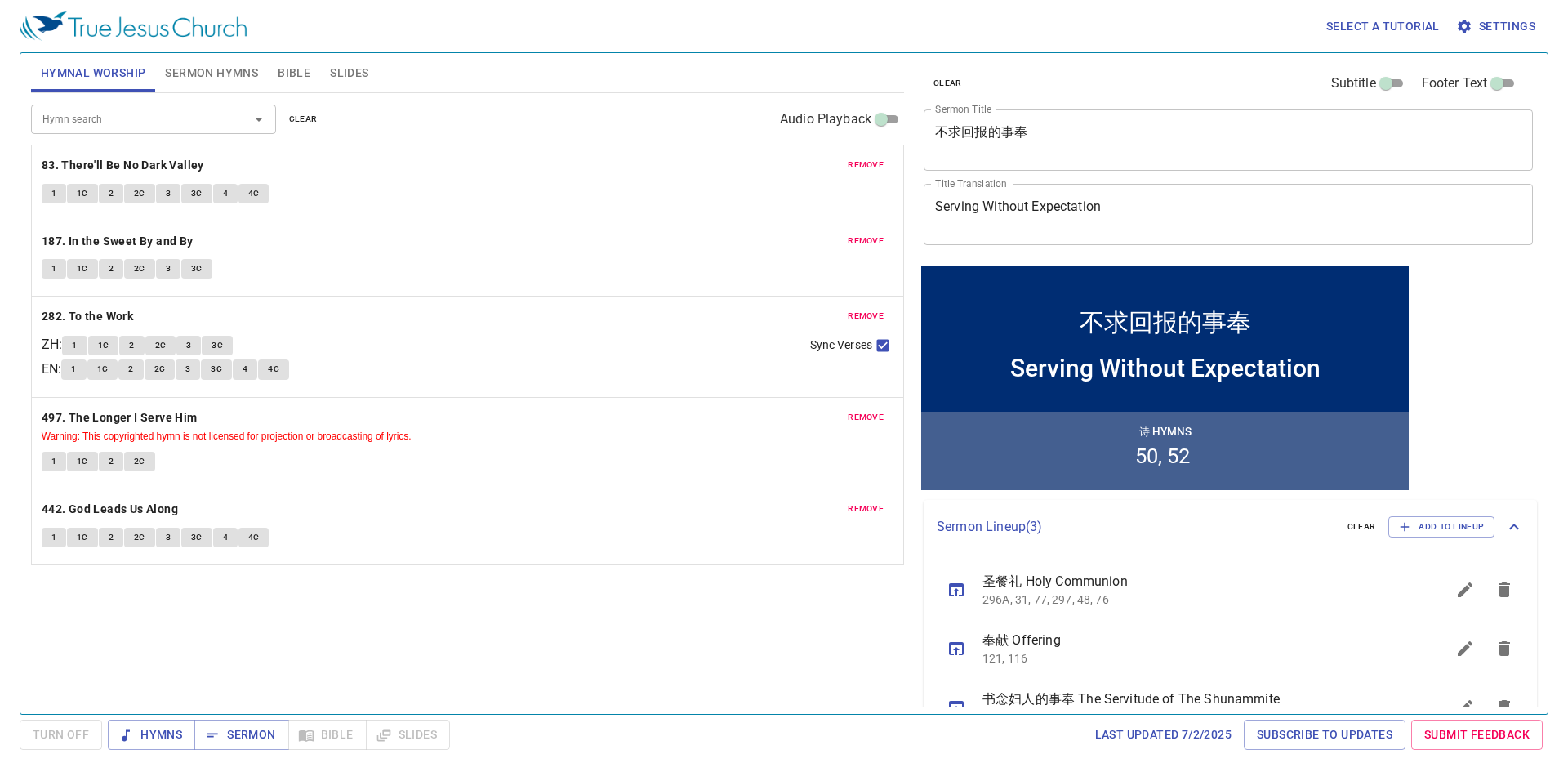 click on "clear Subtitle Footer Text" at bounding box center [1222, 83] 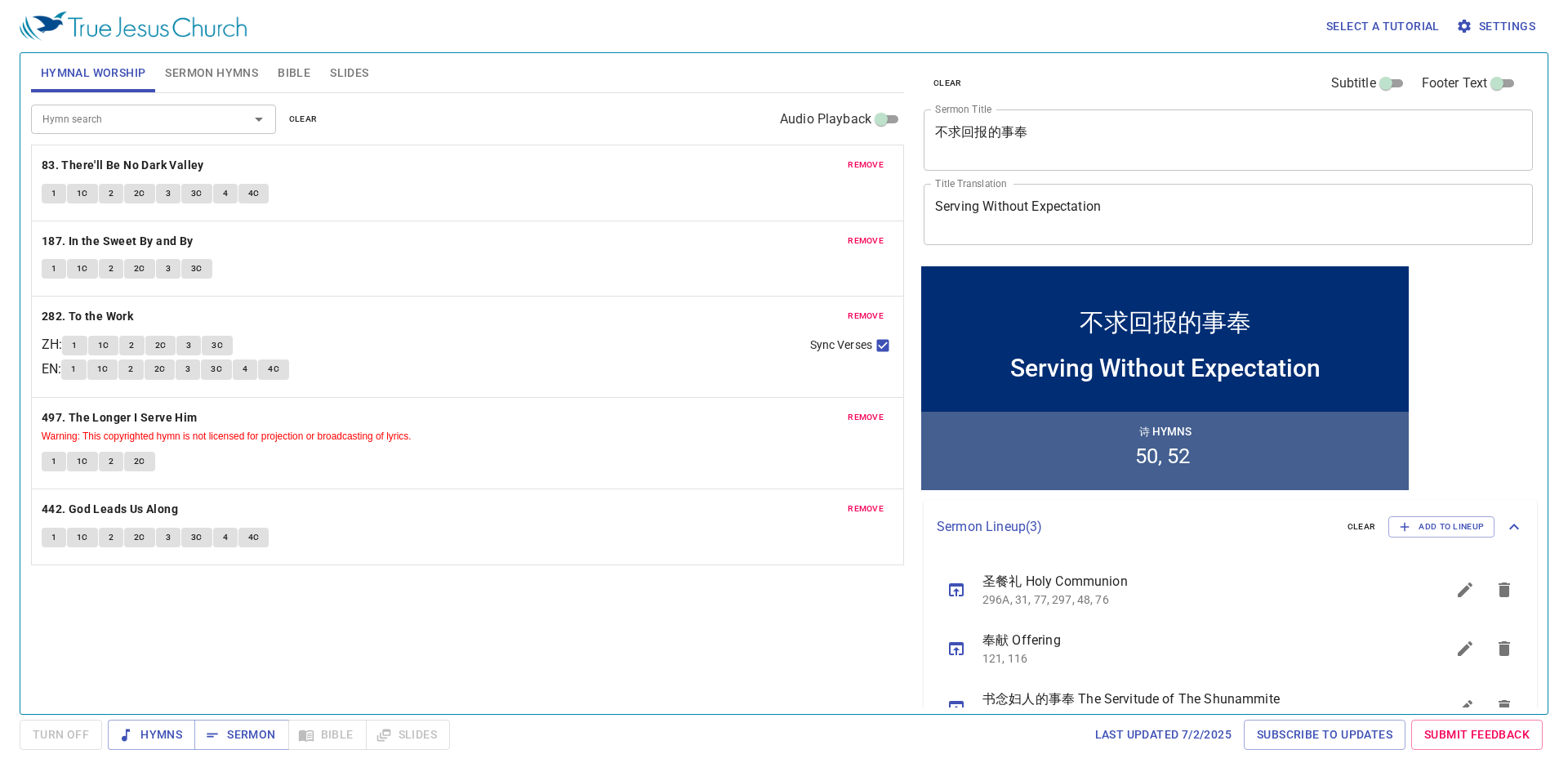 click on "remove" at bounding box center [866, 165] 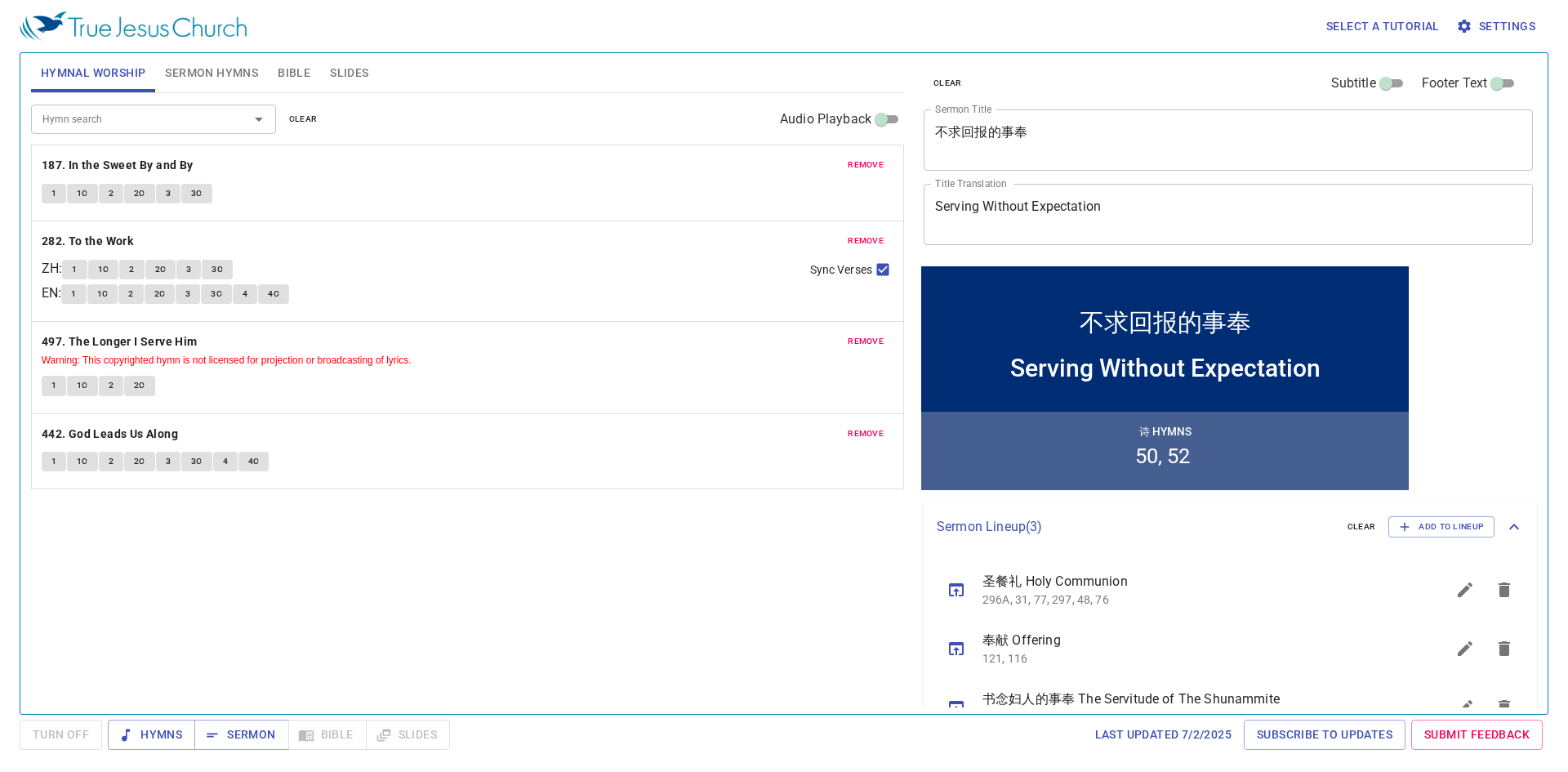click on "remove" at bounding box center [866, 165] 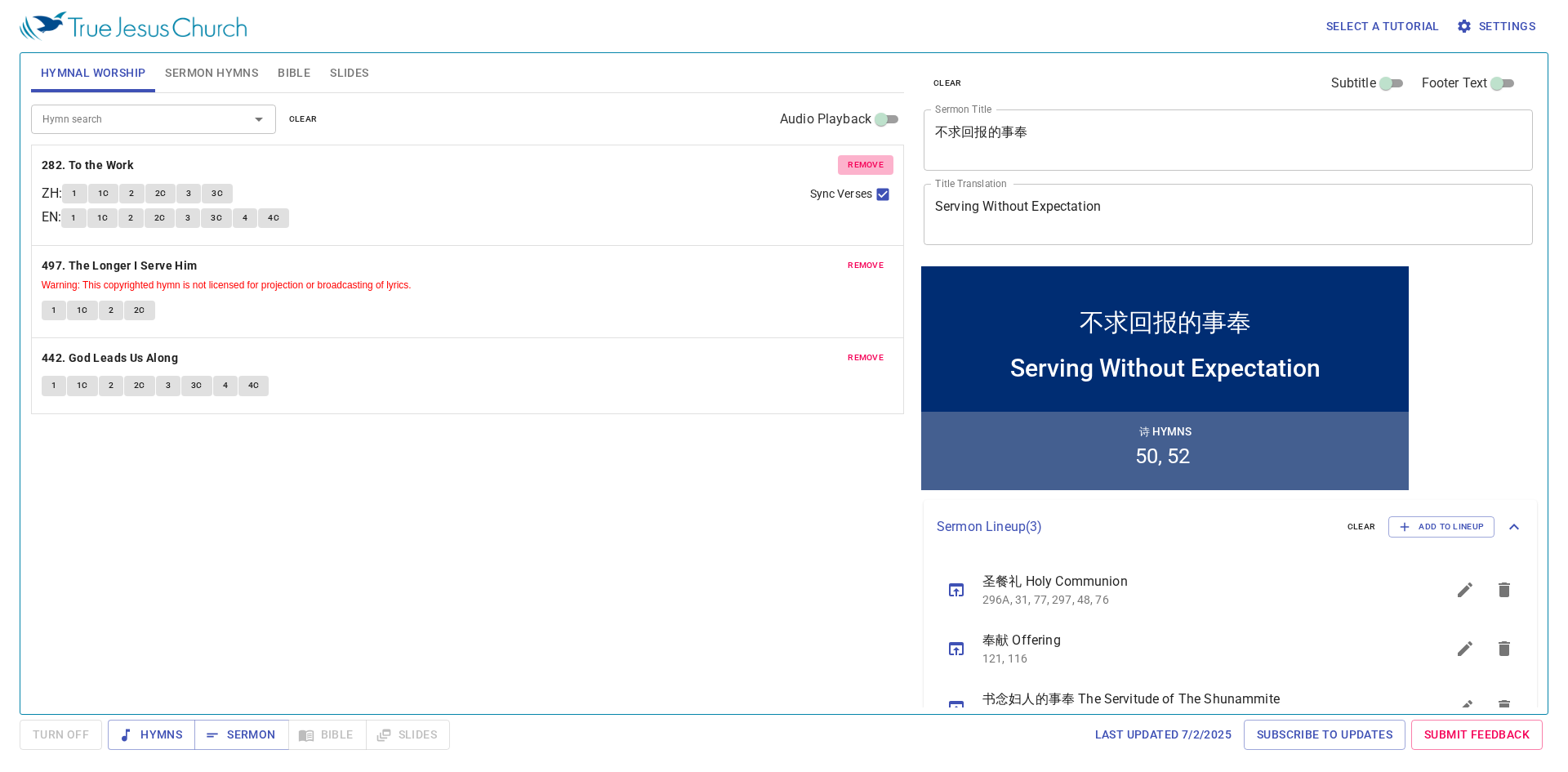 click on "remove" at bounding box center [866, 165] 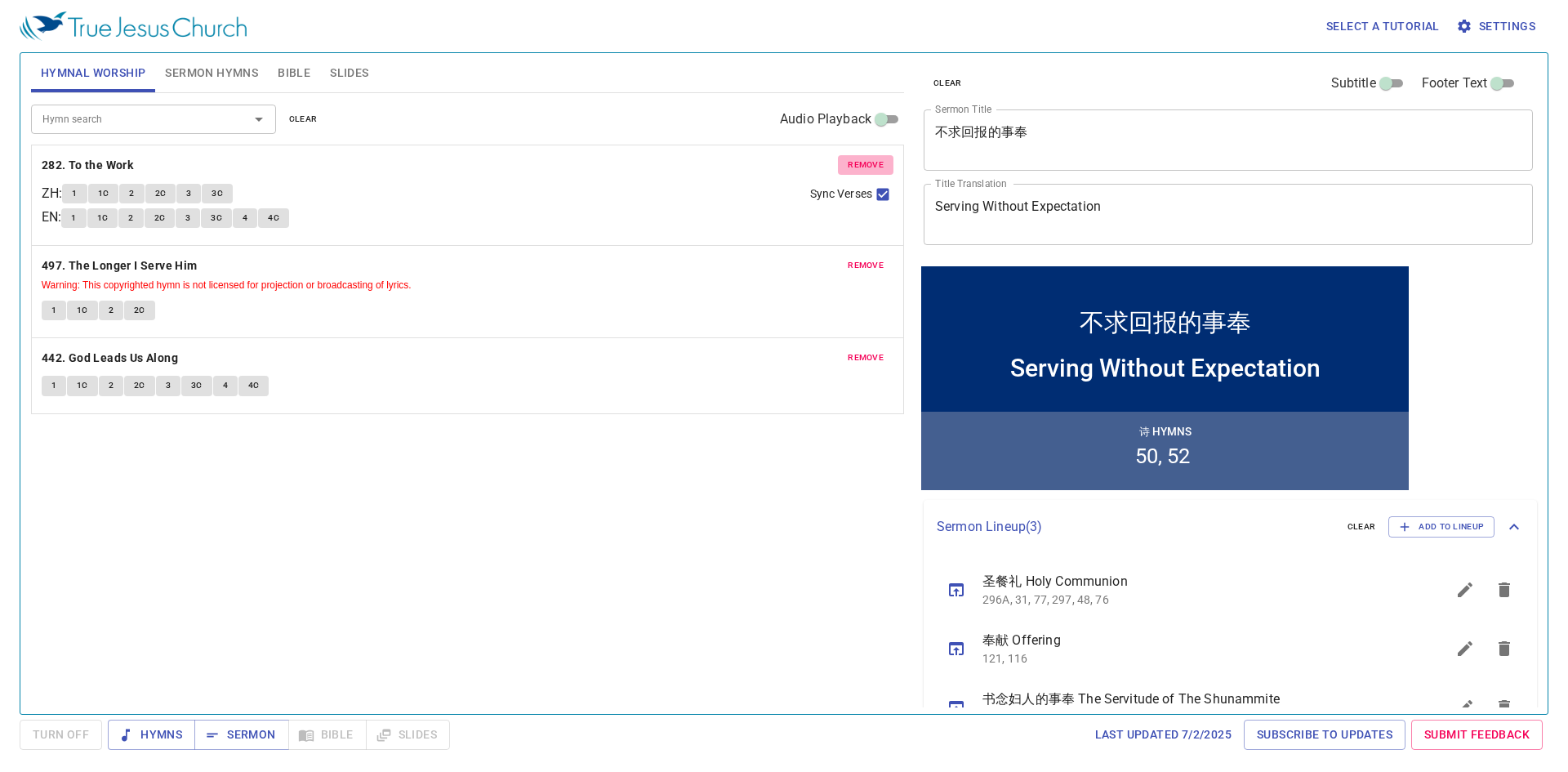 click on "remove" at bounding box center [866, 266] 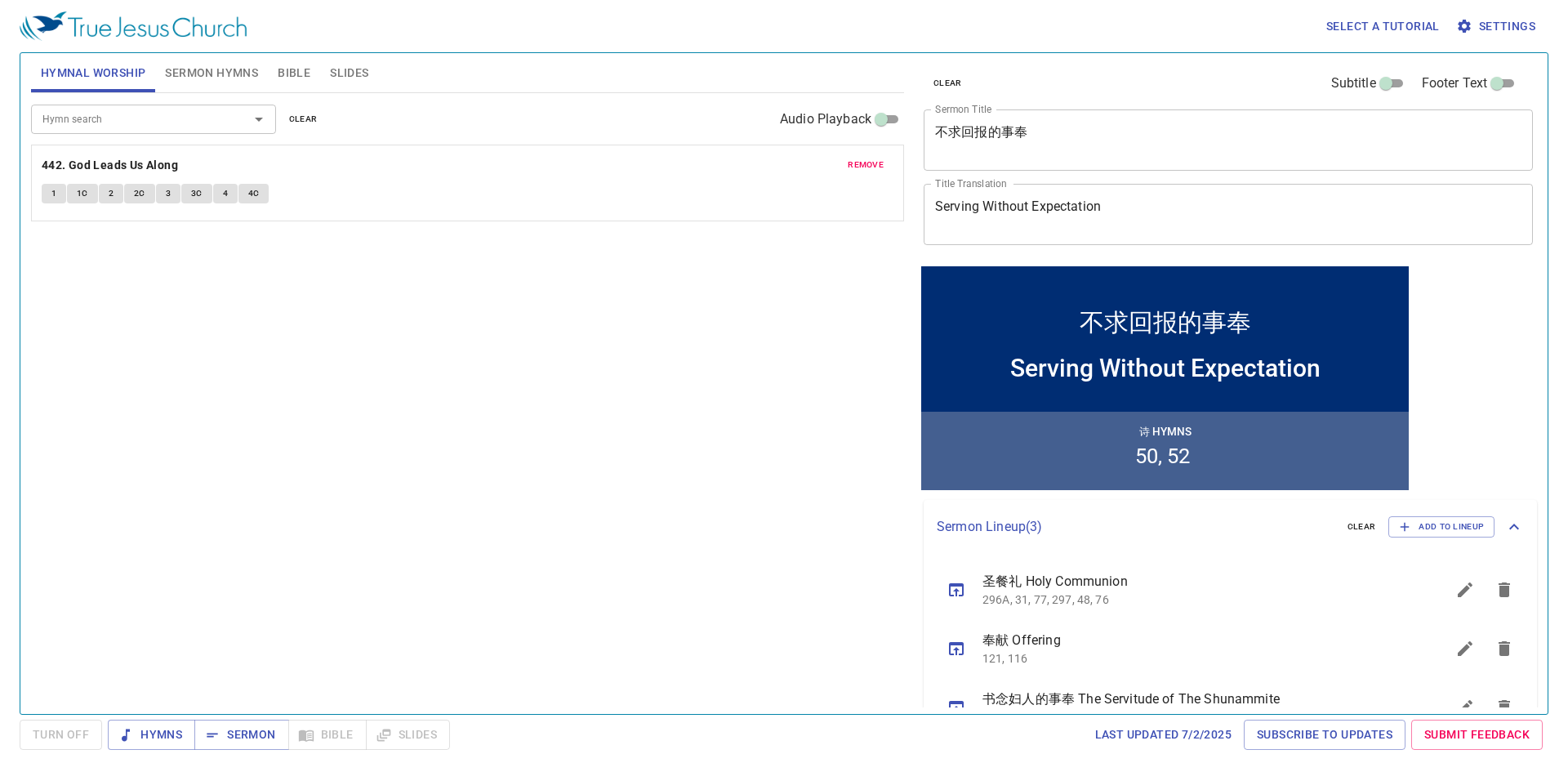 click on "remove" at bounding box center (866, 165) 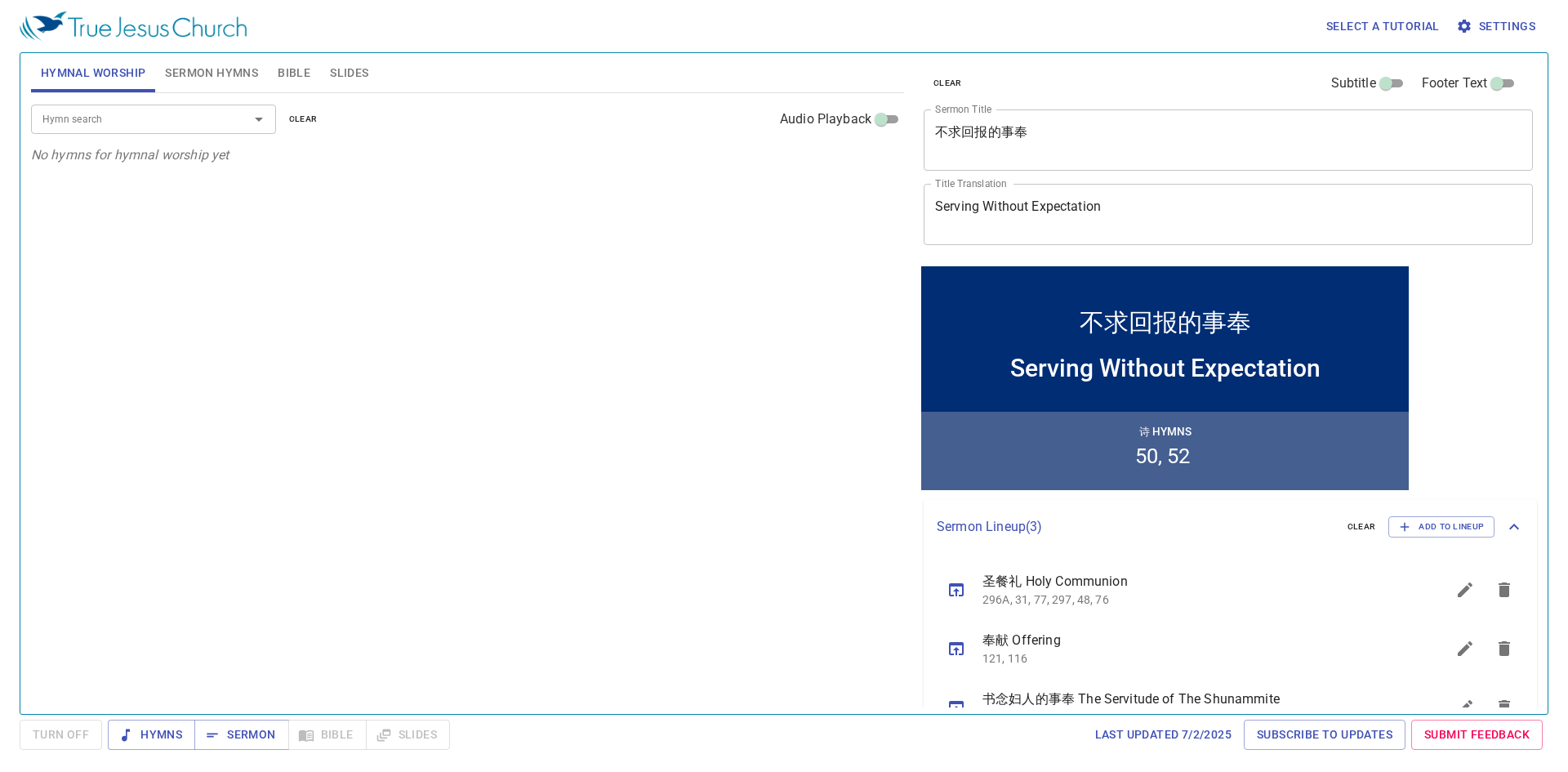 click on "Hymn search" at bounding box center [129, 118] 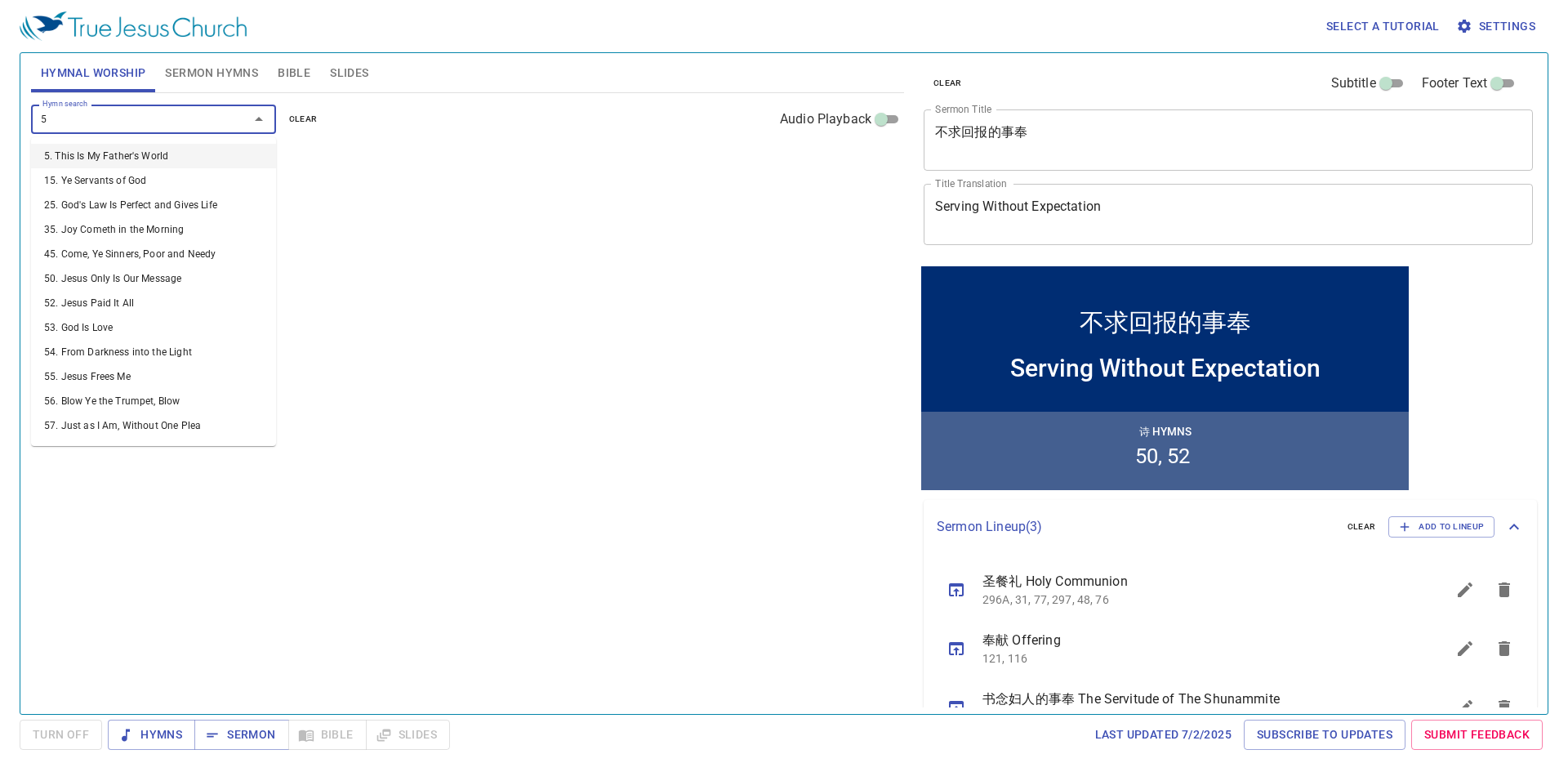type on "58" 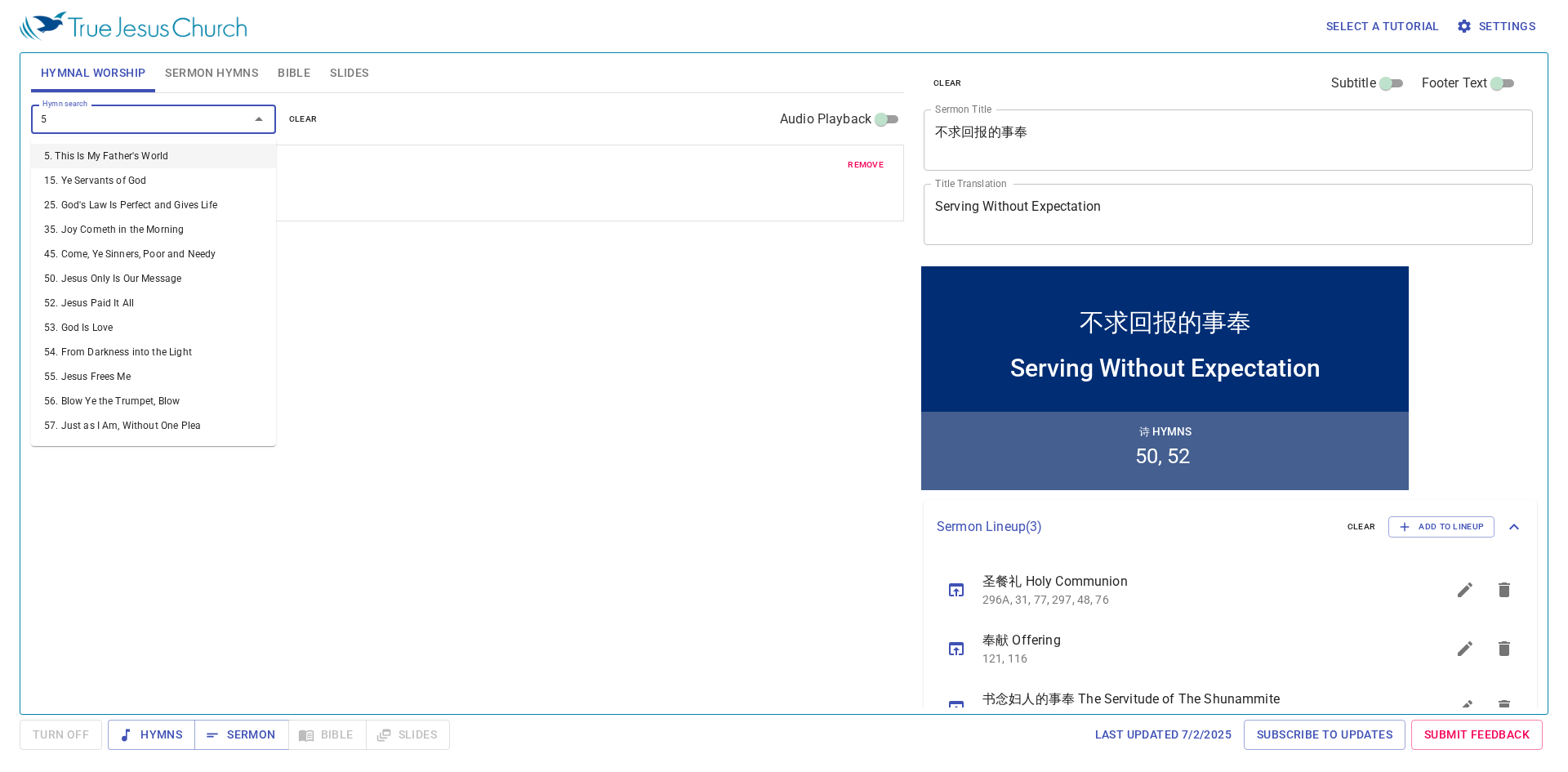 type on "59" 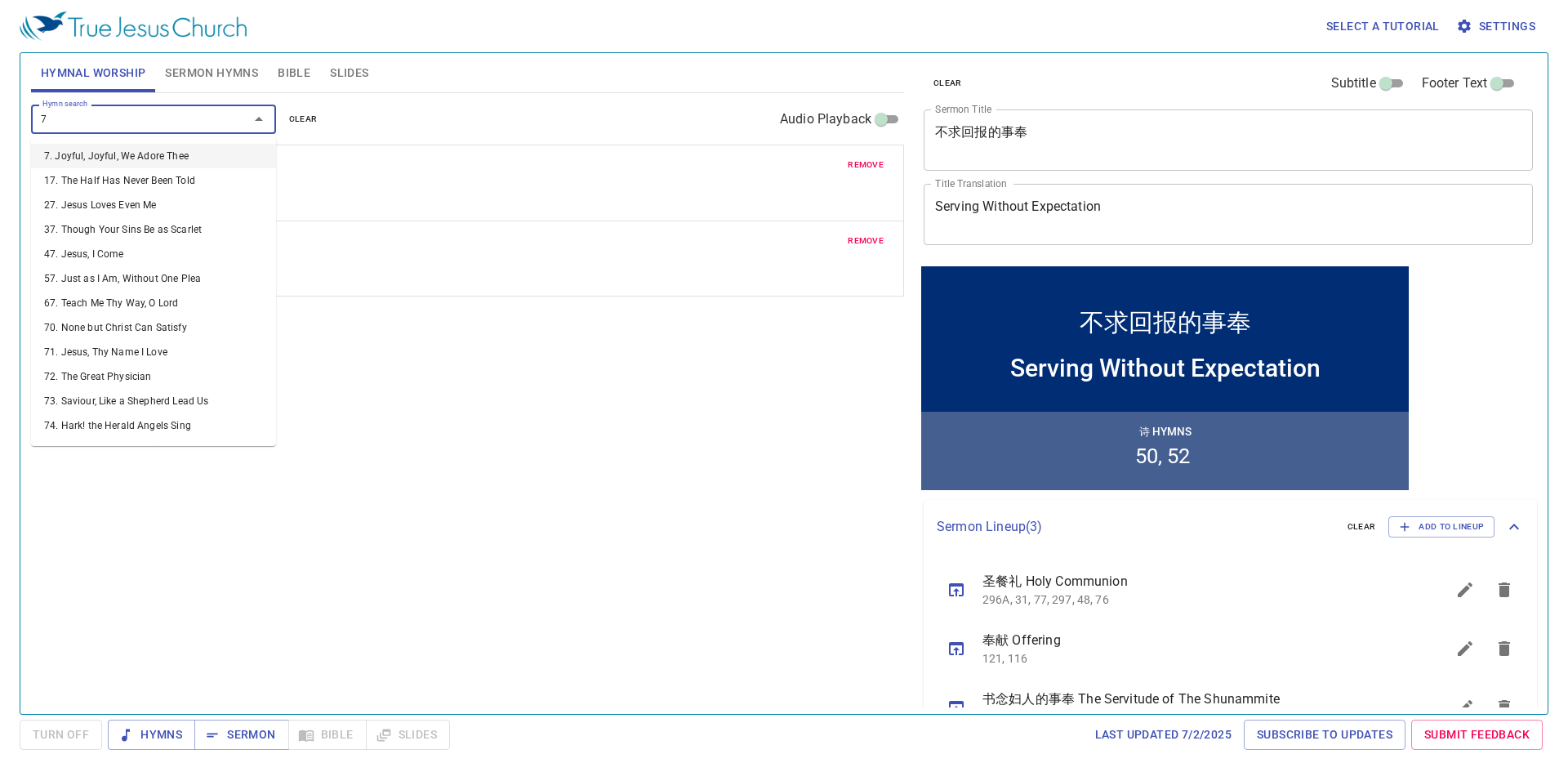 type on "70" 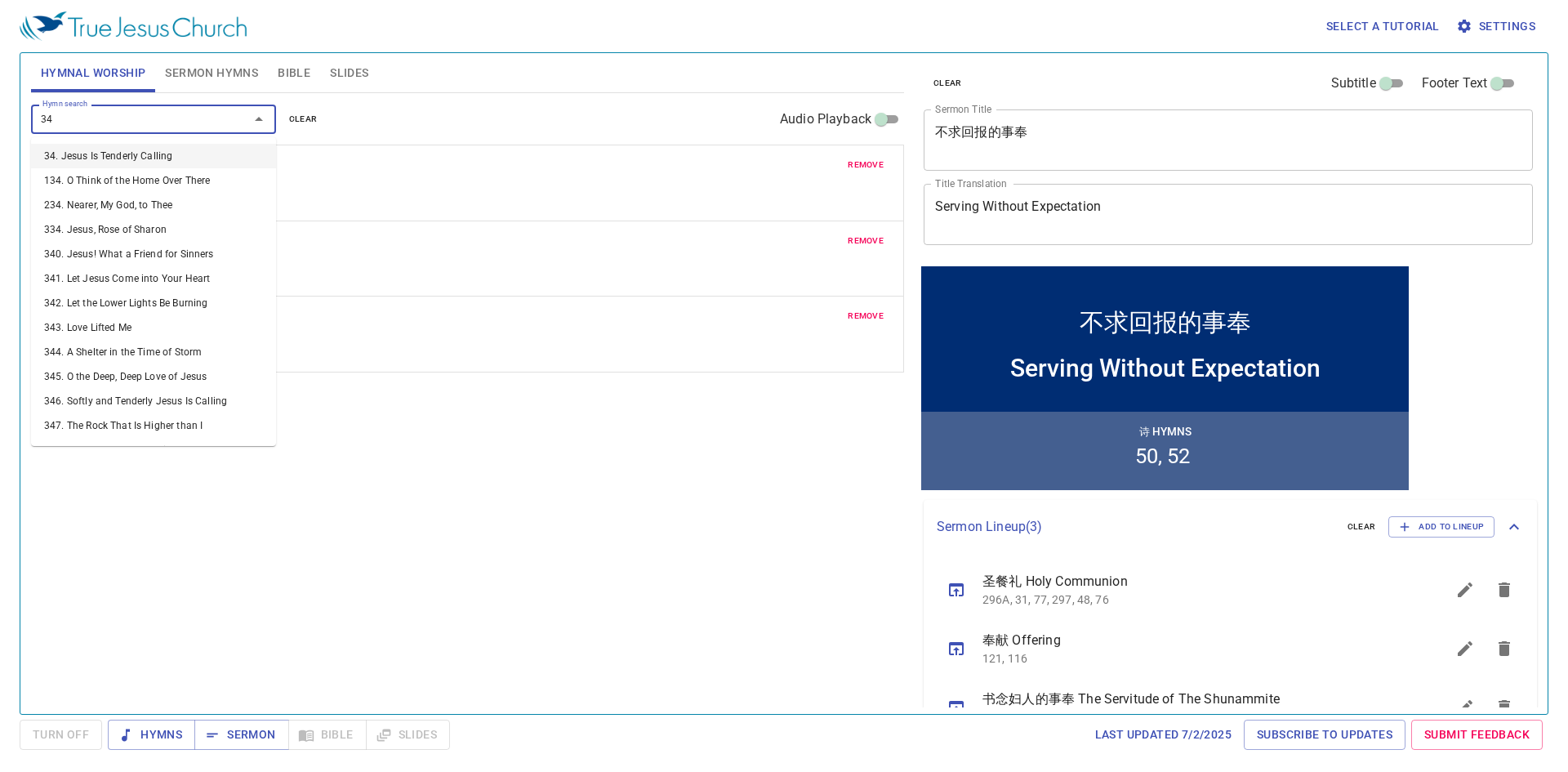 type on "343" 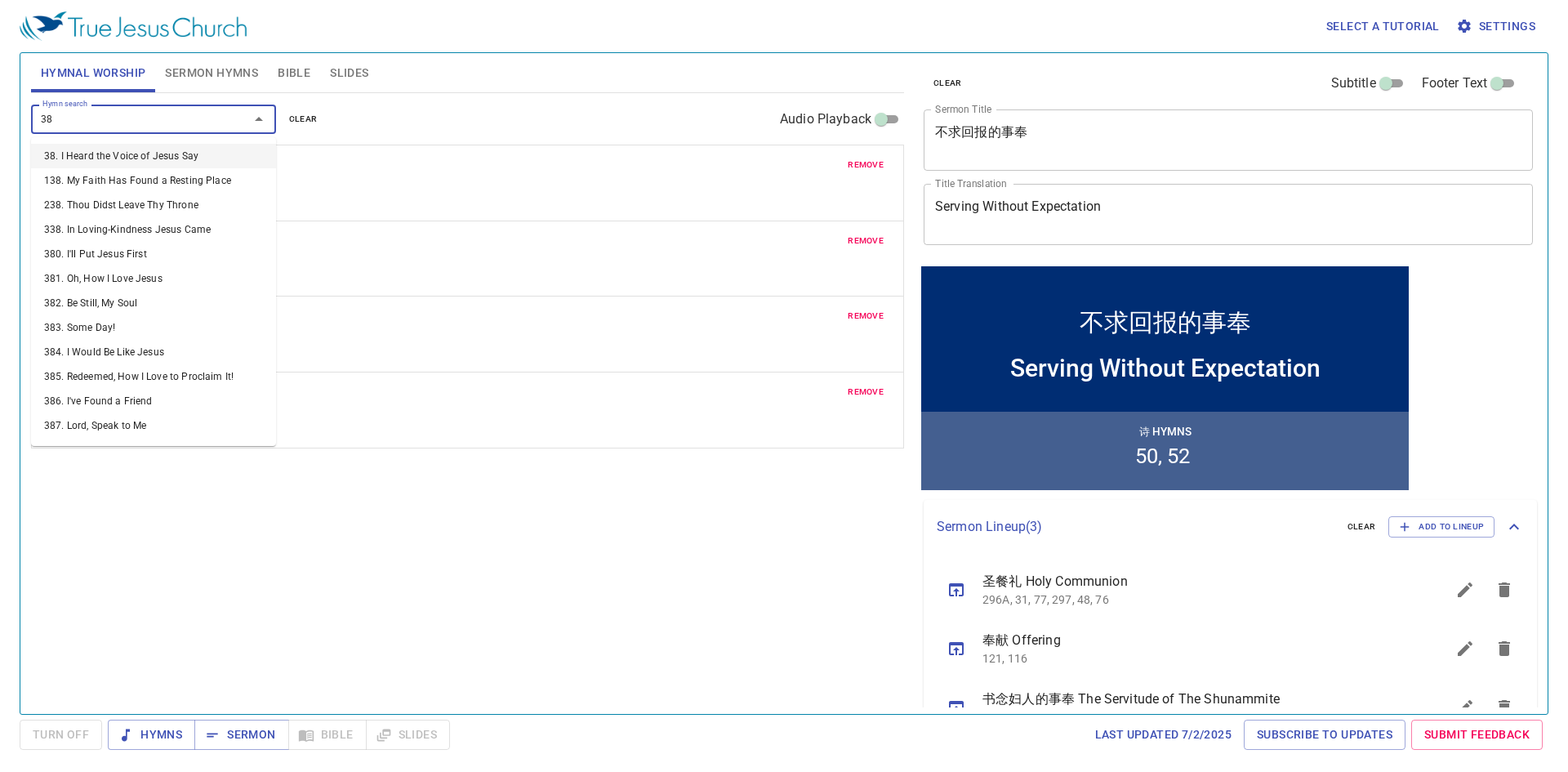 type on "385" 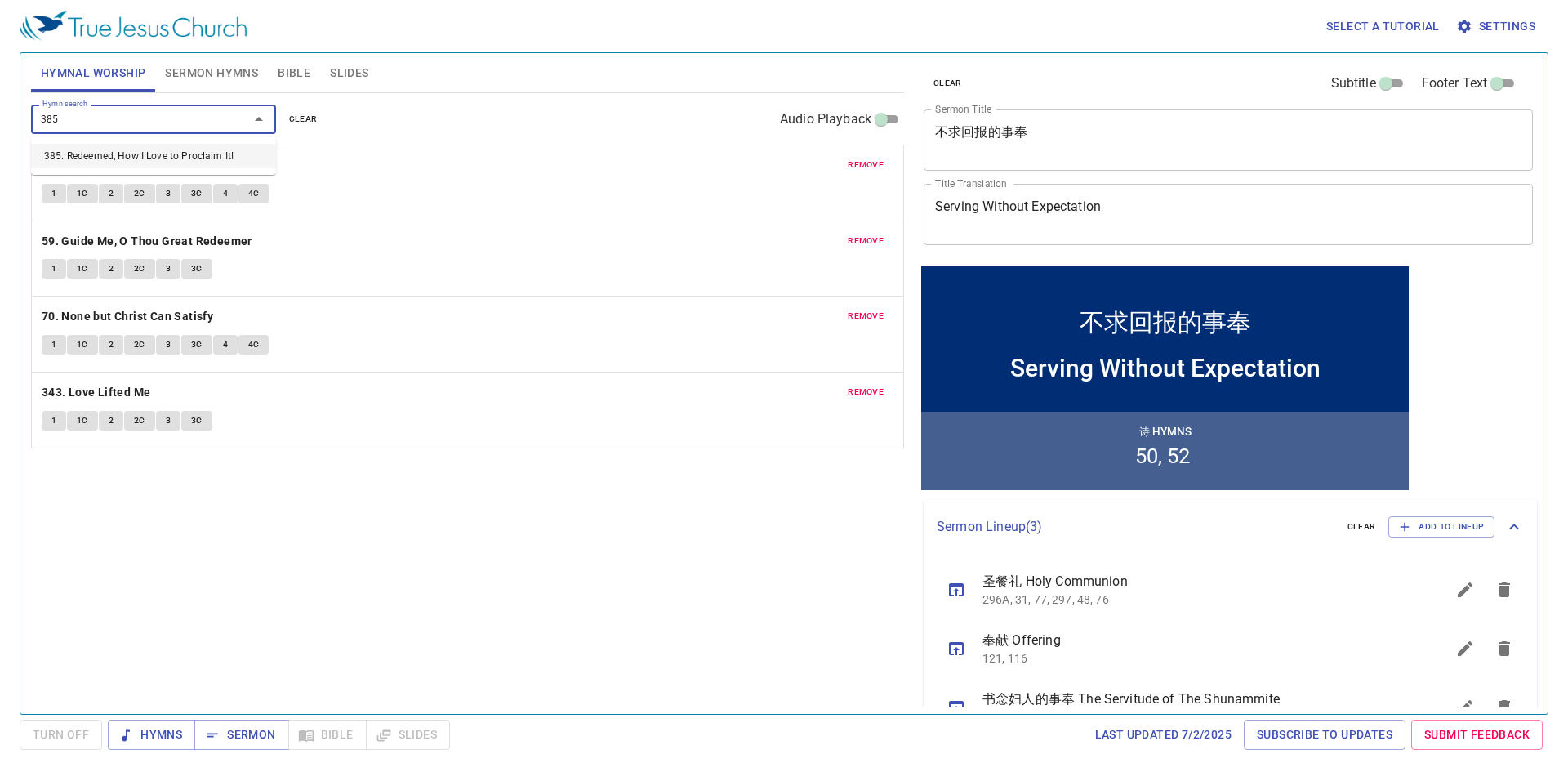 type 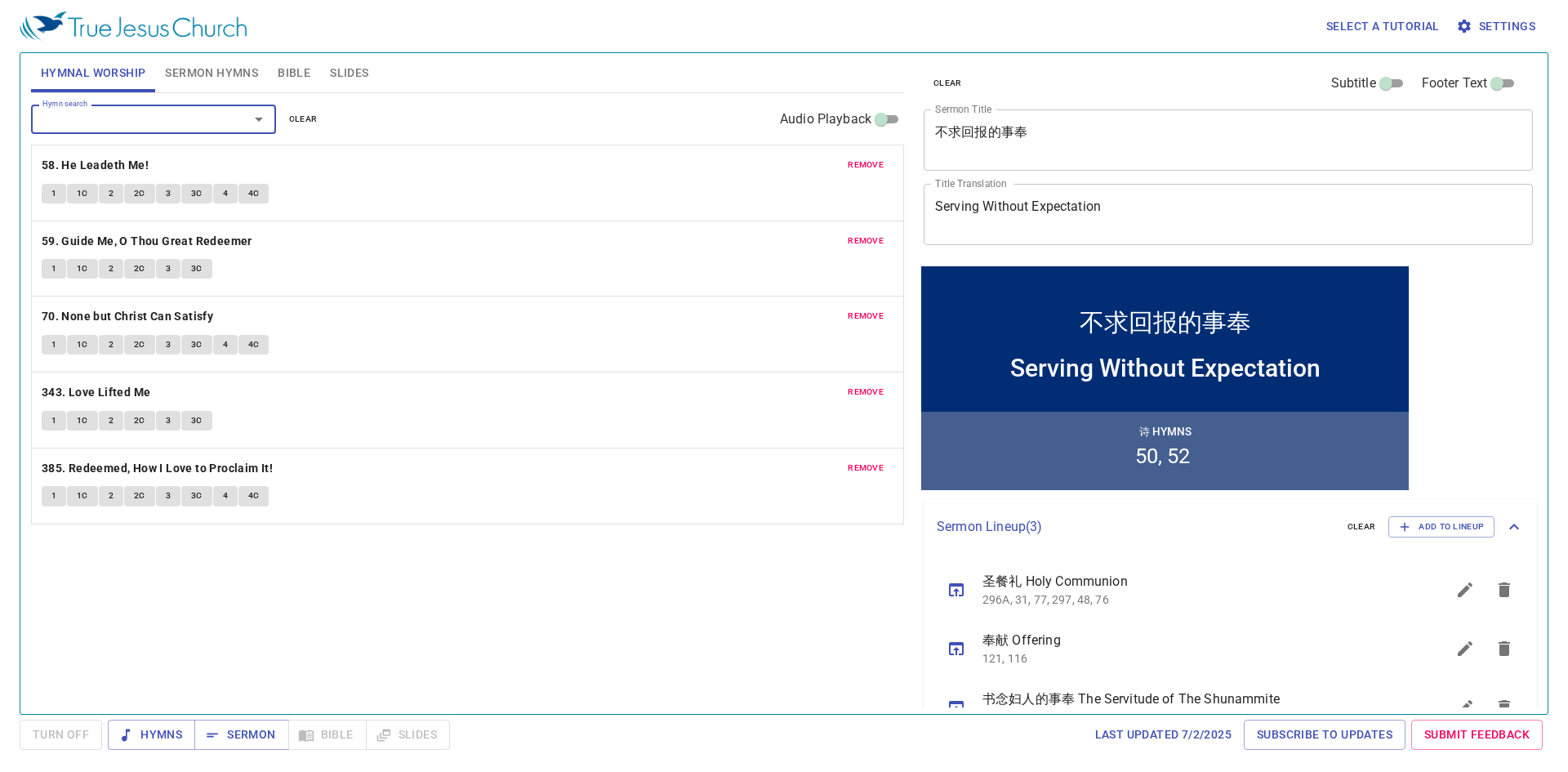 click on "Slides" at bounding box center [349, 73] 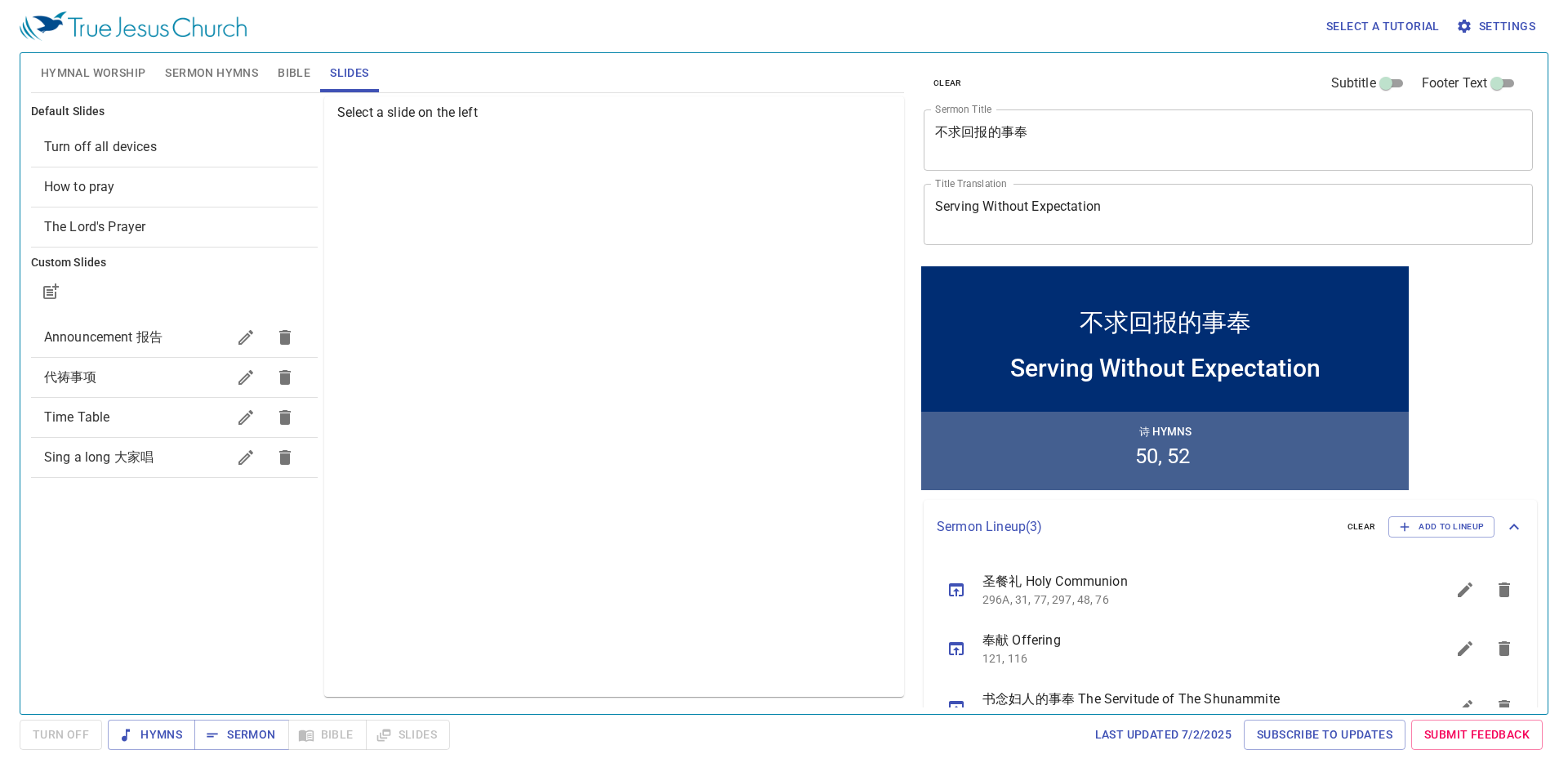 click on "How to pray" at bounding box center [174, 187] 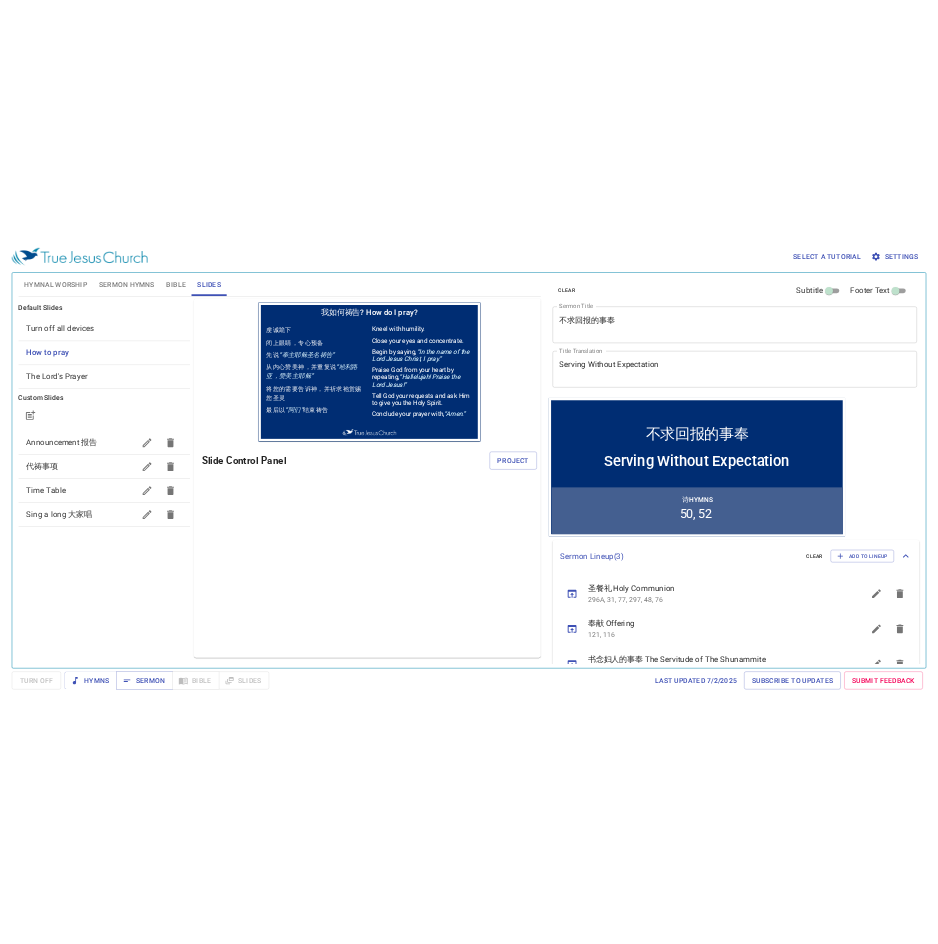 scroll, scrollTop: 0, scrollLeft: 0, axis: both 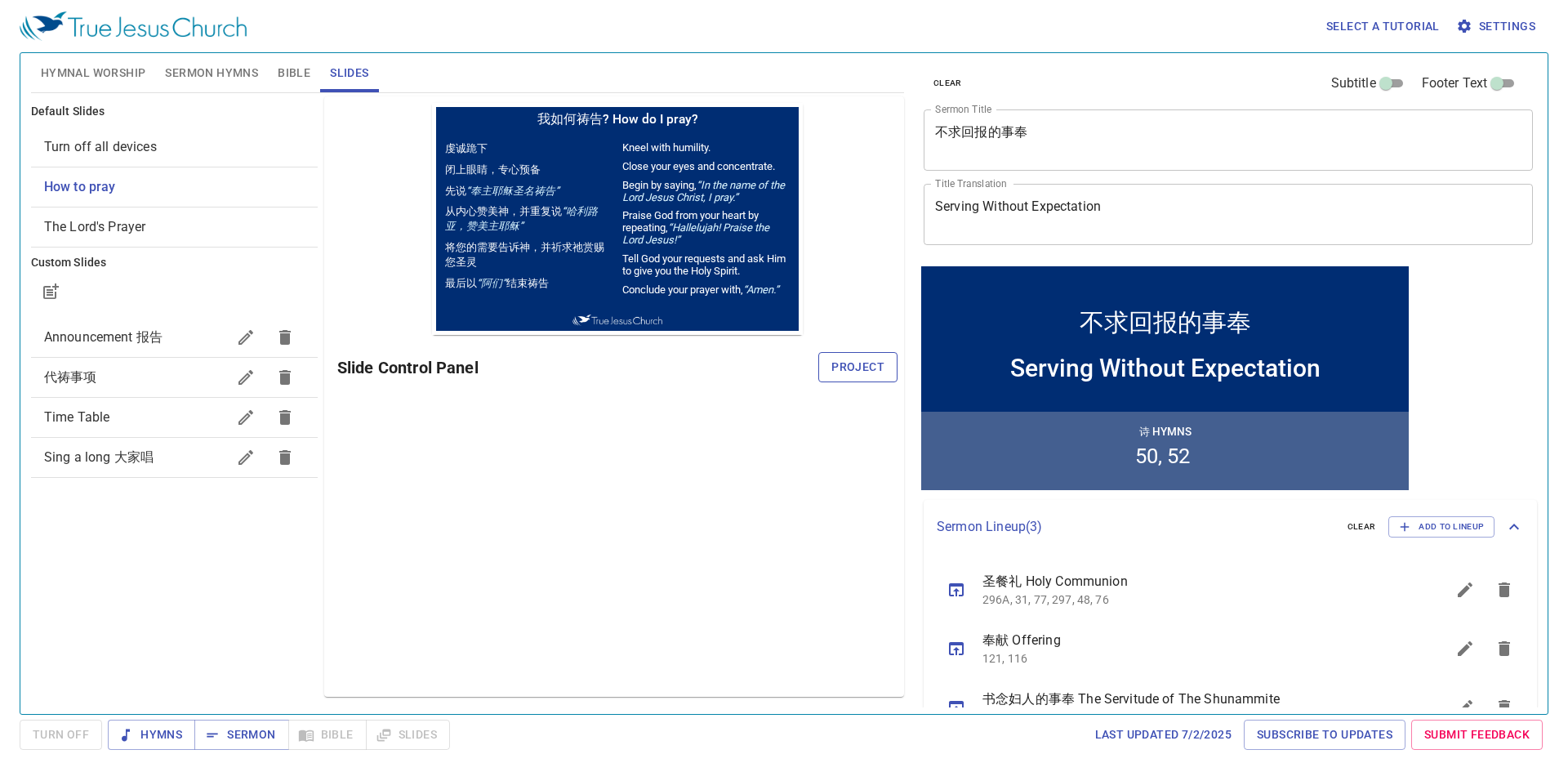 click on "Project" at bounding box center (858, 367) 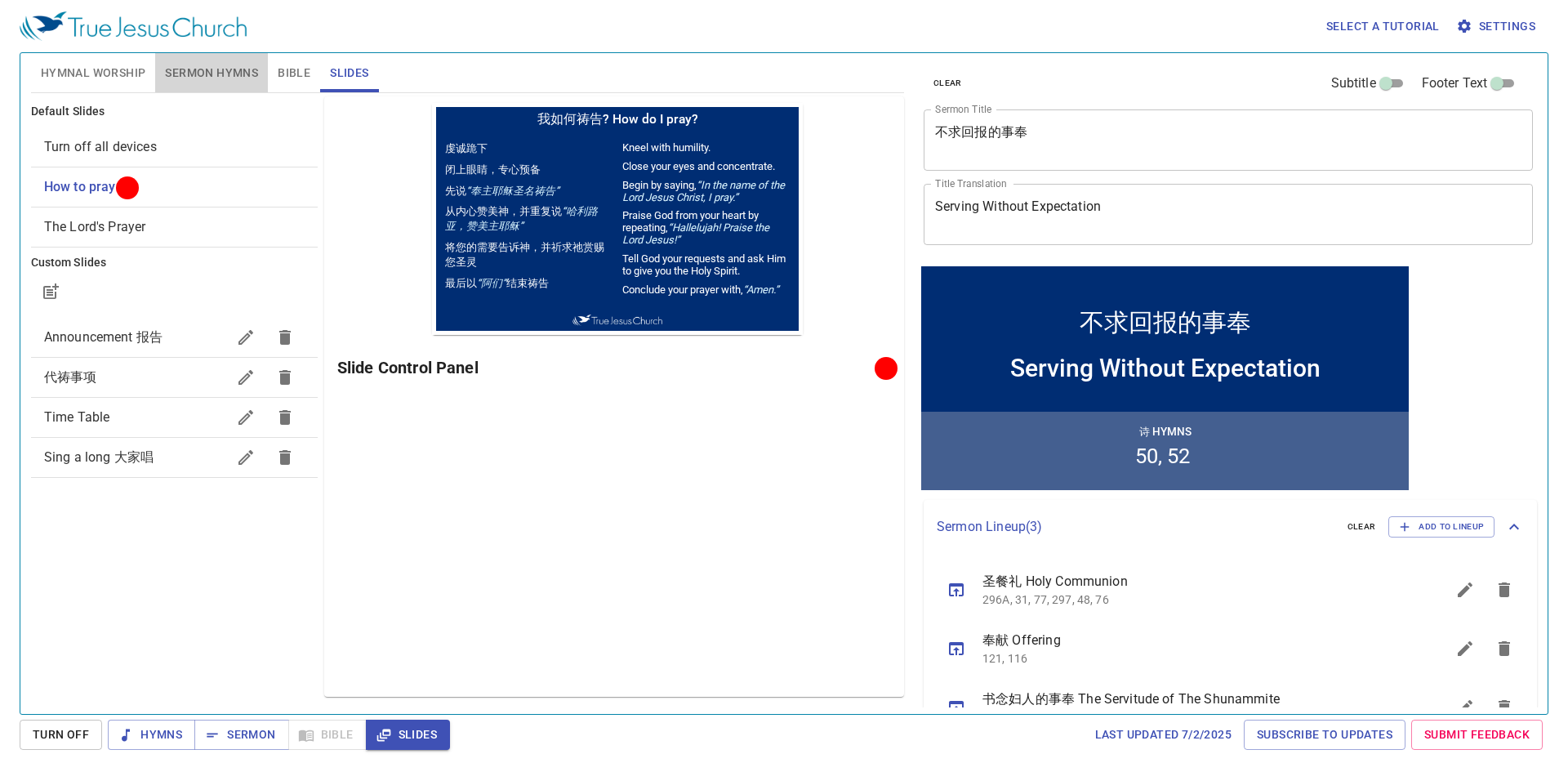 click on "Sermon Hymns" at bounding box center (212, 73) 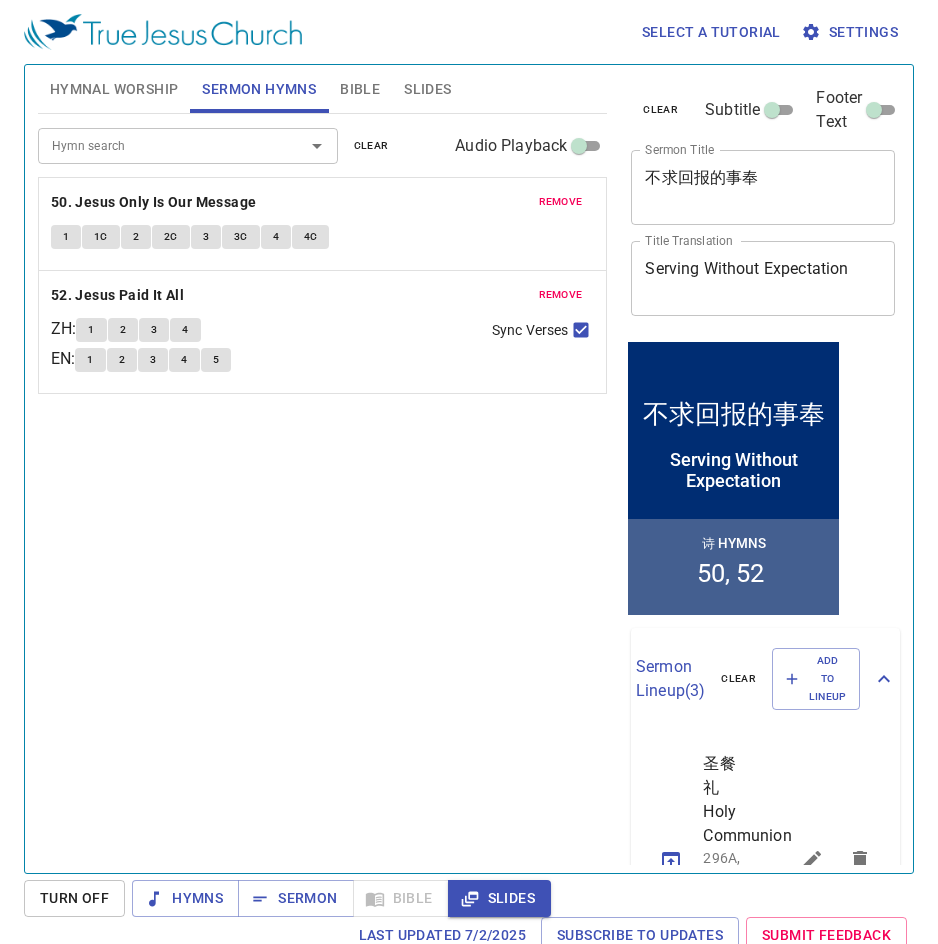 click on "Hymnal Worship" at bounding box center (114, 89) 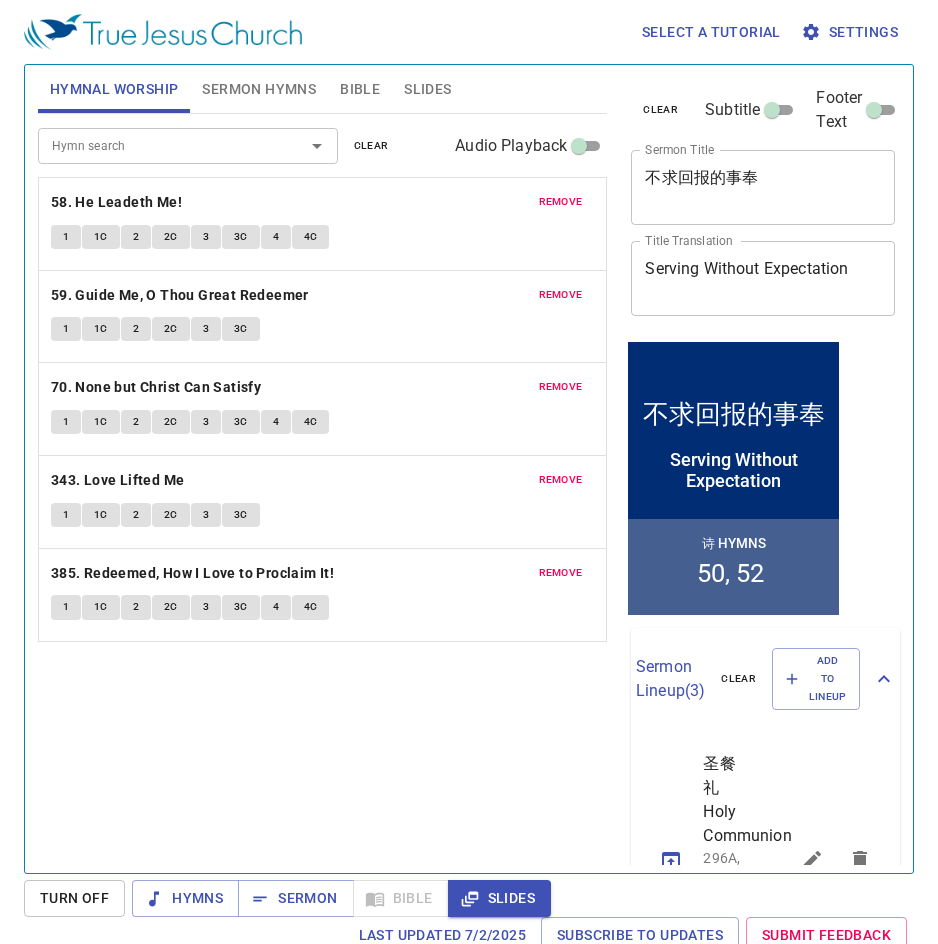 click on "Serving Without Expectation x Title Translation" at bounding box center (763, 278) 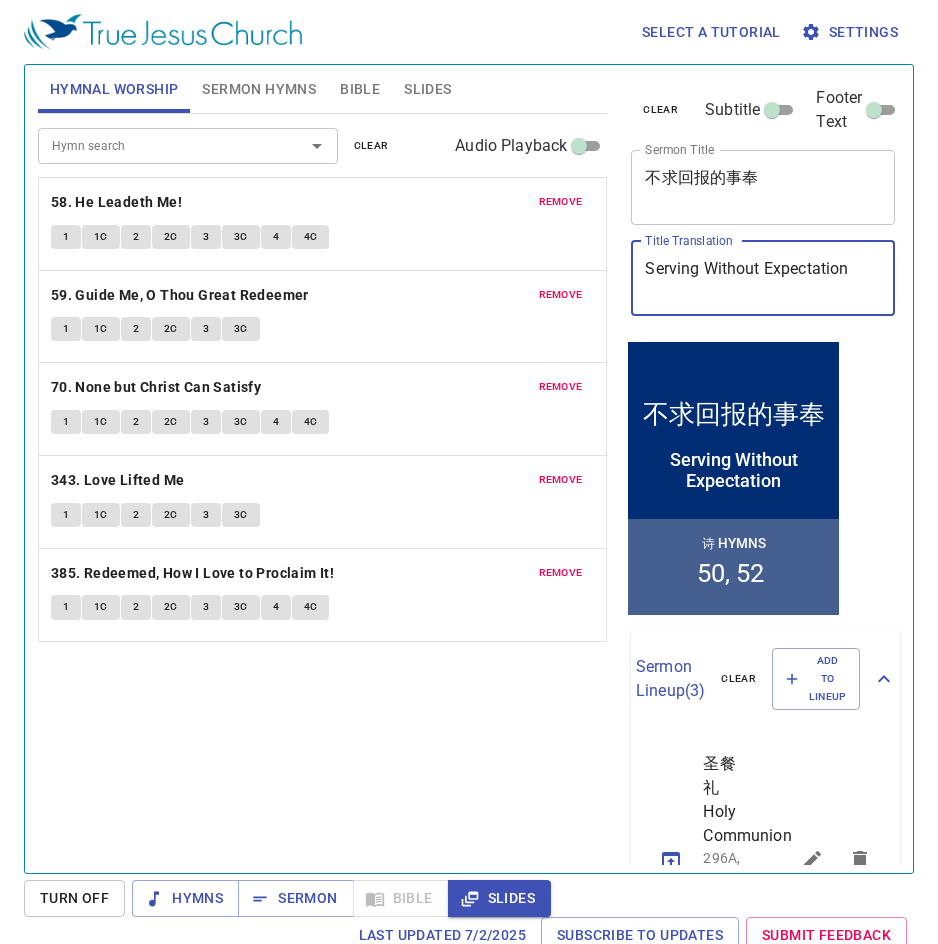 click on "Serving Without Expectation" at bounding box center (763, 278) 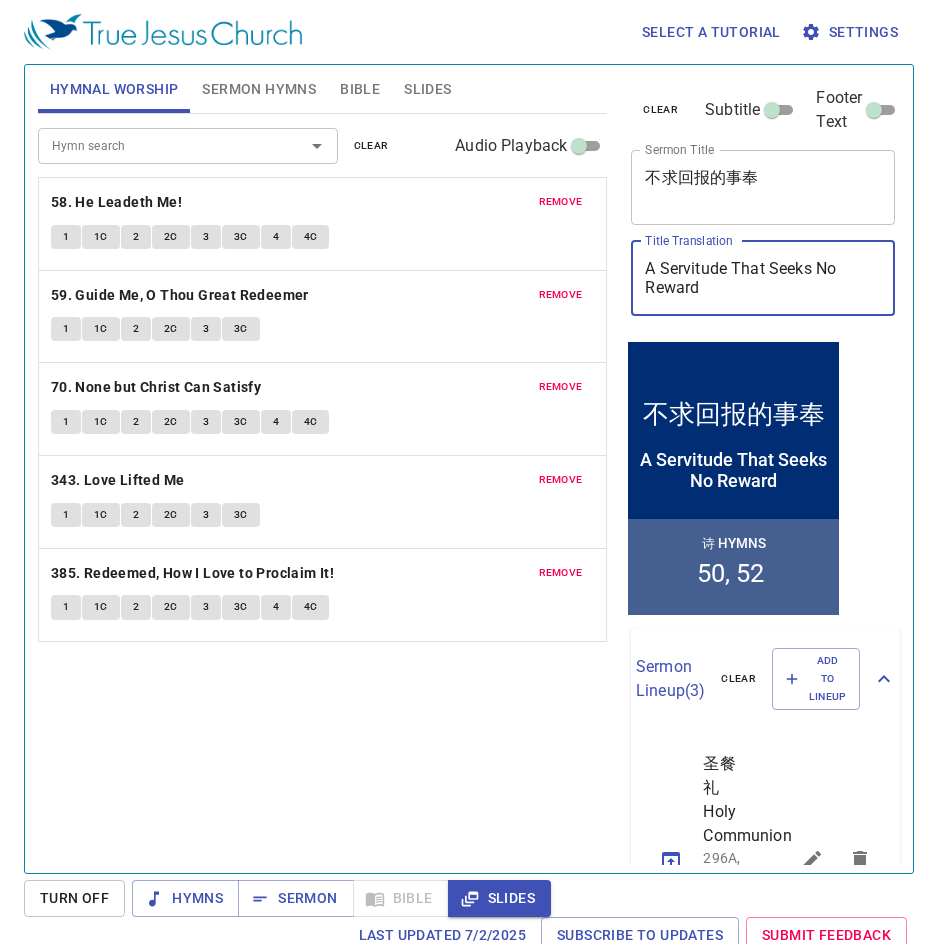 type on "A Servitude That Seeks No Reward" 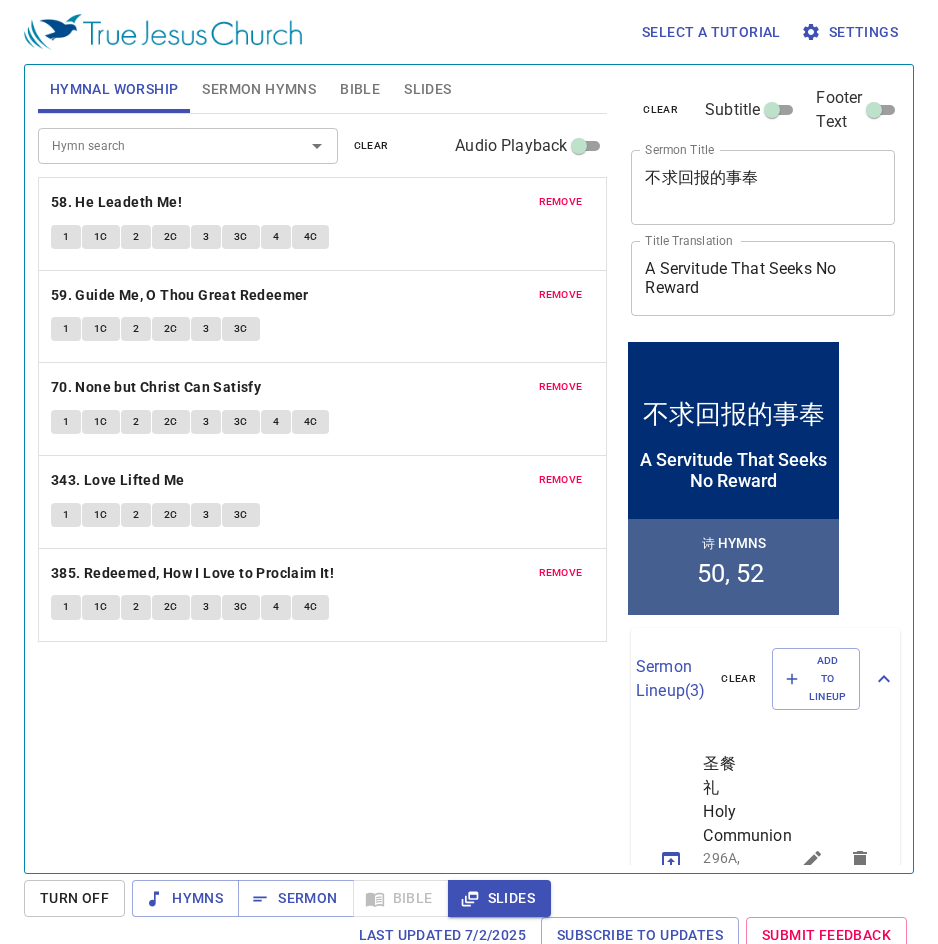 click on "Sermon Hymns" at bounding box center [259, 89] 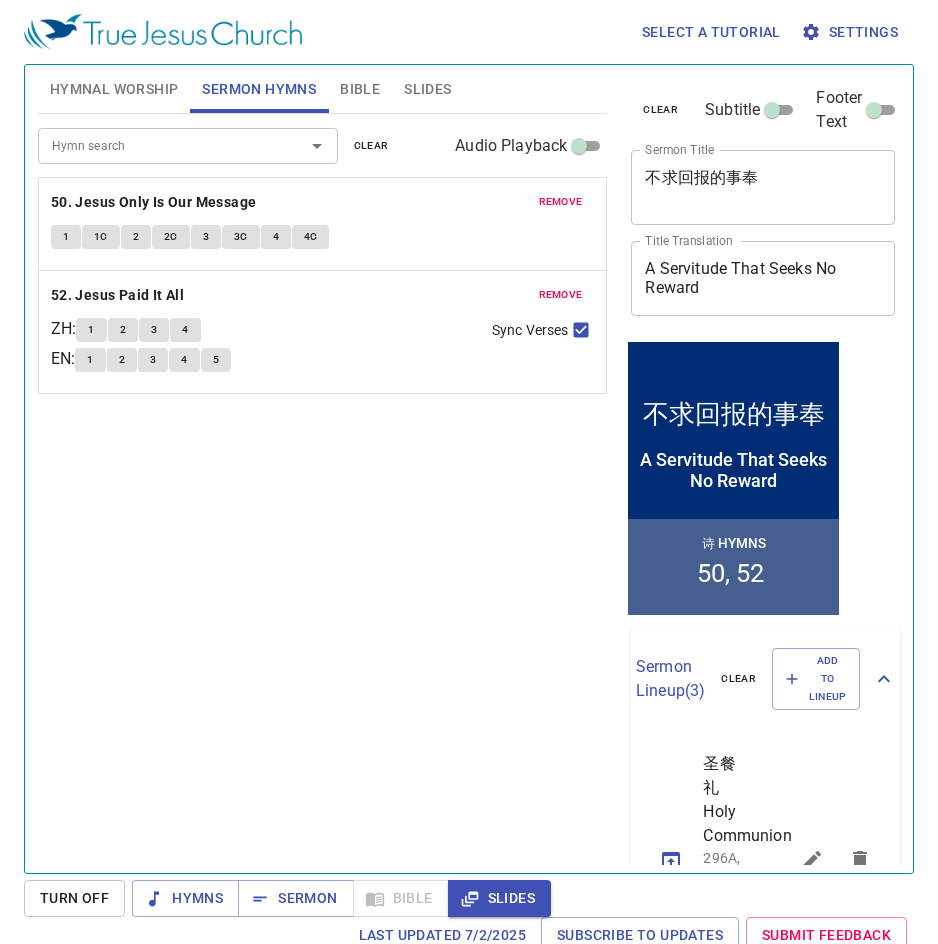 click on "remove" at bounding box center [561, 202] 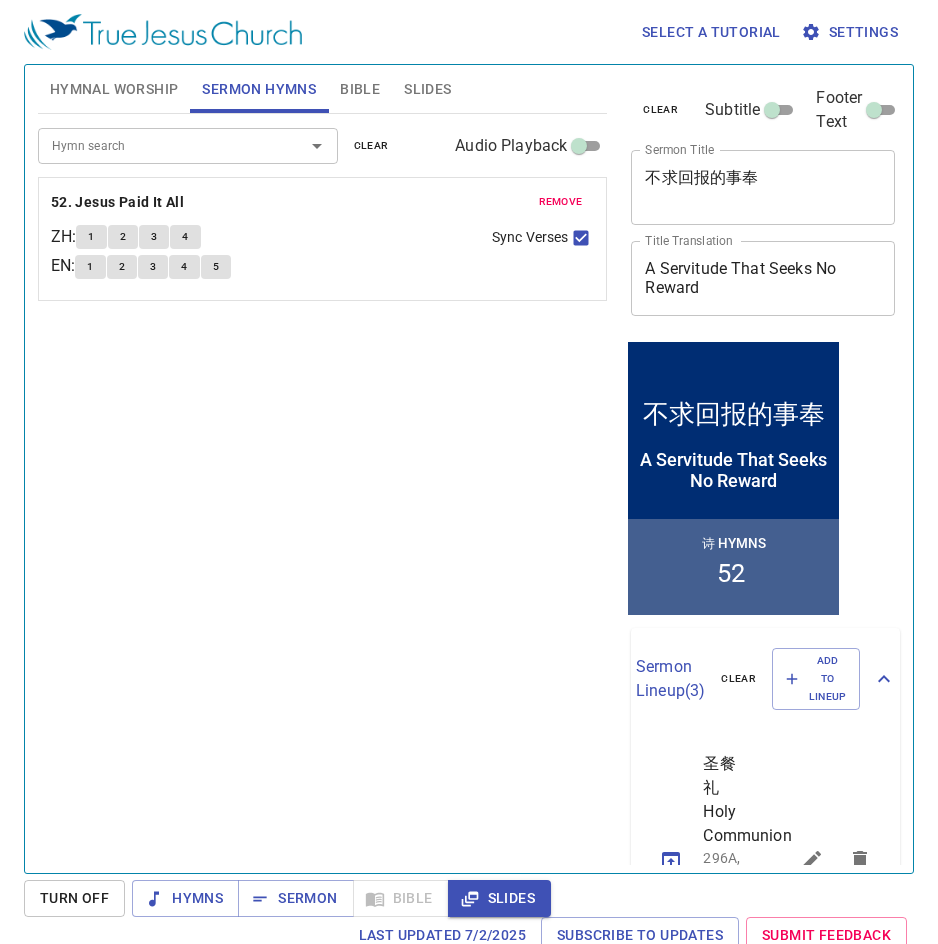 click on "remove" at bounding box center (561, 202) 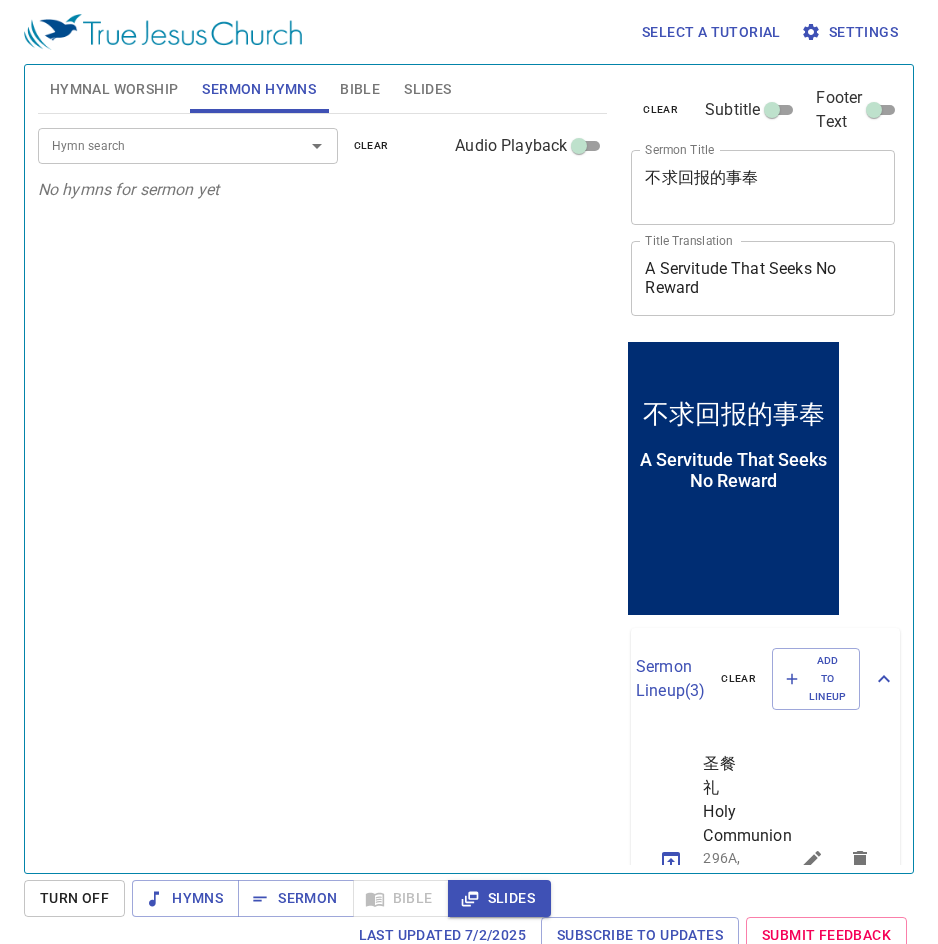 click on "Hymn search Hymn search   clear Audio Playback" at bounding box center (323, 146) 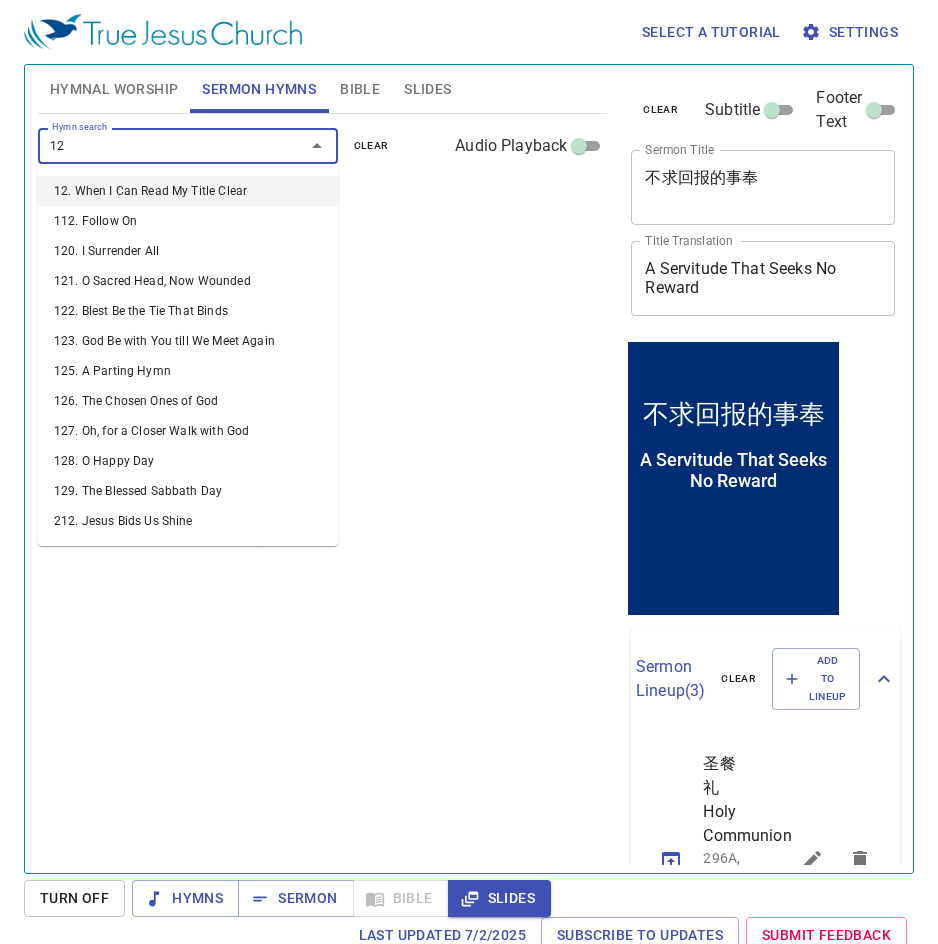 type on "129" 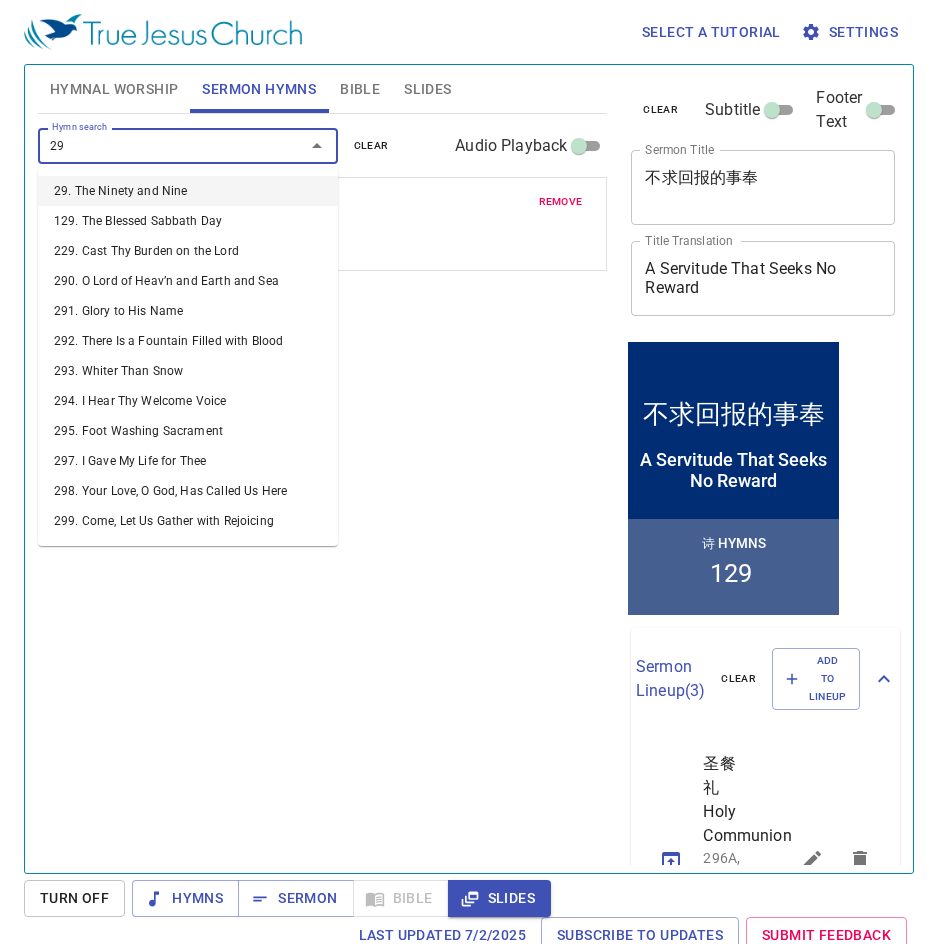 type on "296" 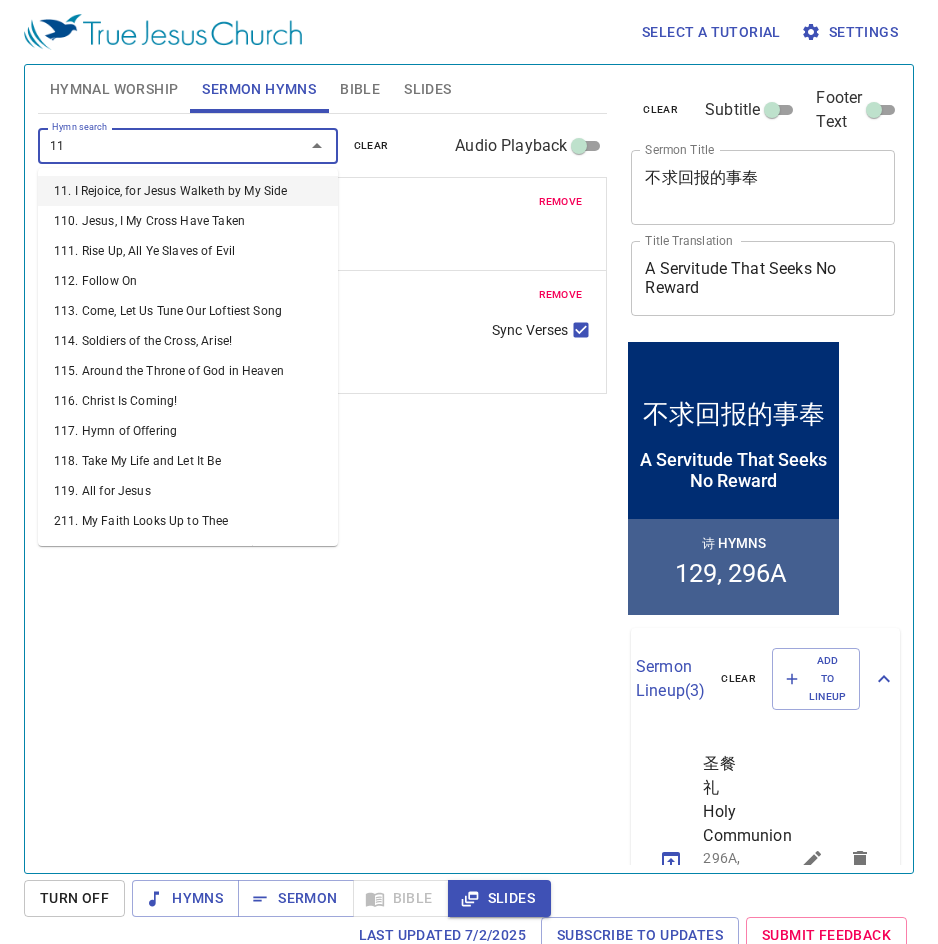 type on "118" 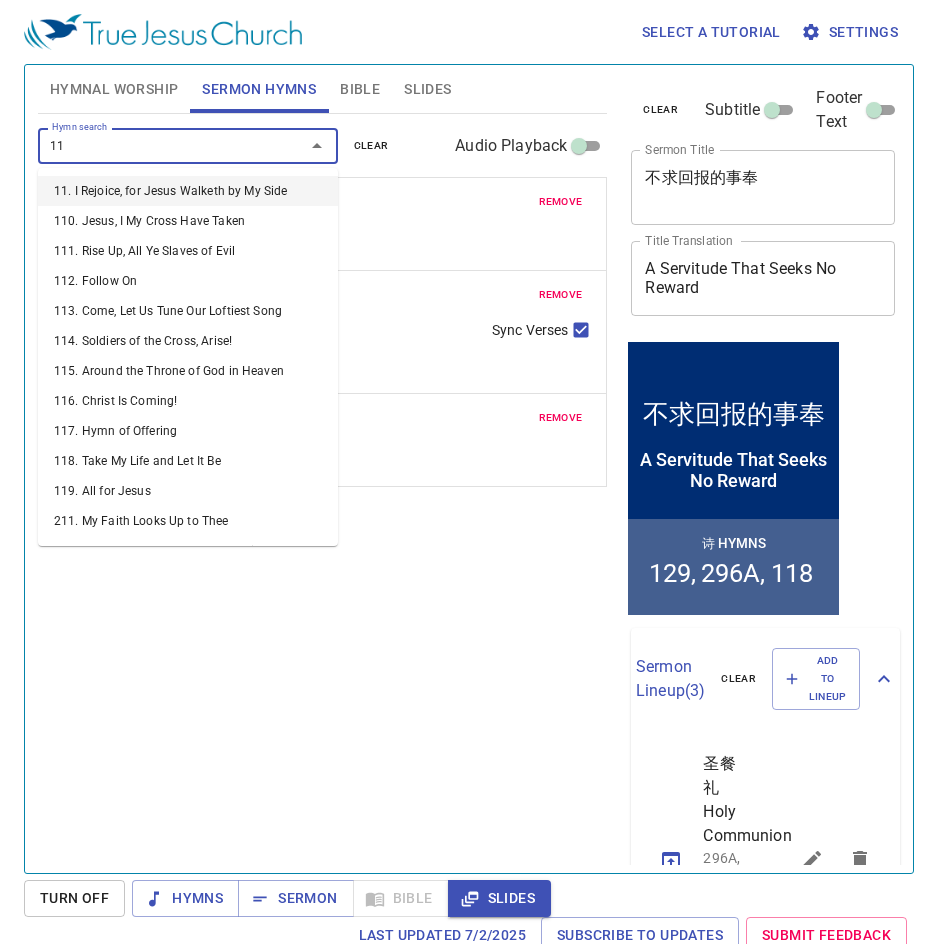type on "116" 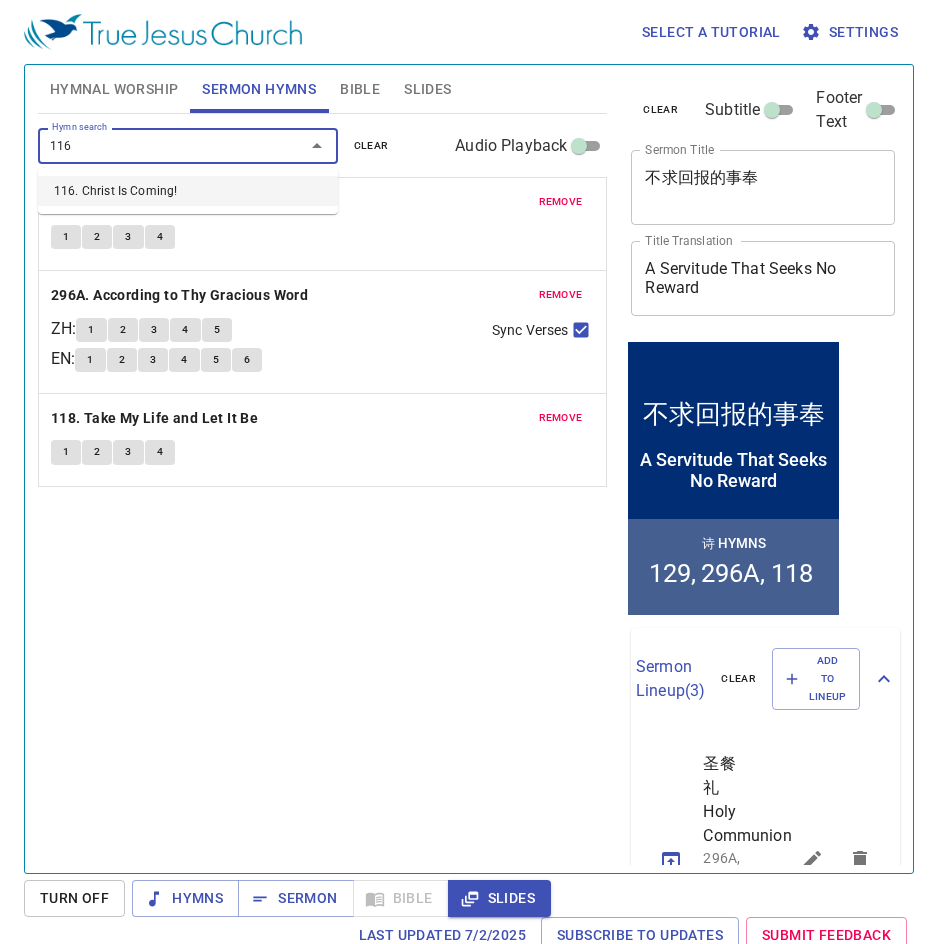 type 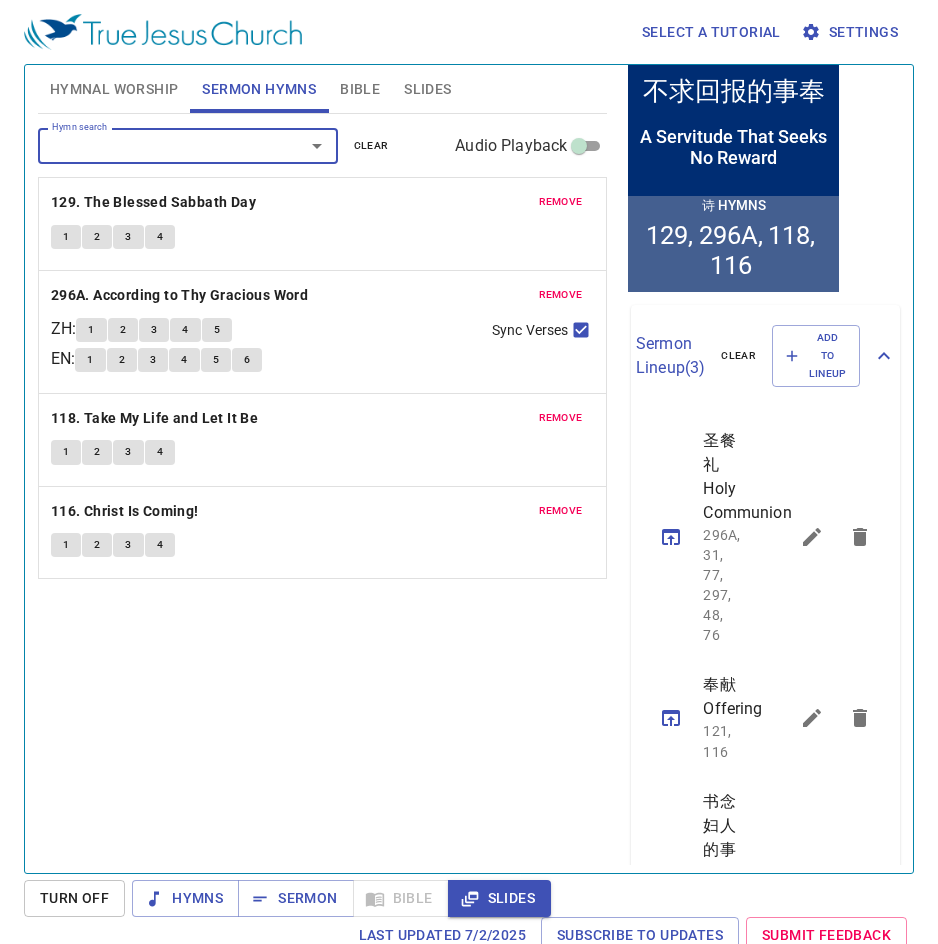 scroll, scrollTop: 400, scrollLeft: 0, axis: vertical 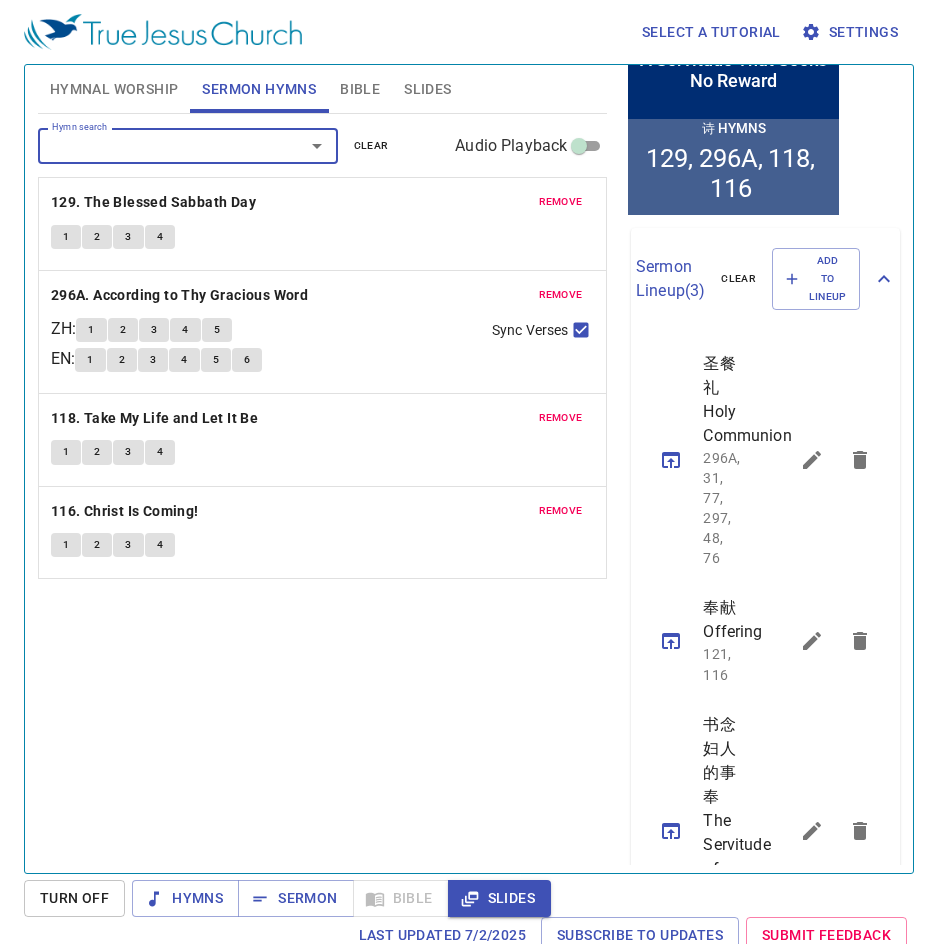 click 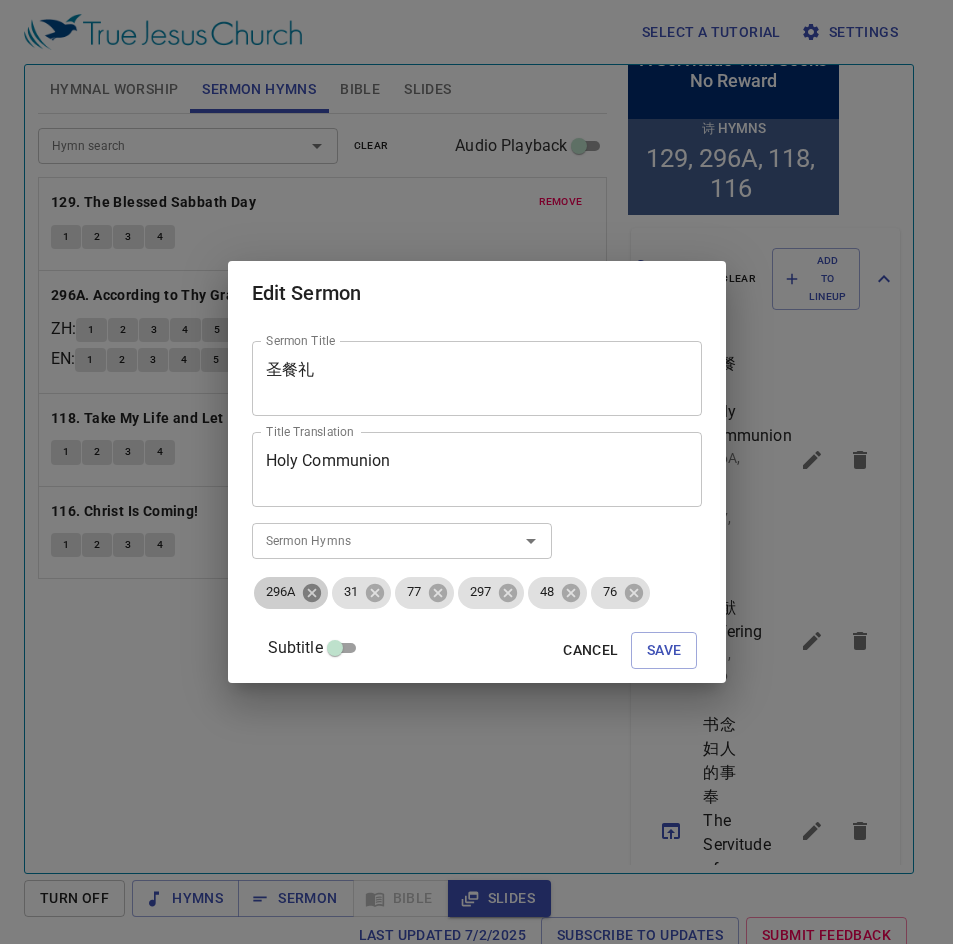 click 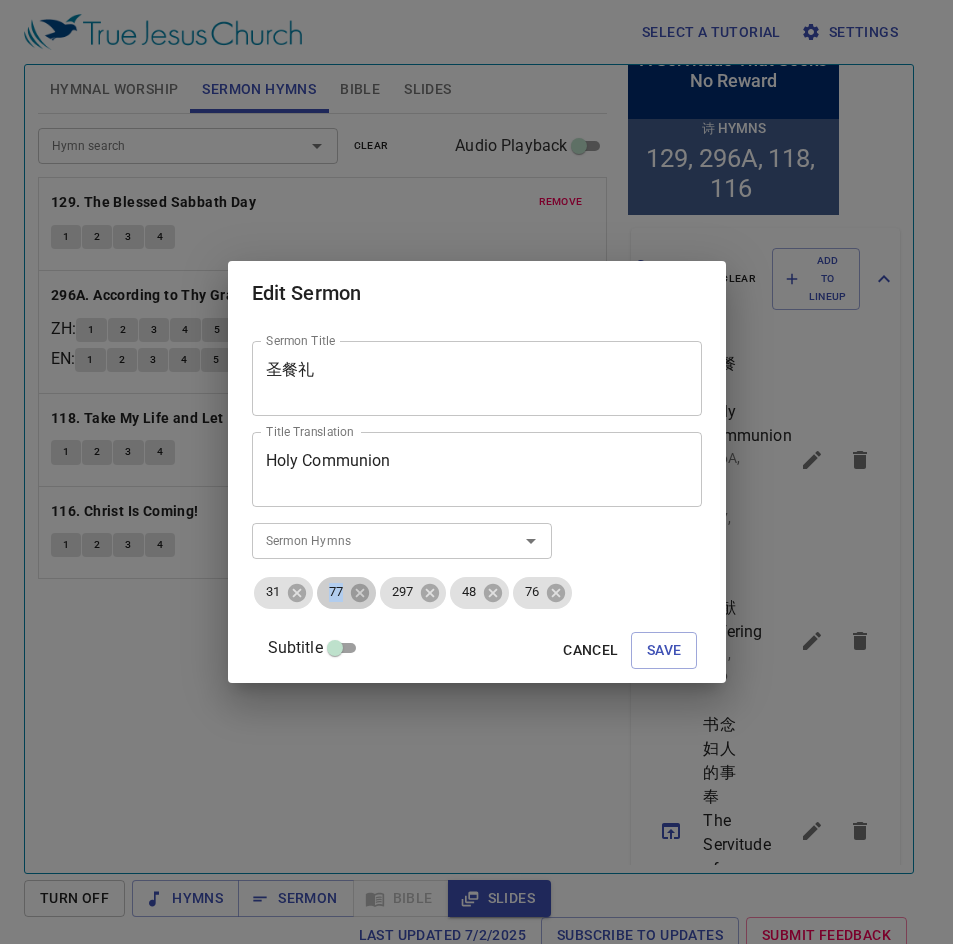 click on "77" at bounding box center (336, 592) 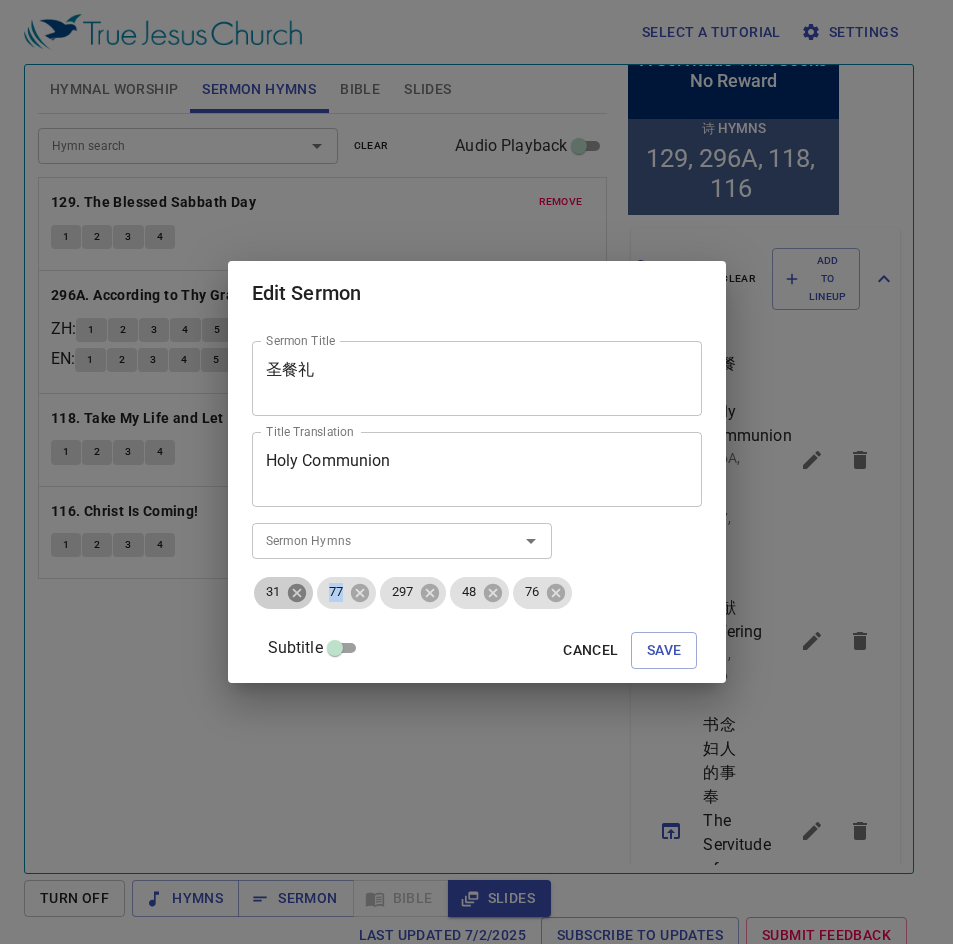 click 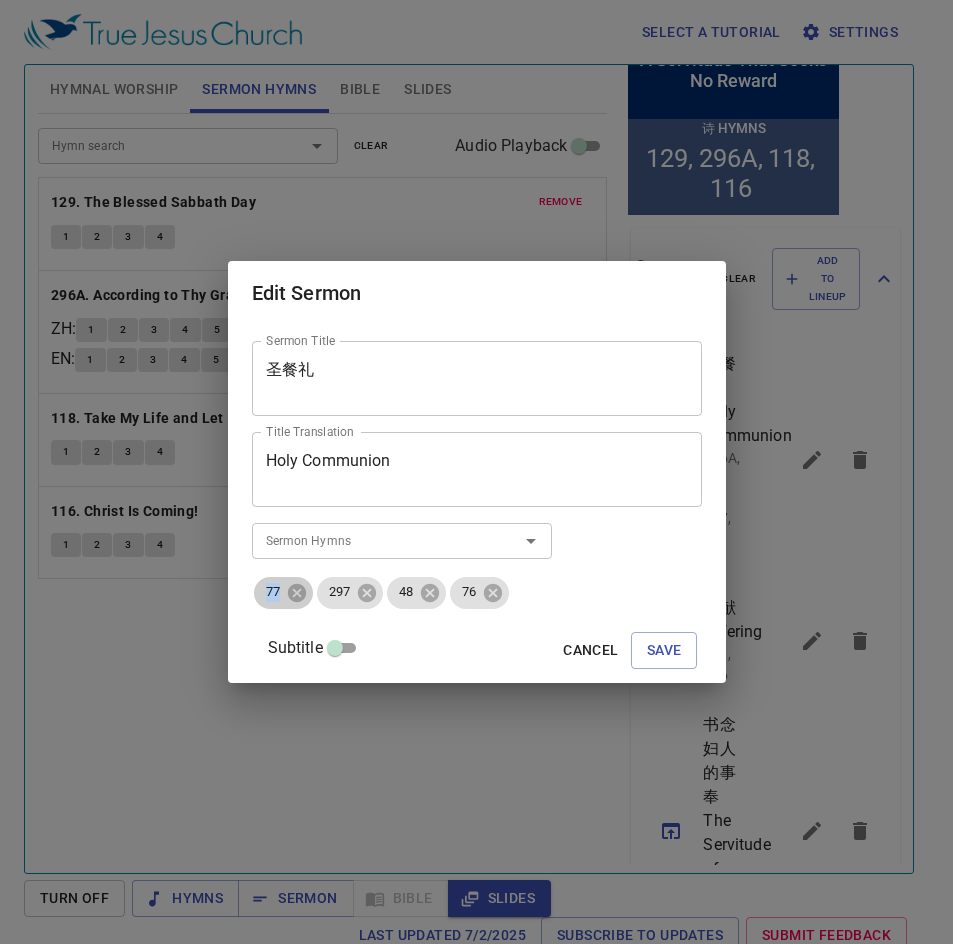 click 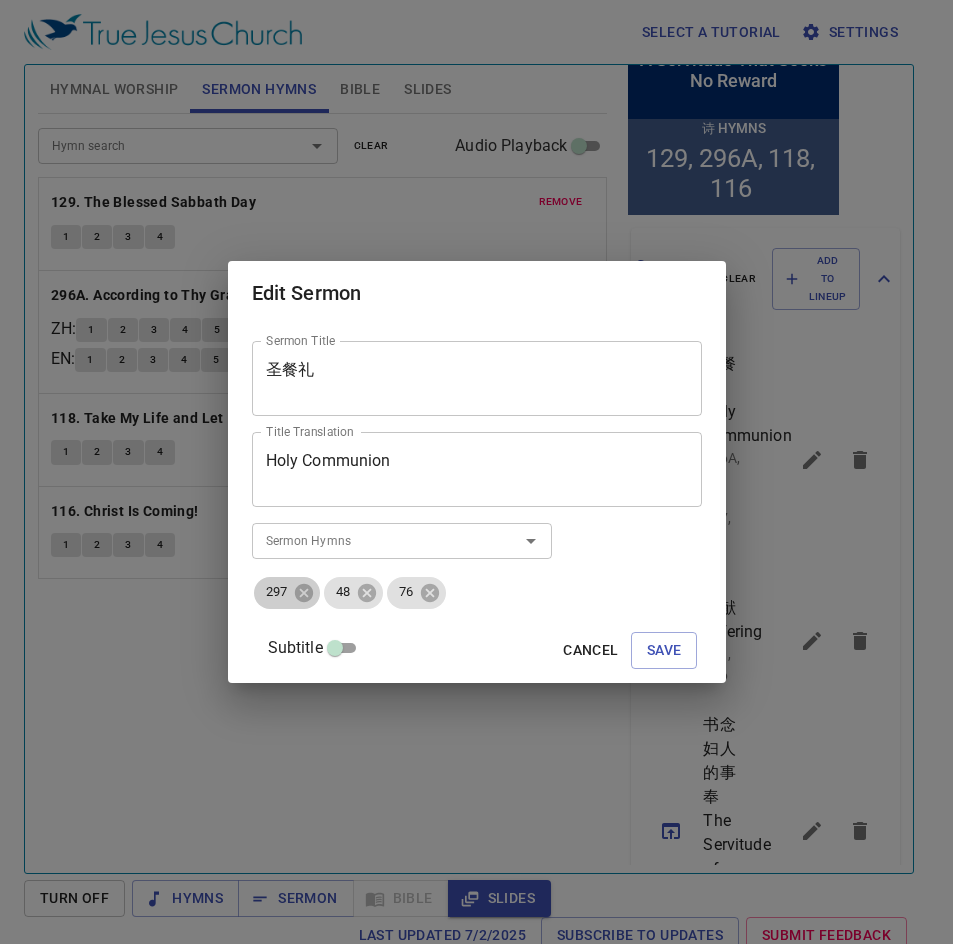 click 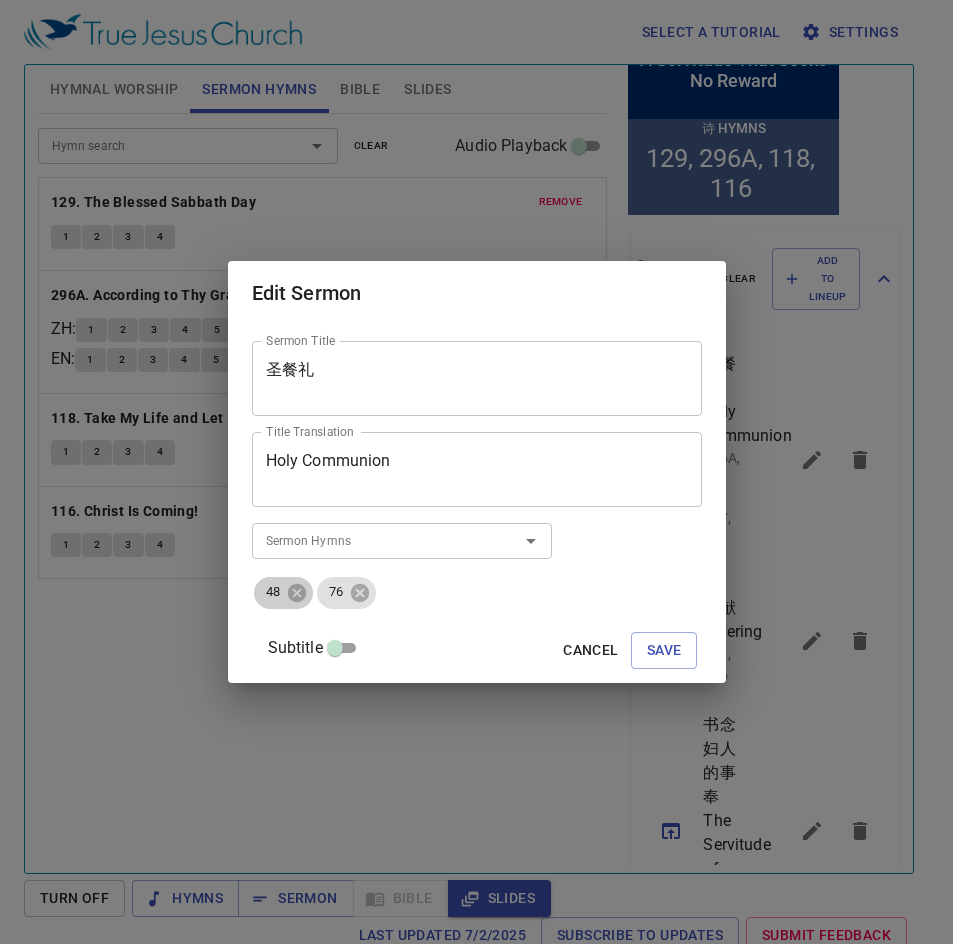 click 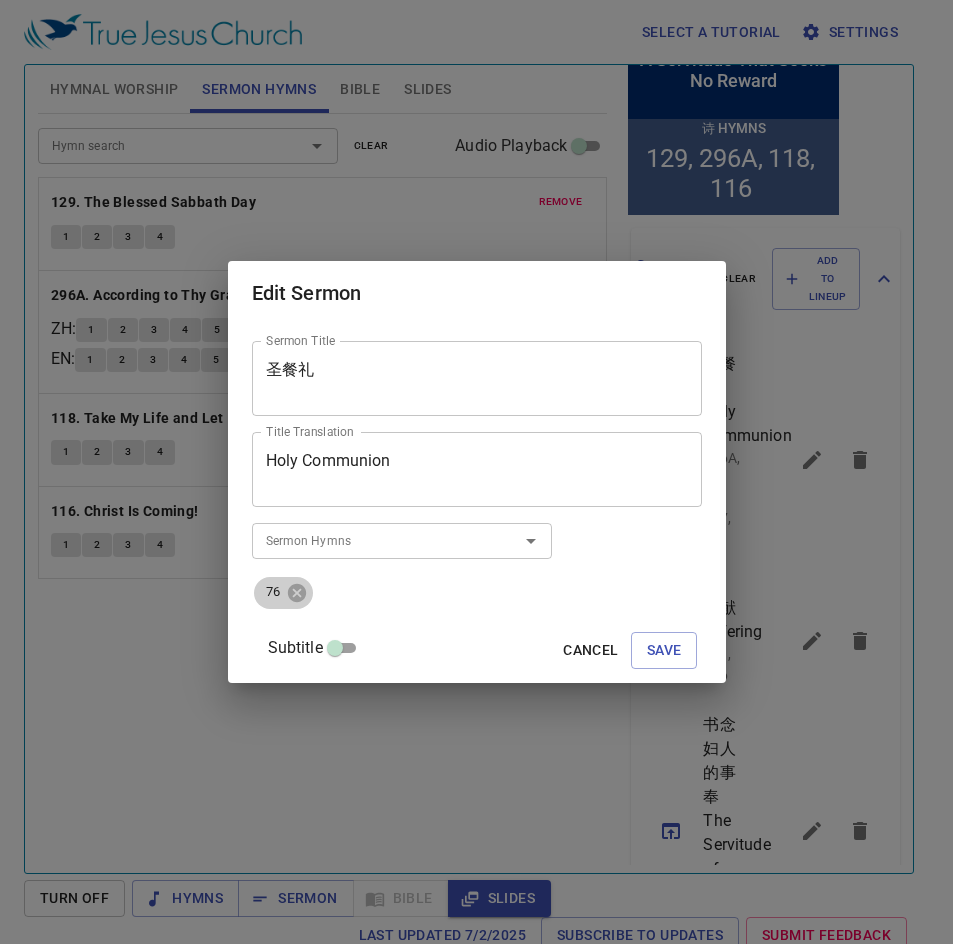 click 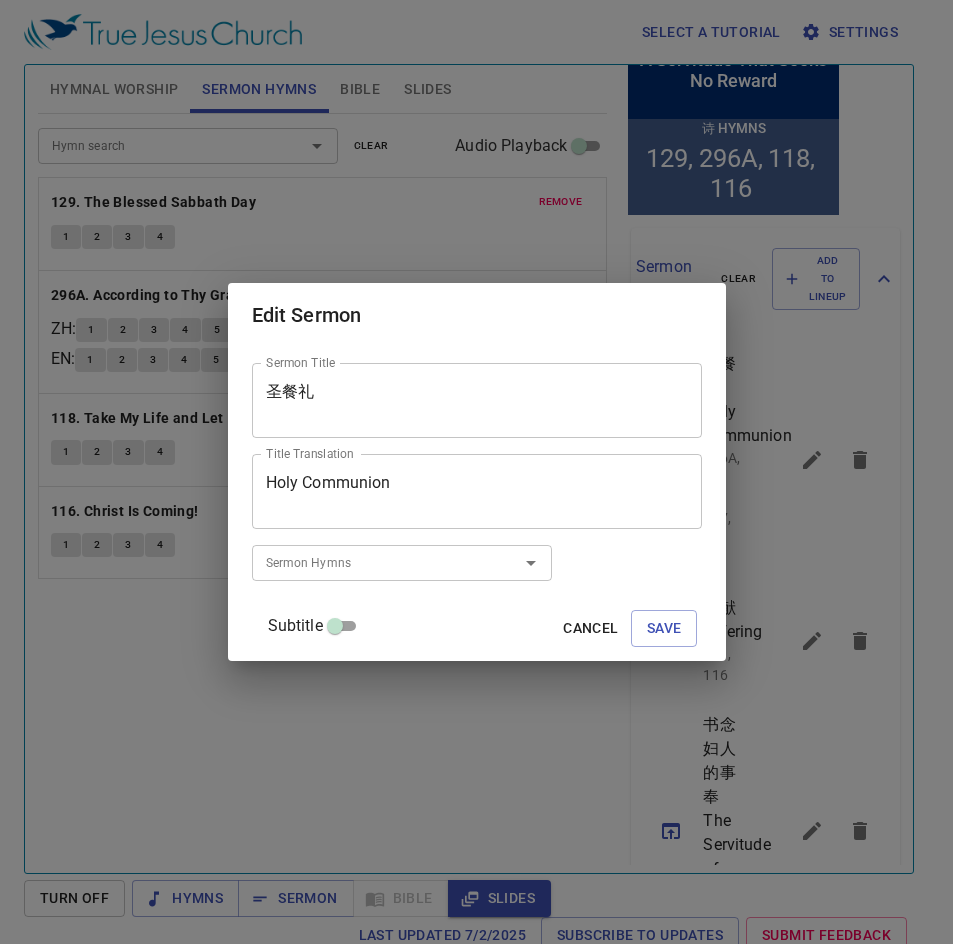 click on "Sermon Hymns" at bounding box center [372, 562] 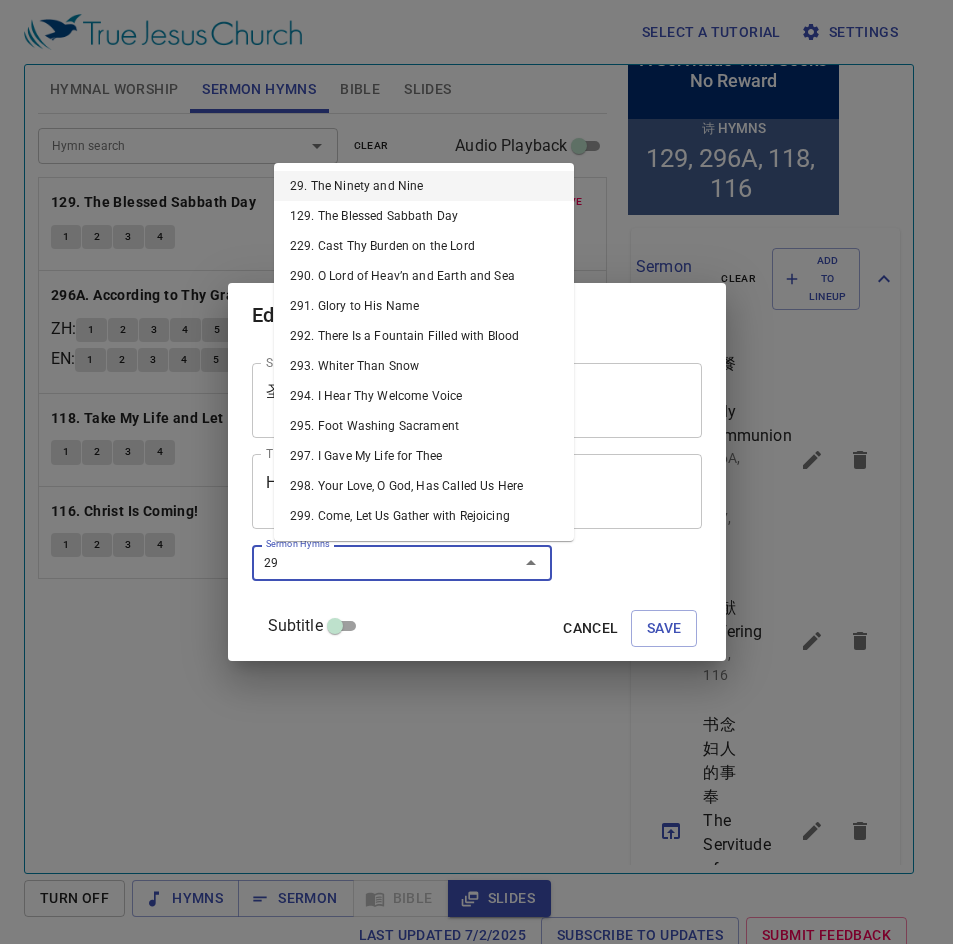 type on "296" 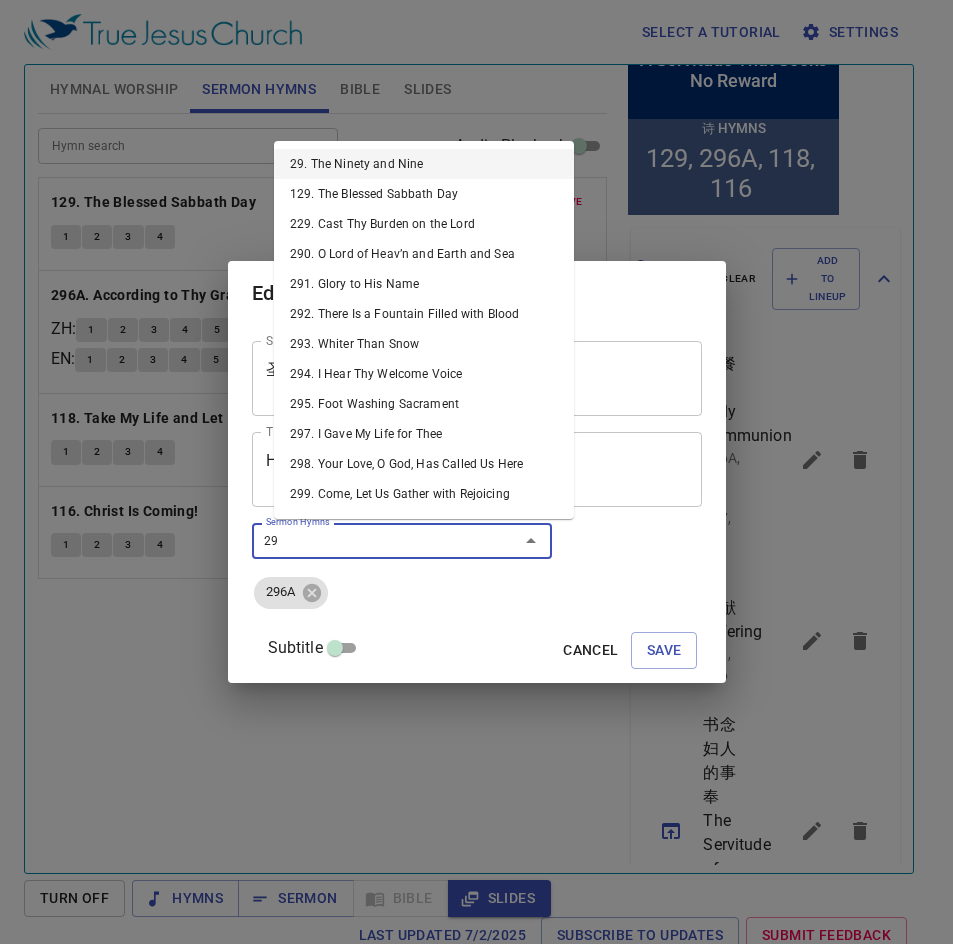 type on "296" 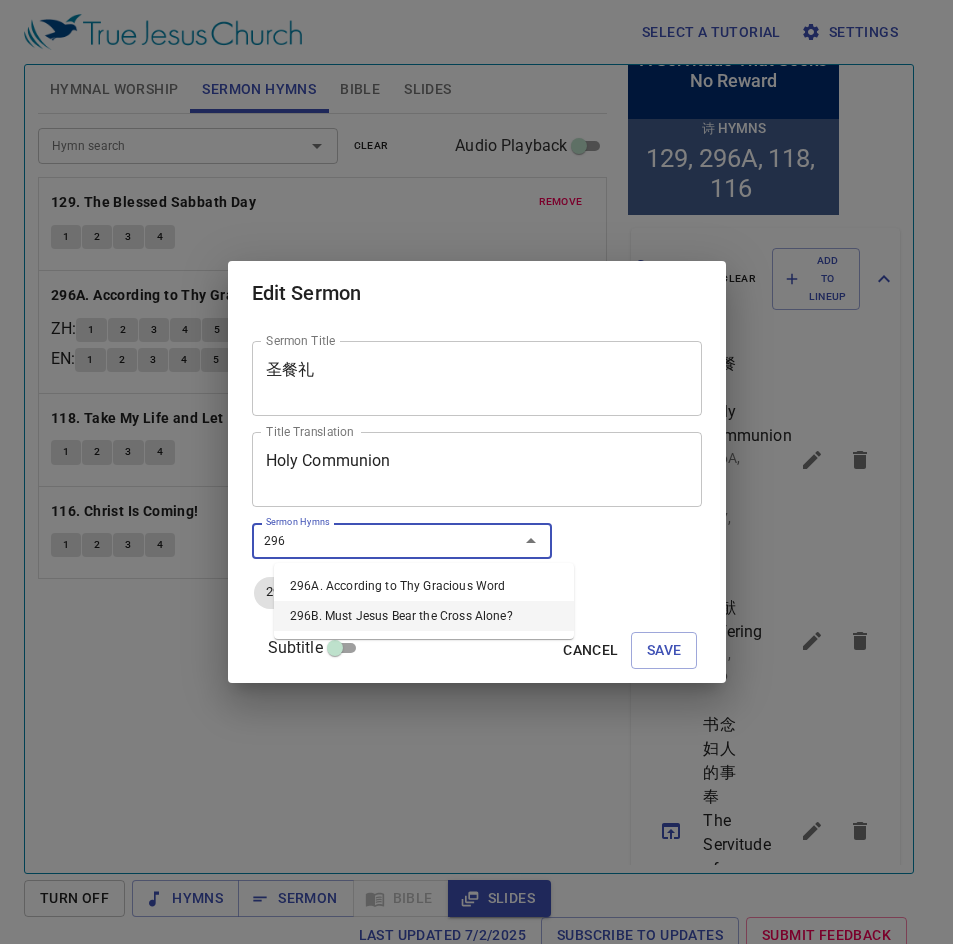 click on "296B. Must Jesus Bear the Cross Alone?" at bounding box center [424, 616] 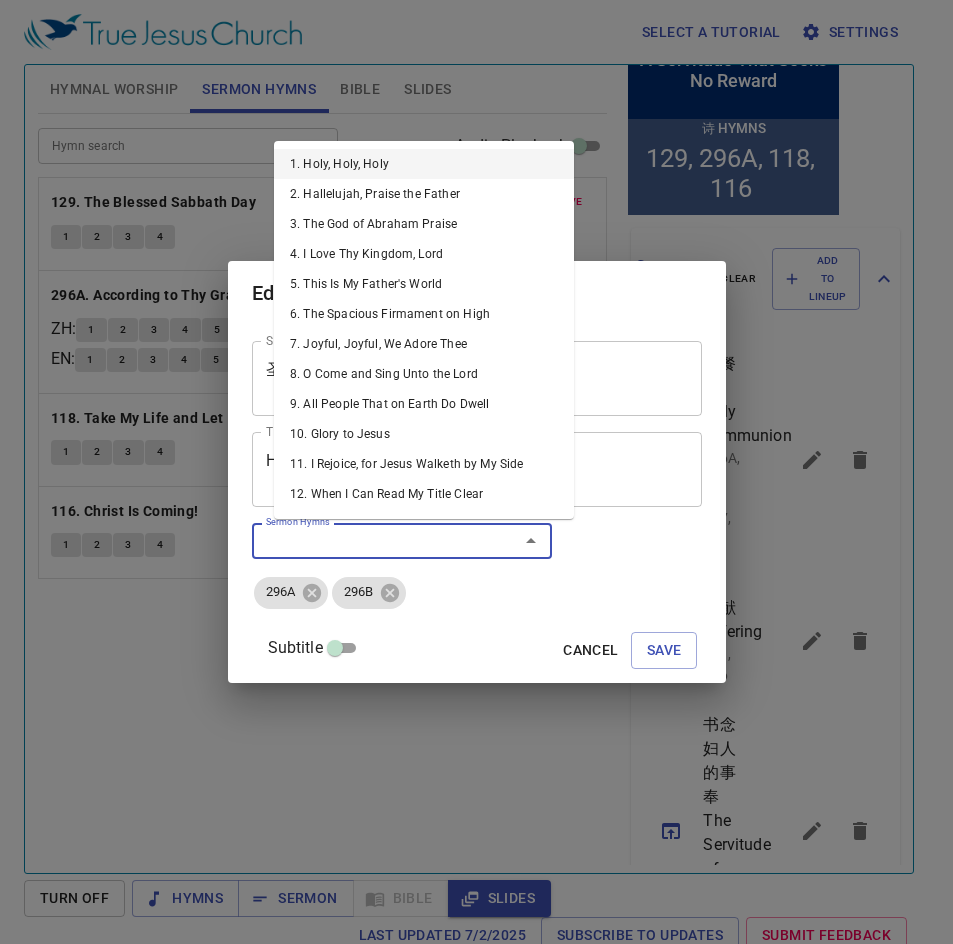 click on "Sermon Hymns" at bounding box center (372, 540) 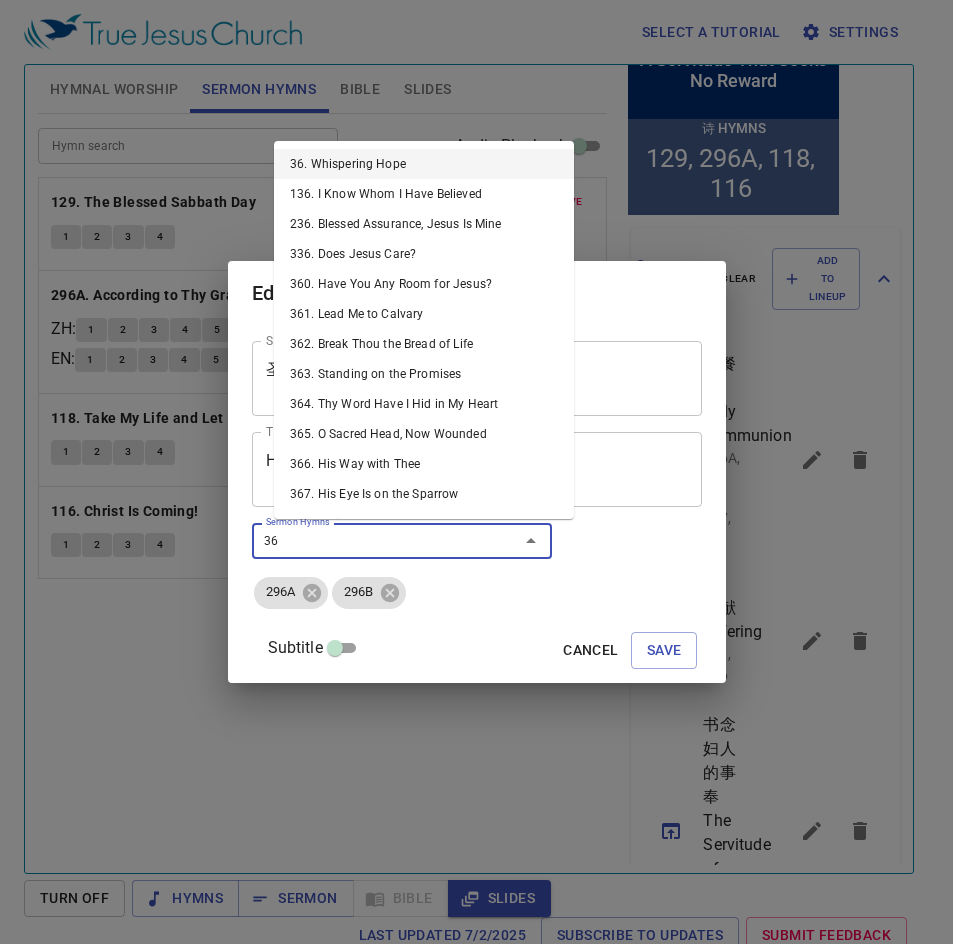 type on "362" 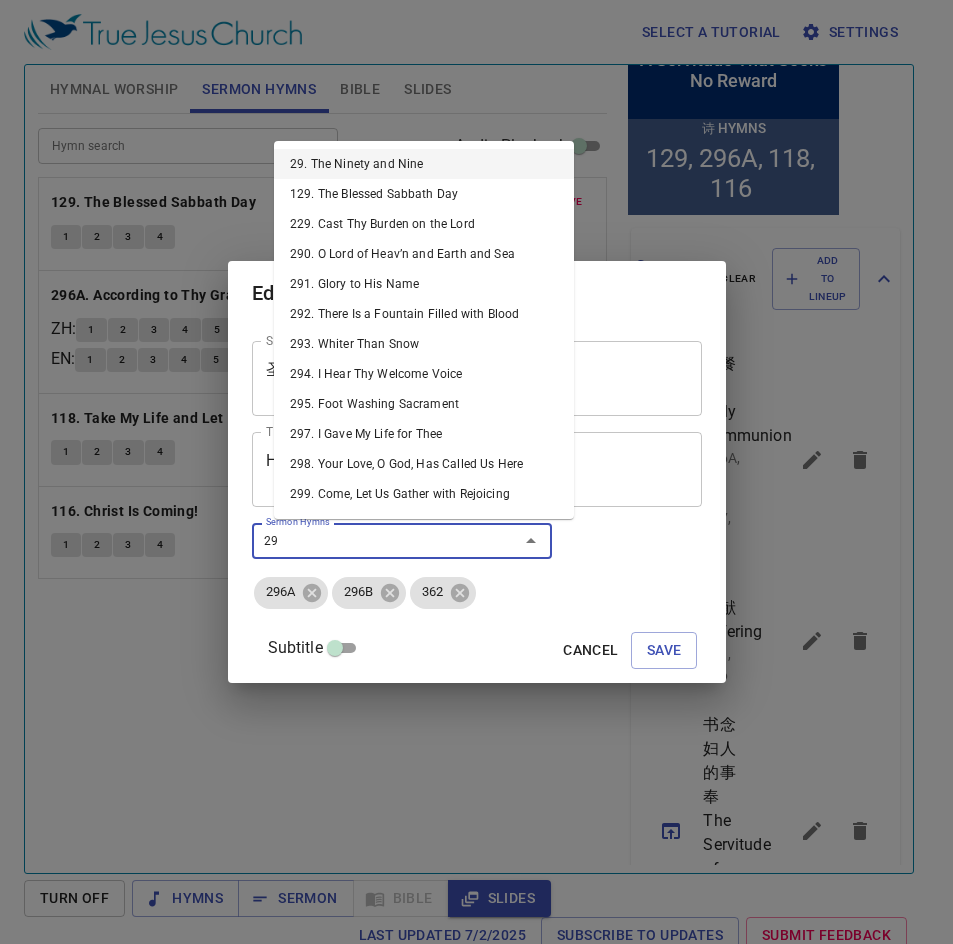 type on "297" 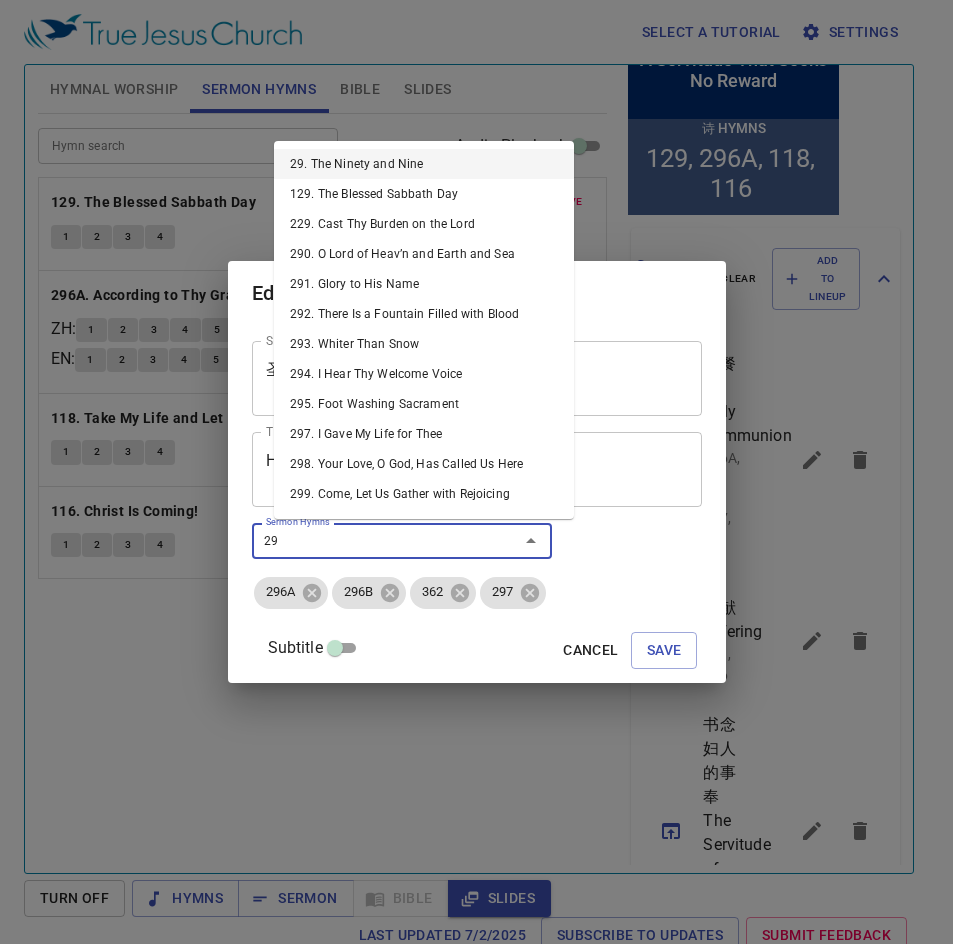 type on "294" 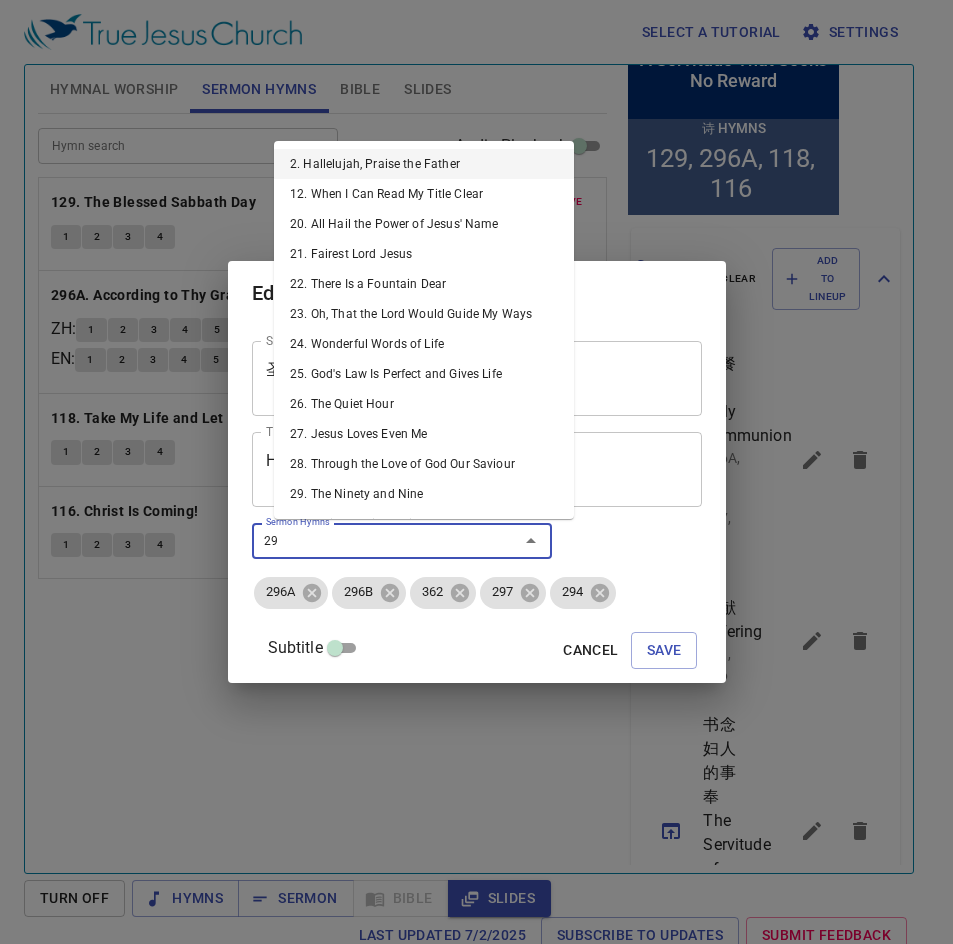 type on "292" 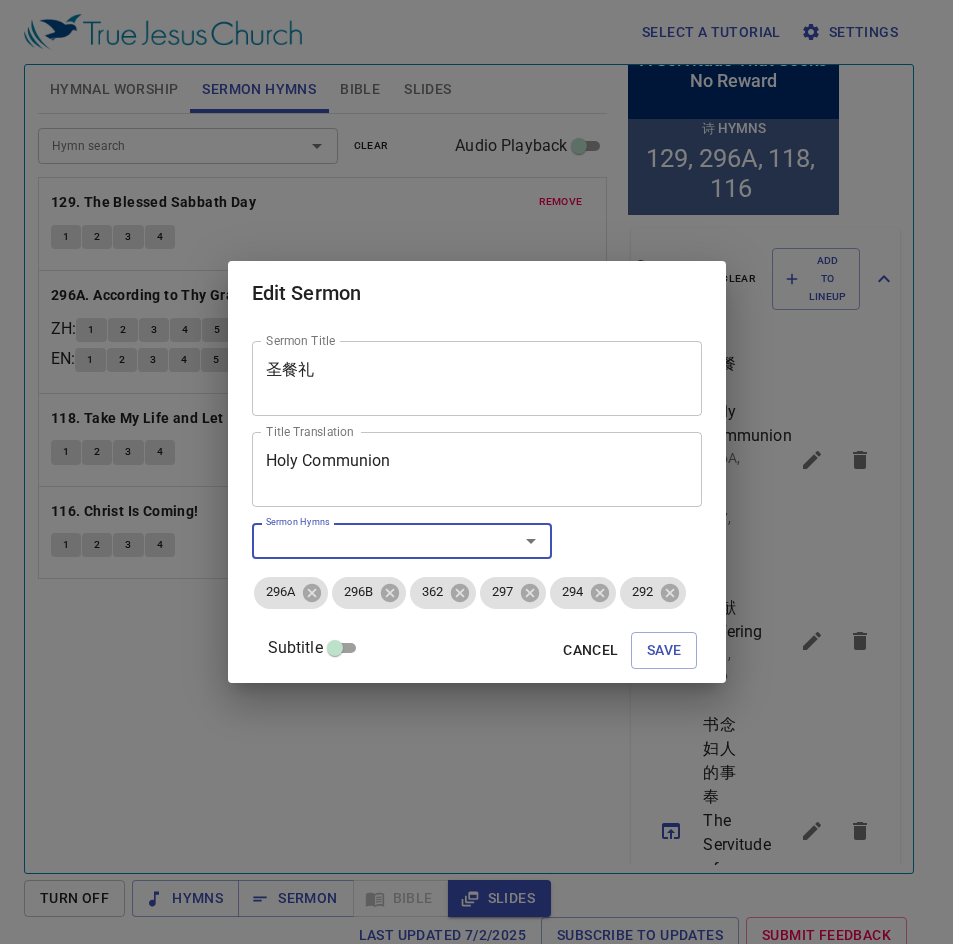 click on "Holy Communion" at bounding box center [477, 470] 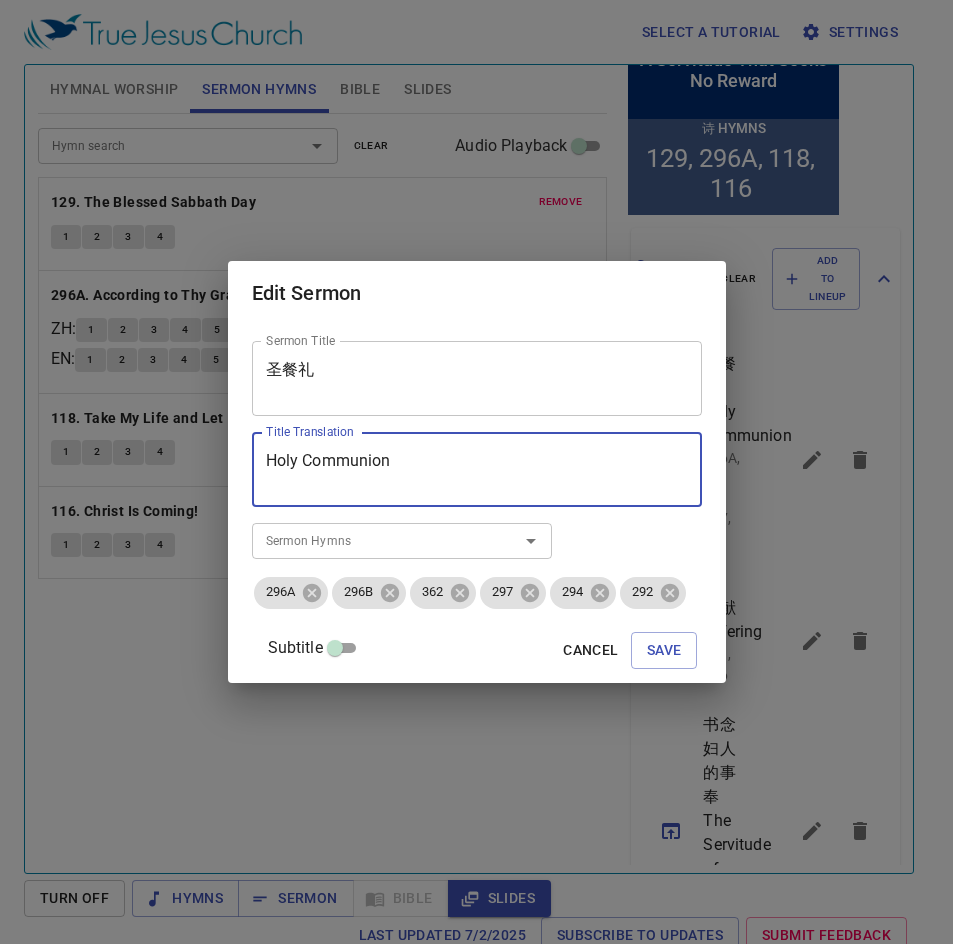 click on "Sermon Hymns" at bounding box center [372, 540] 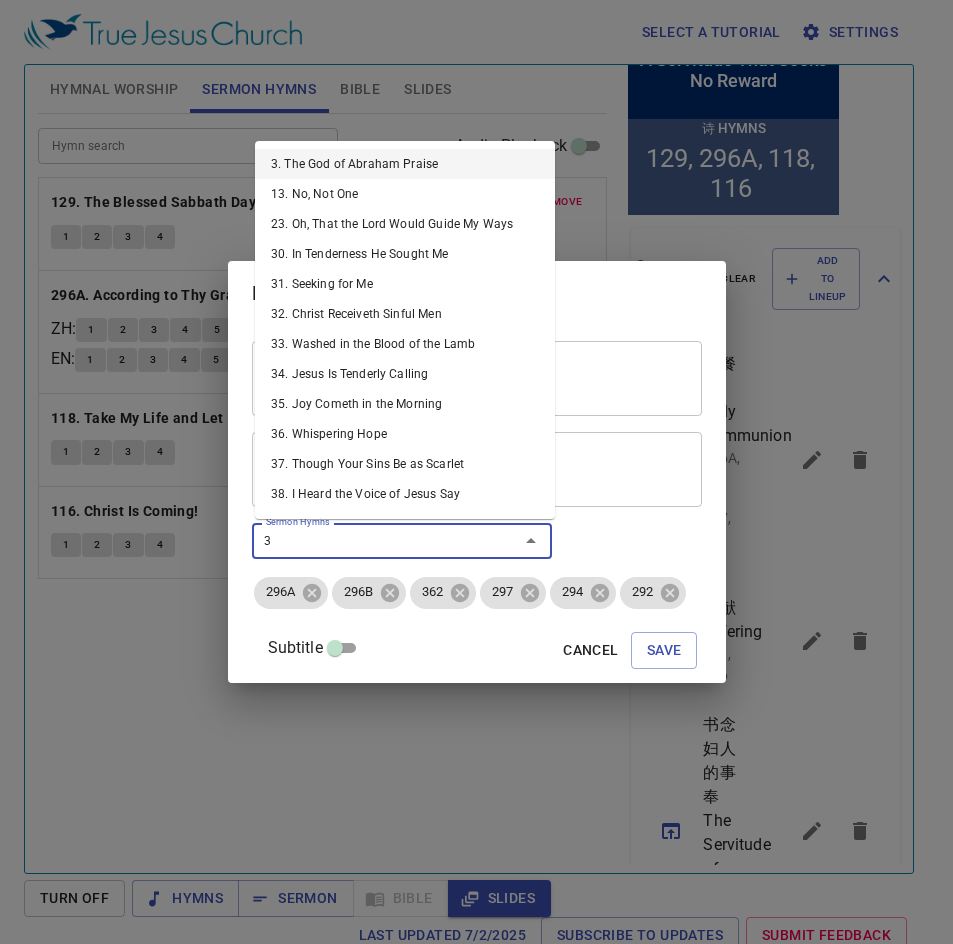 type on "37" 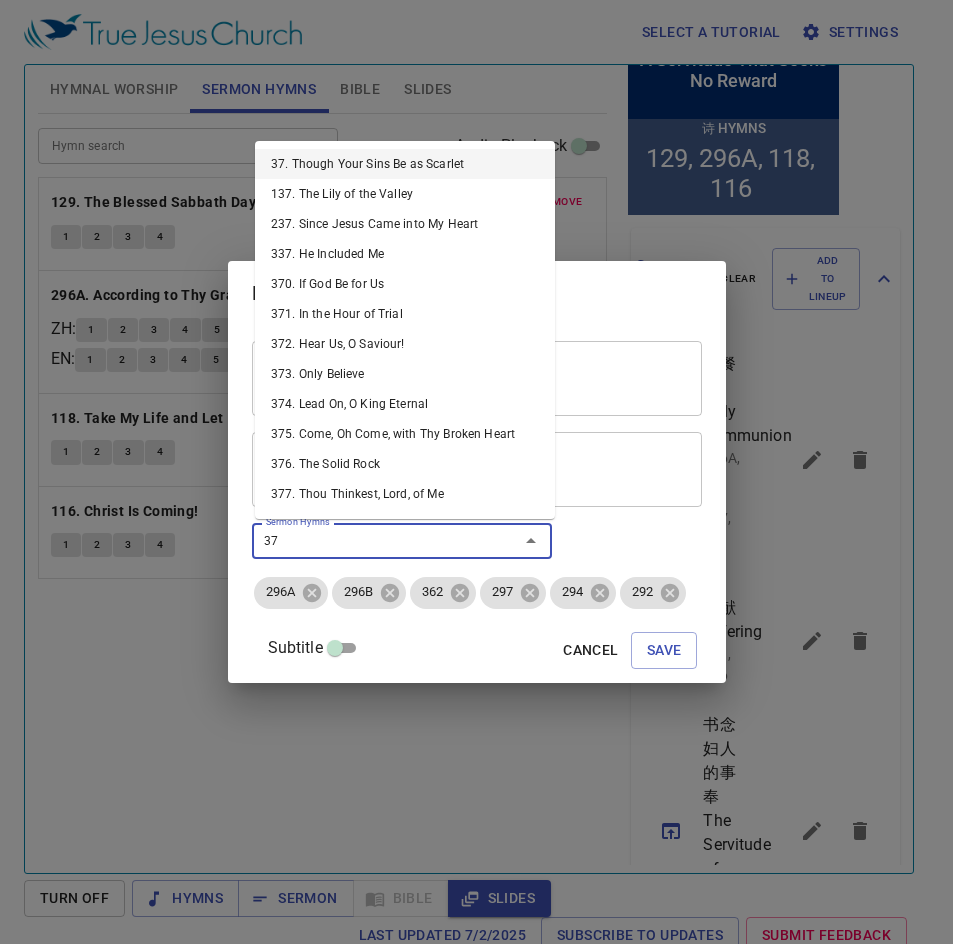 type 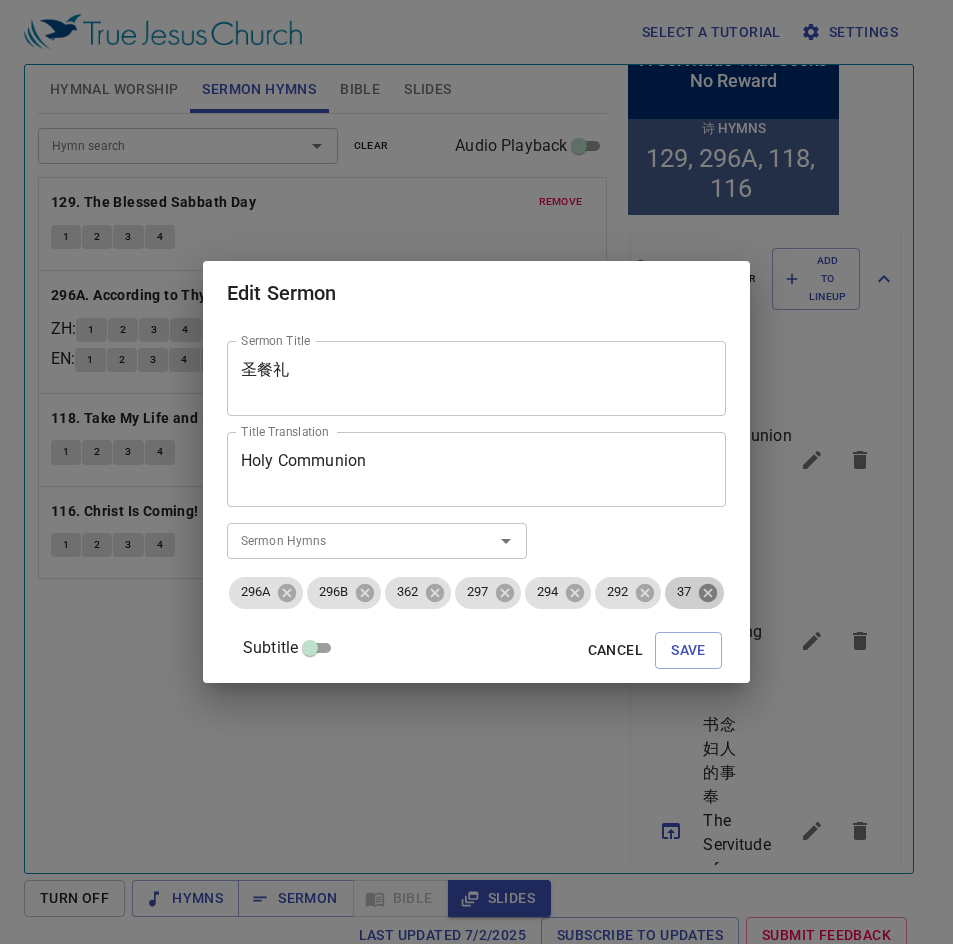 click 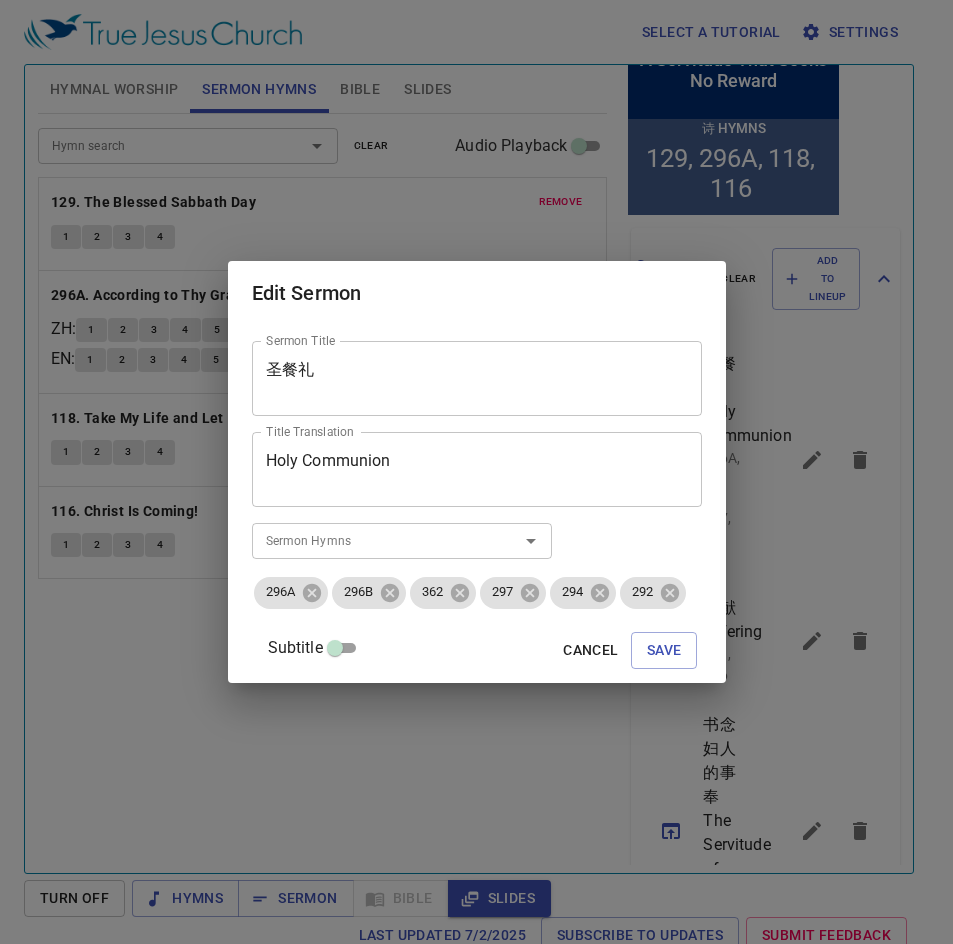 click on "Subtitle Cancel Save" at bounding box center [477, 651] 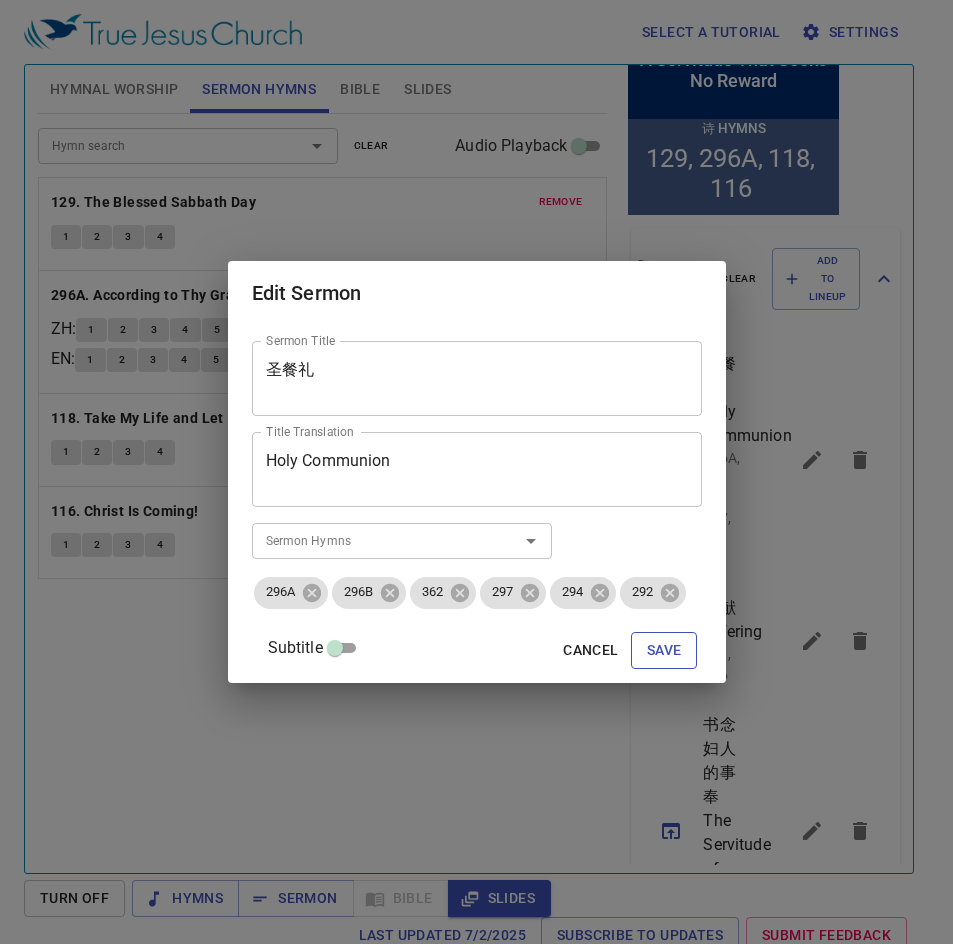 click on "Save" at bounding box center (664, 650) 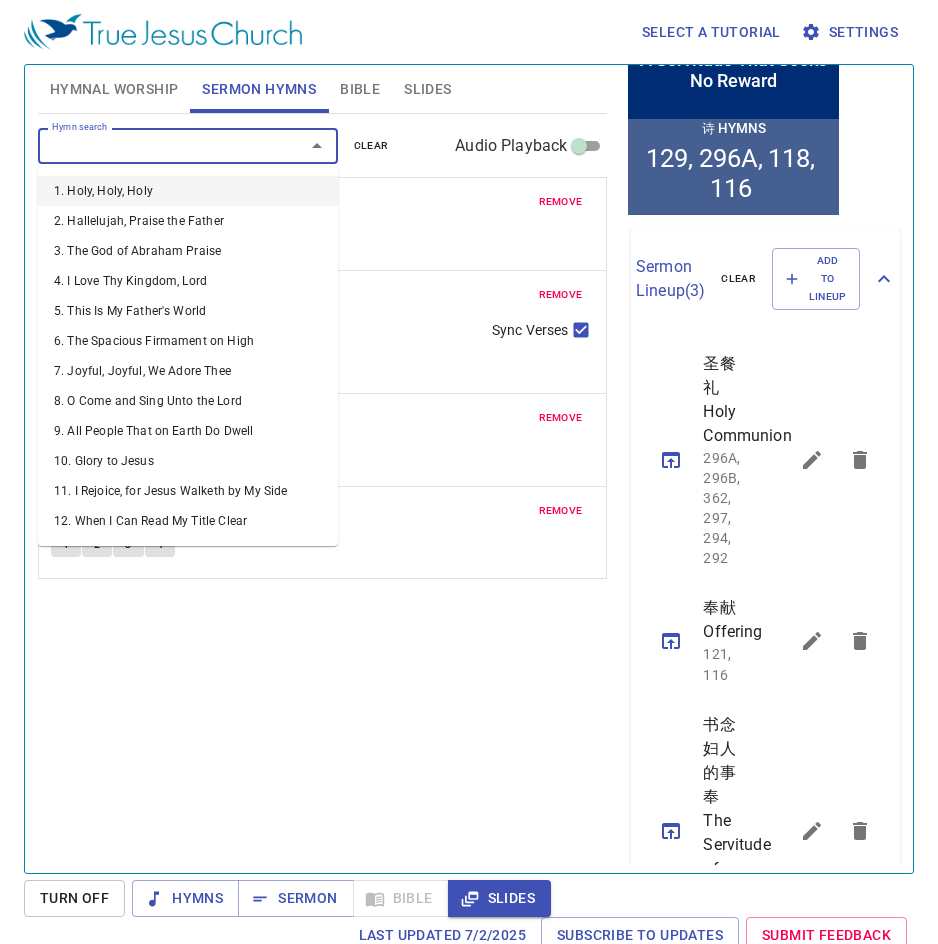 click on "Hymn search" at bounding box center [158, 145] 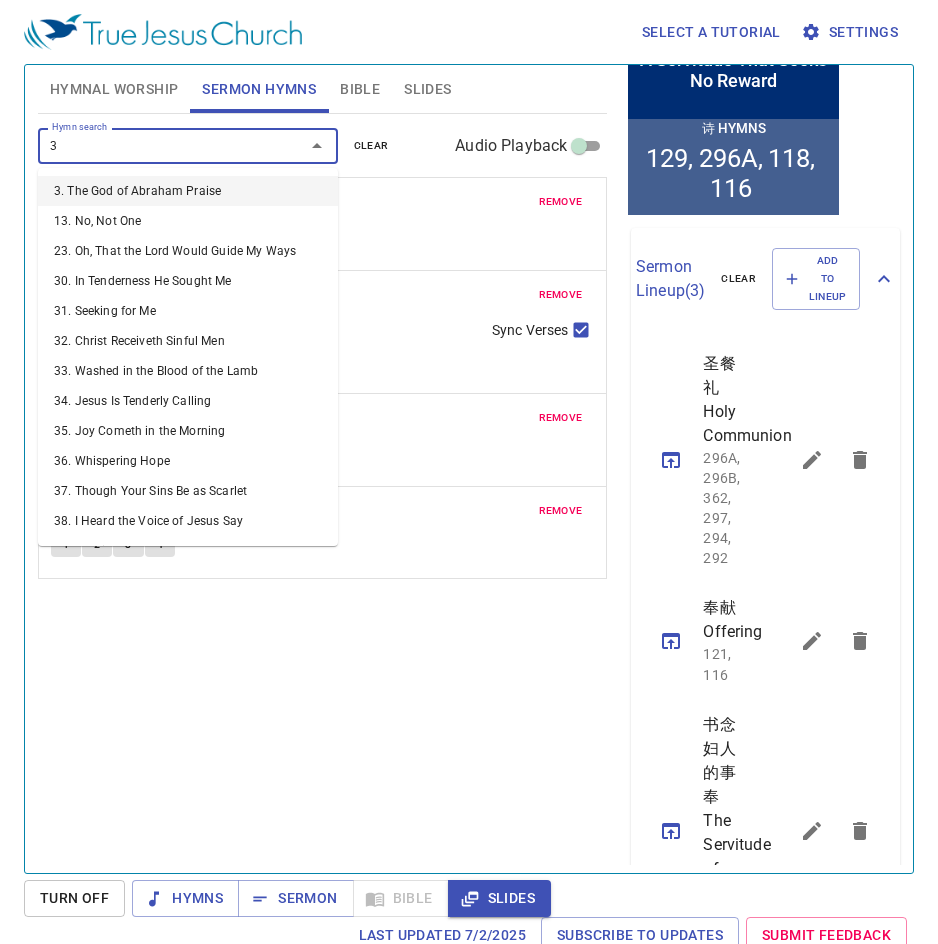type on "37" 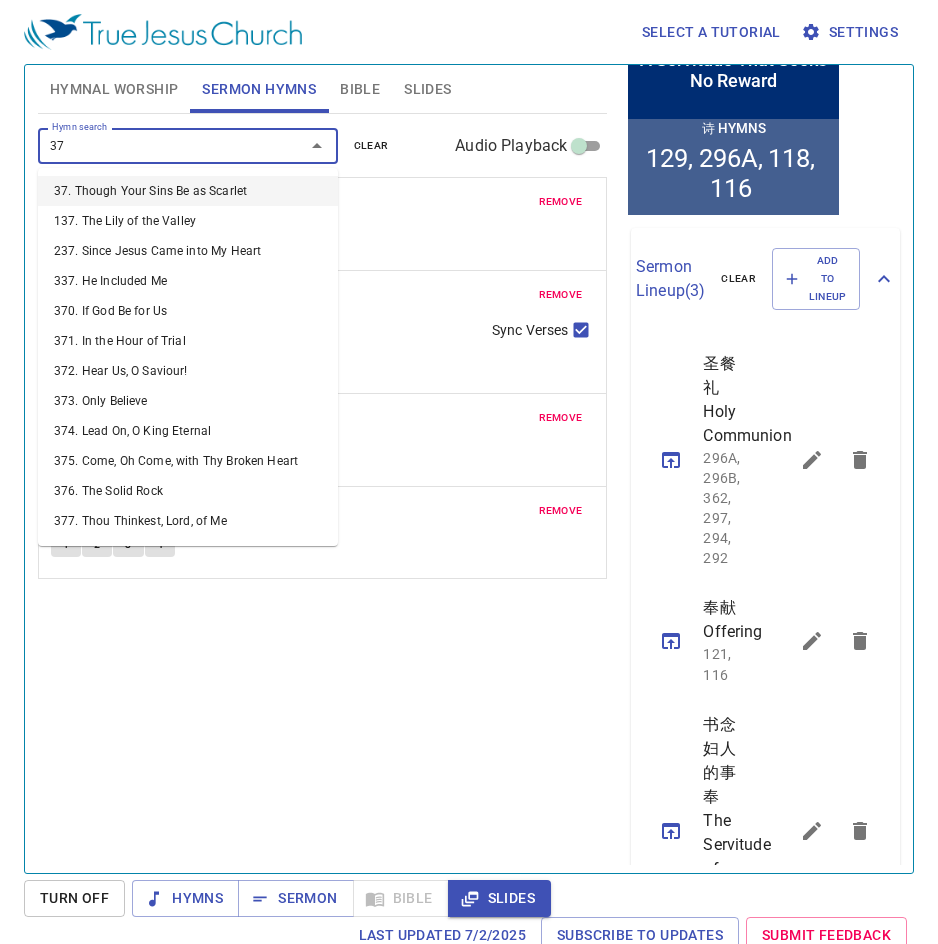 type 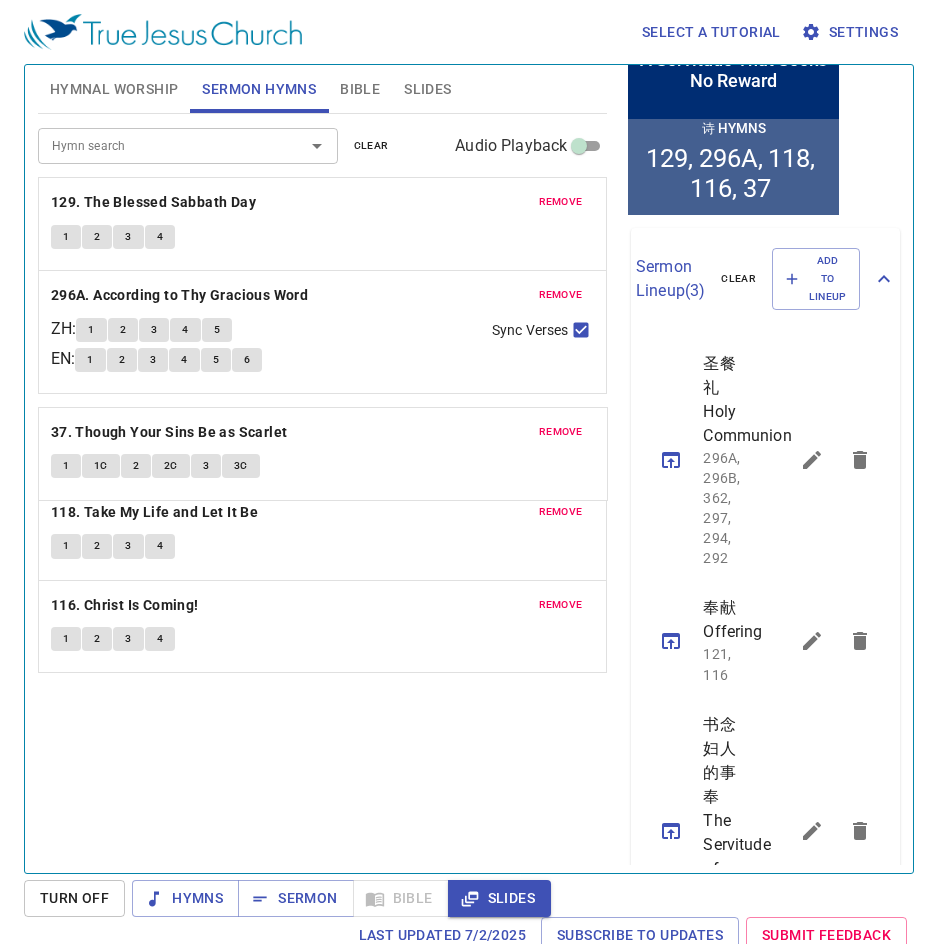 drag, startPoint x: 305, startPoint y: 603, endPoint x: 293, endPoint y: 427, distance: 176.40862 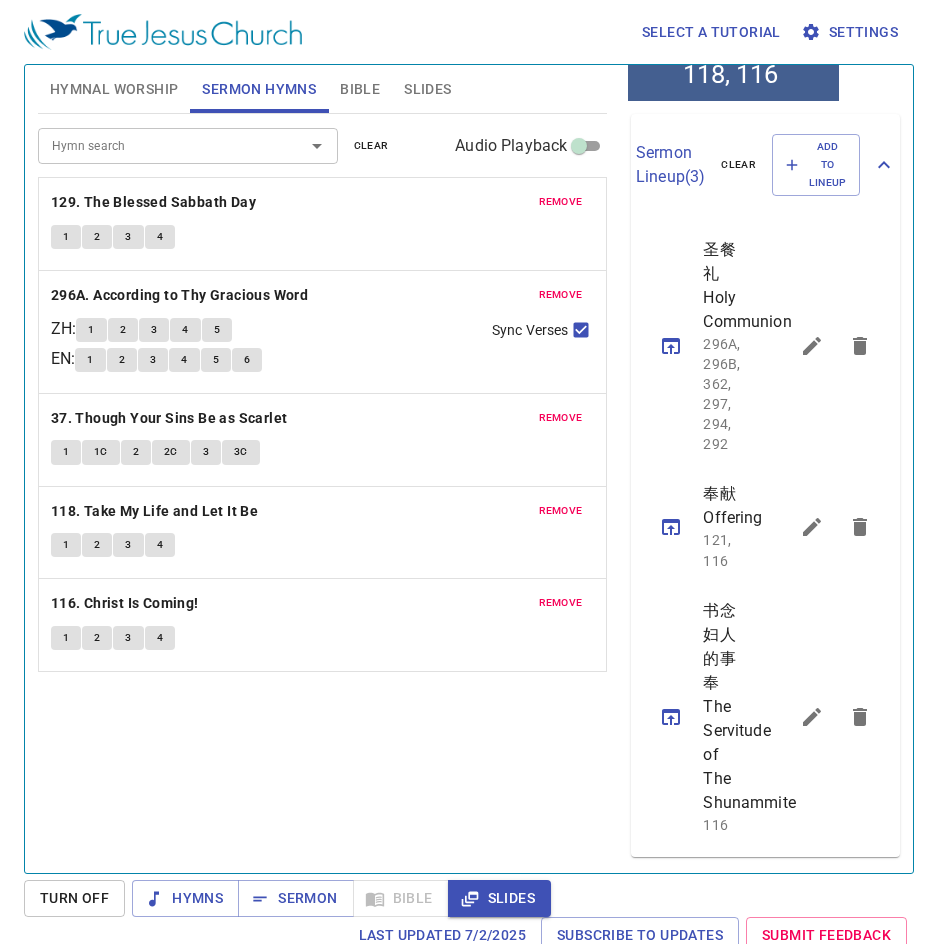 scroll, scrollTop: 658, scrollLeft: 0, axis: vertical 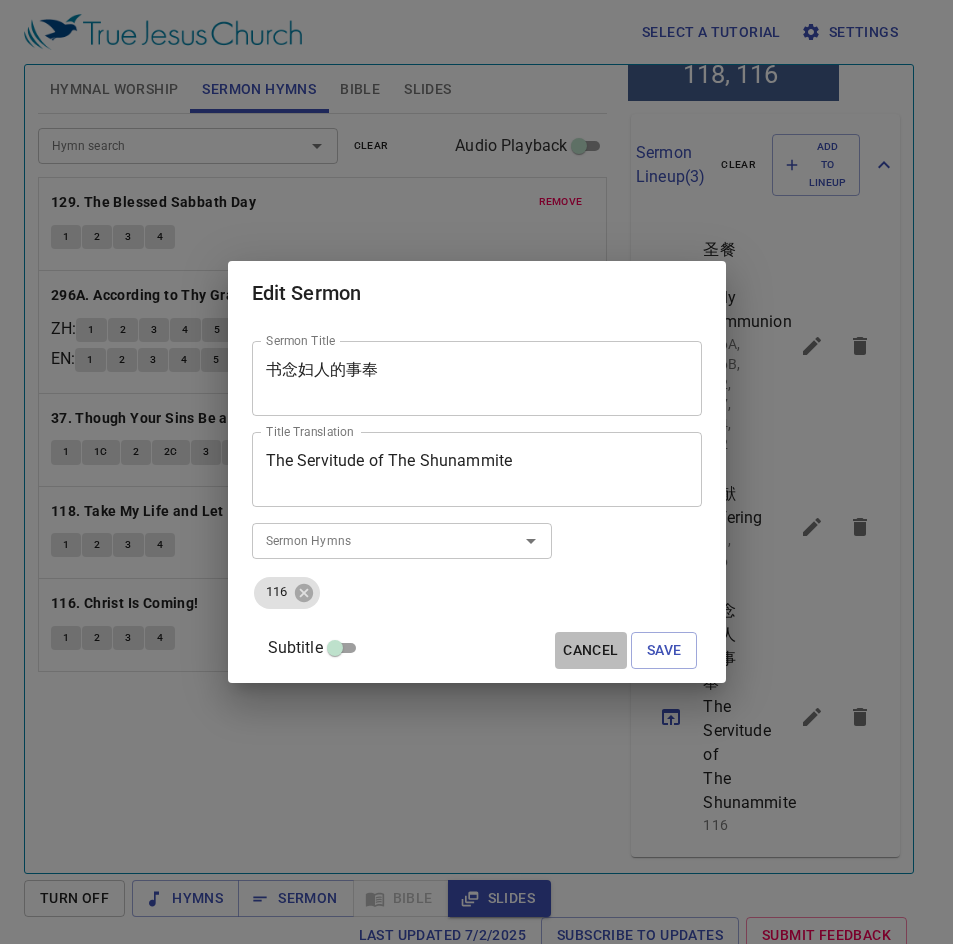 click on "Cancel" at bounding box center [590, 650] 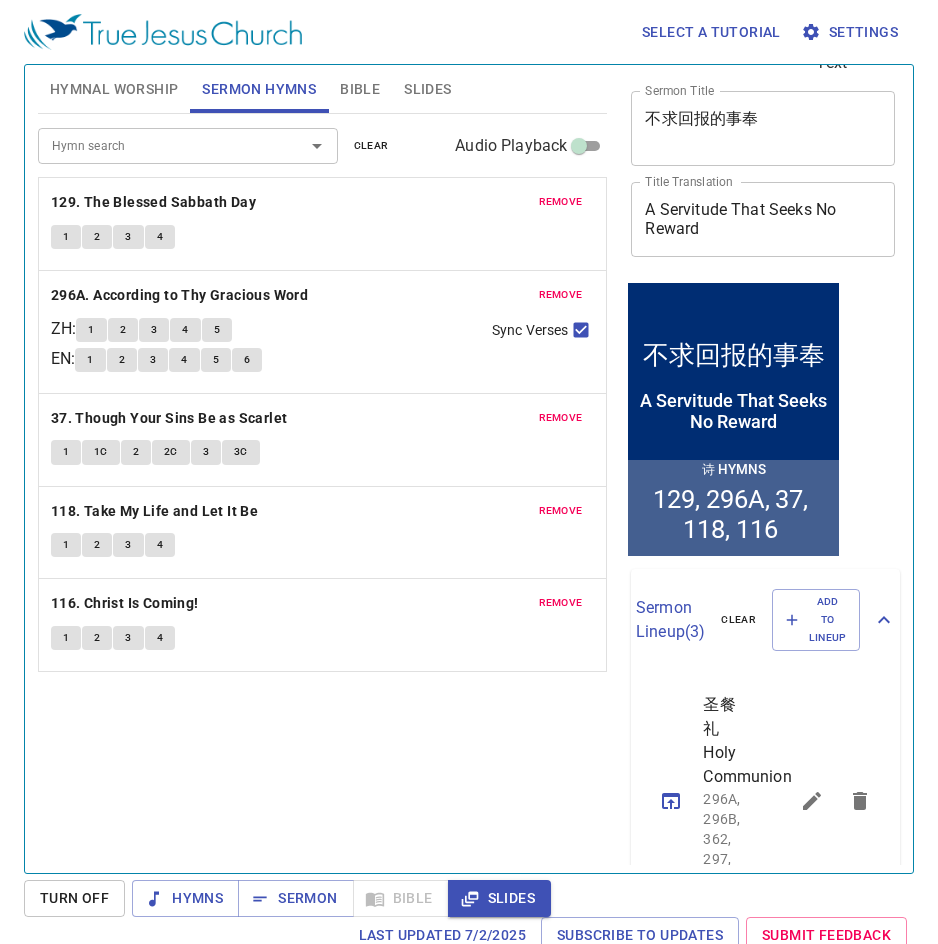 scroll, scrollTop: 58, scrollLeft: 0, axis: vertical 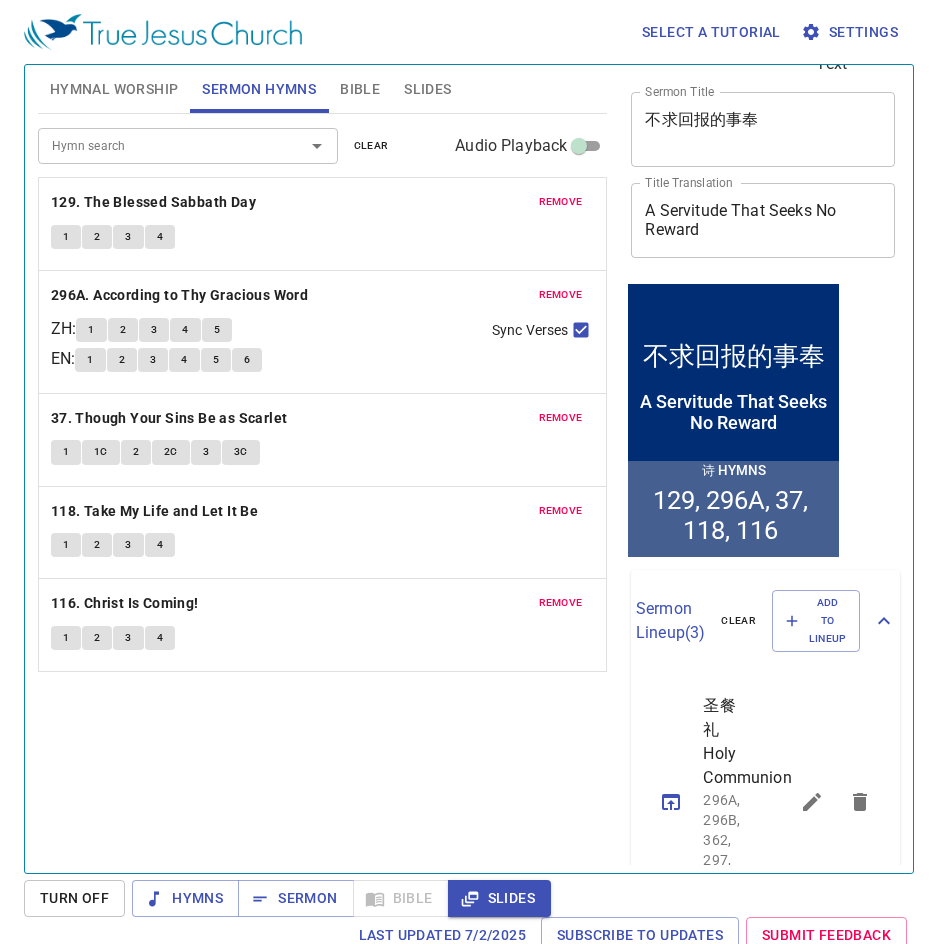 click on "clear Subtitle Footer Text Sermon Title 不求回报的事奉 x Sermon Title Title Translation  A Servitude That Seeks No Reward x Title Translation Subtitle x Subtitle Subtitle Translation x Subtitle Translation Footer Text Footer Text" at bounding box center (761, 143) 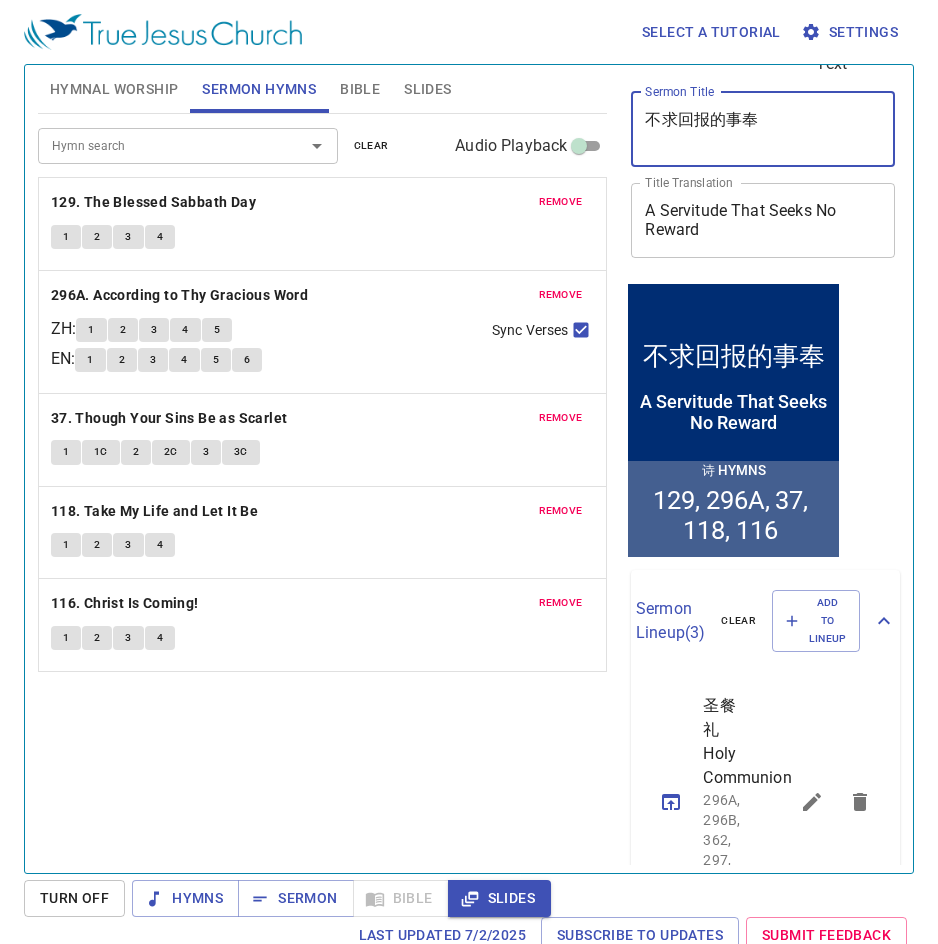 click on "不求回报的事奉" at bounding box center (763, 129) 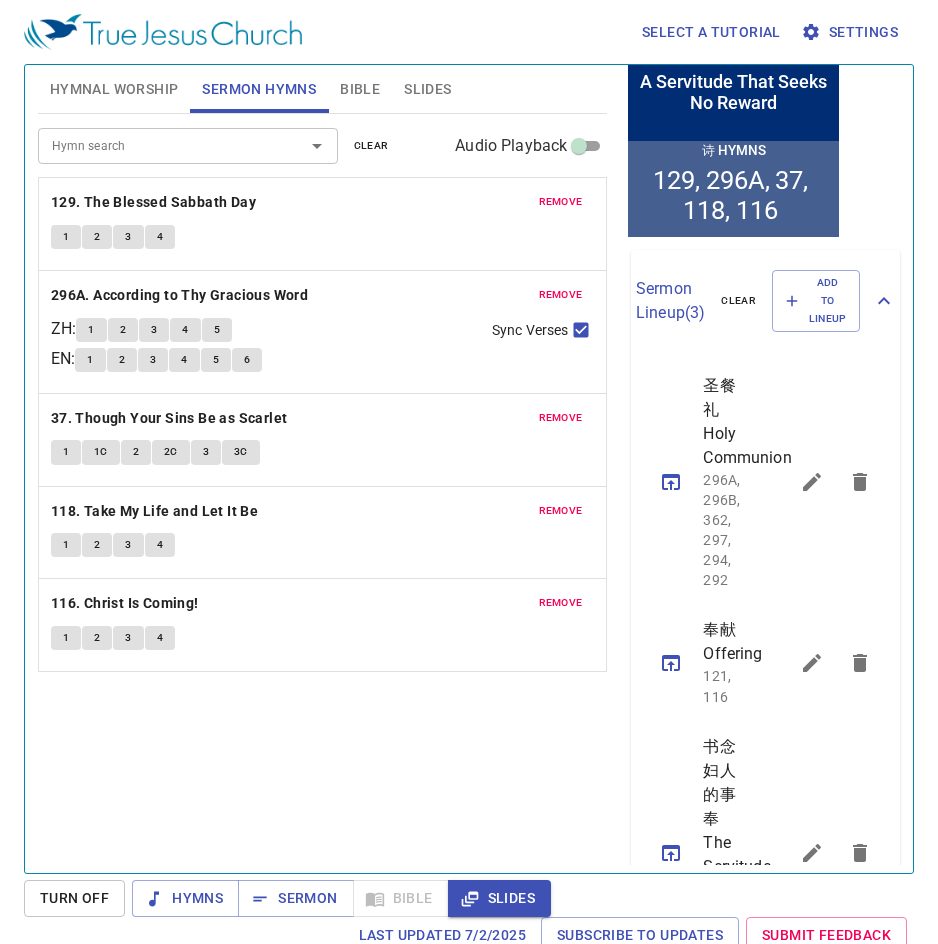 scroll, scrollTop: 658, scrollLeft: 0, axis: vertical 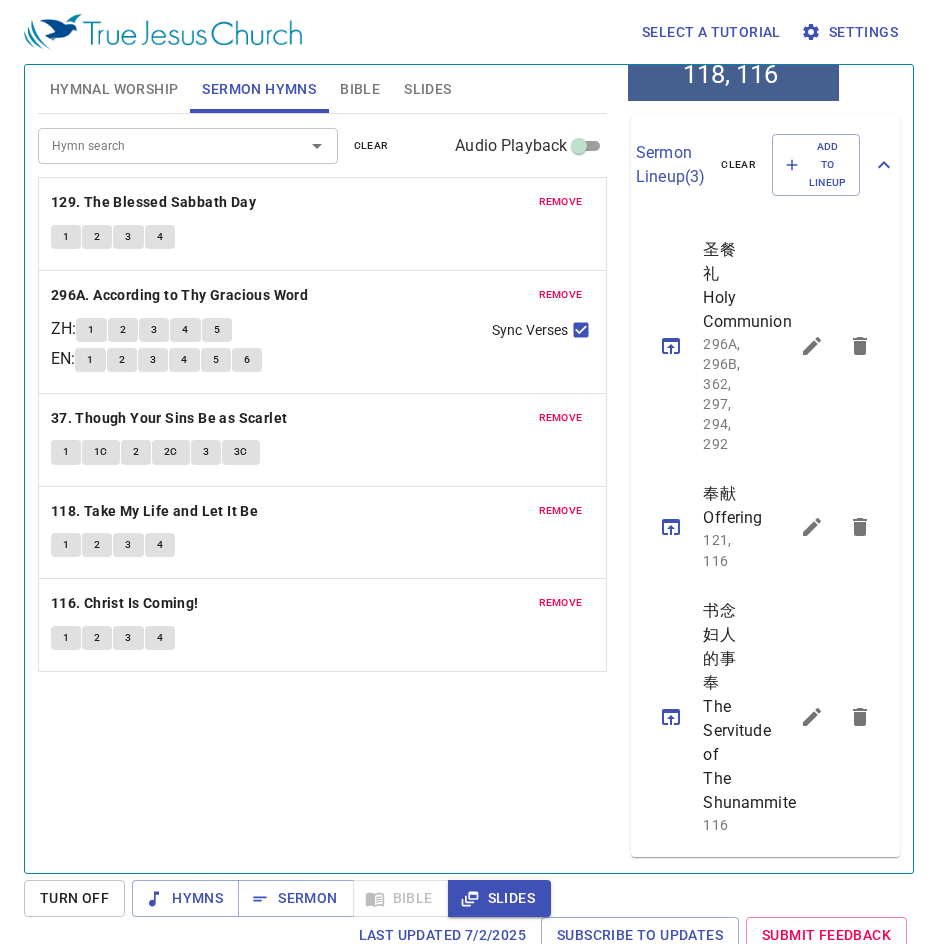 click 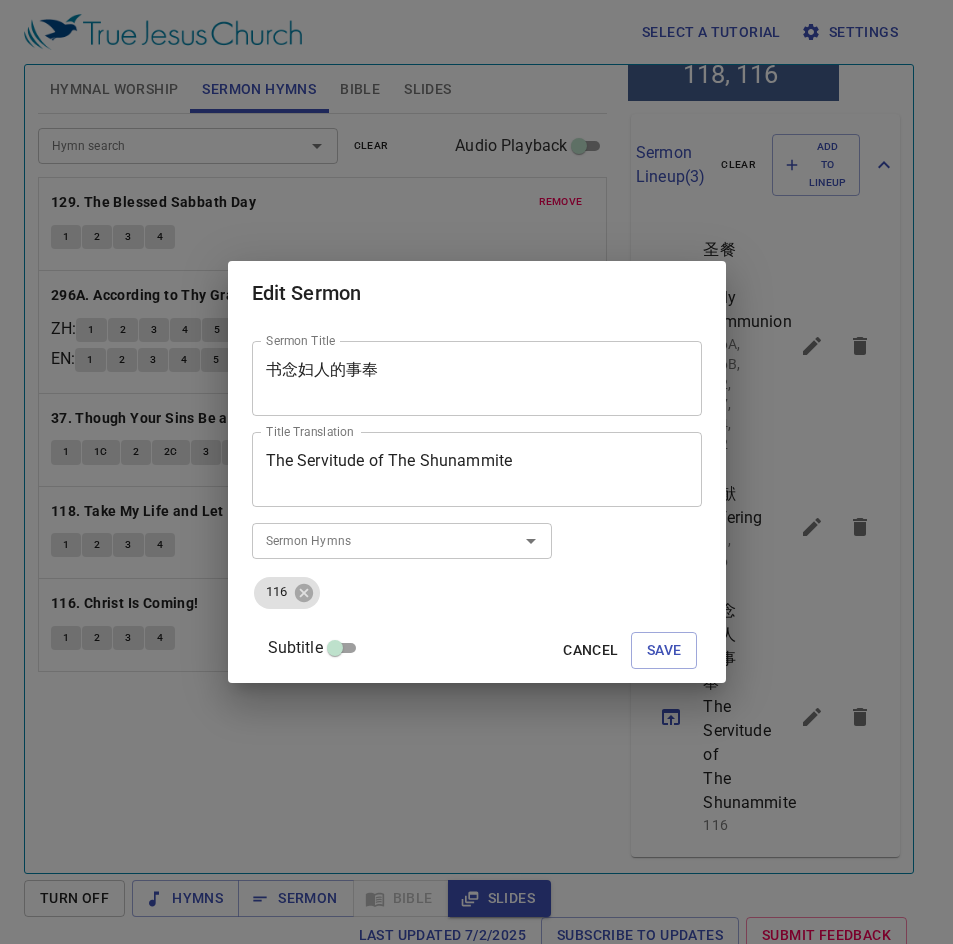 click on "书念妇人的事奉  Sermon Title" at bounding box center [477, 378] 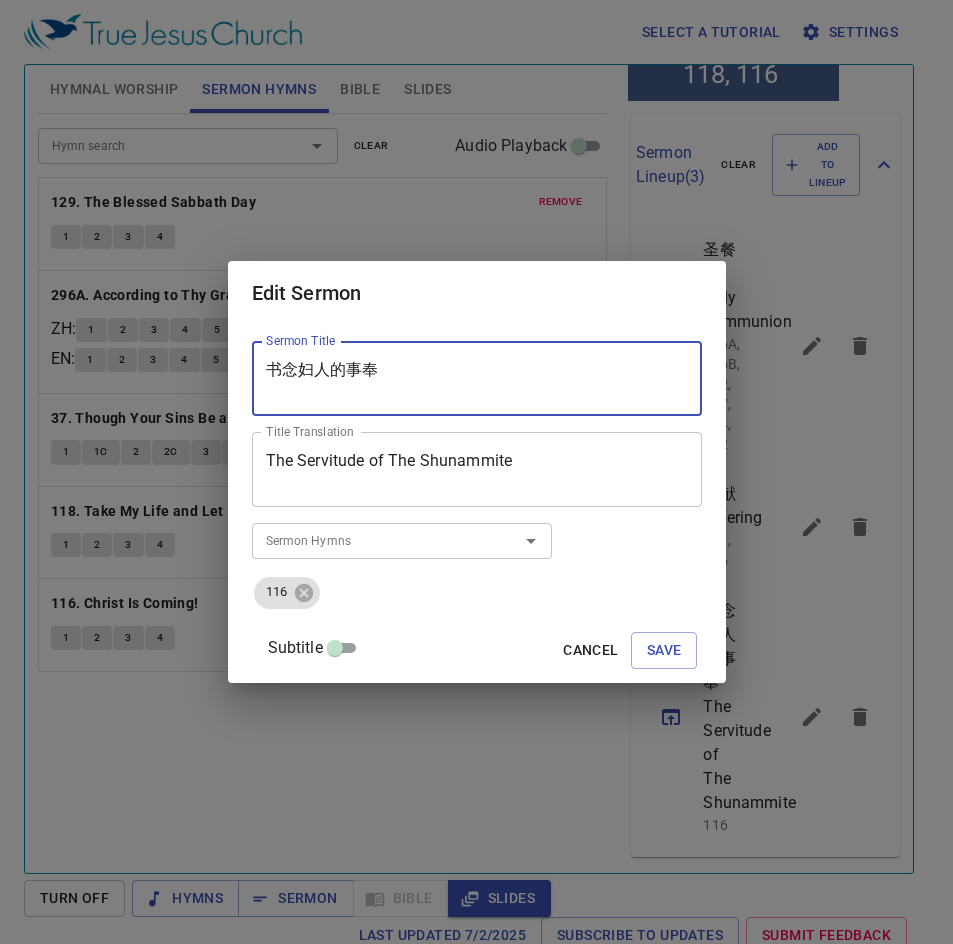 paste on "求回报的事奉" 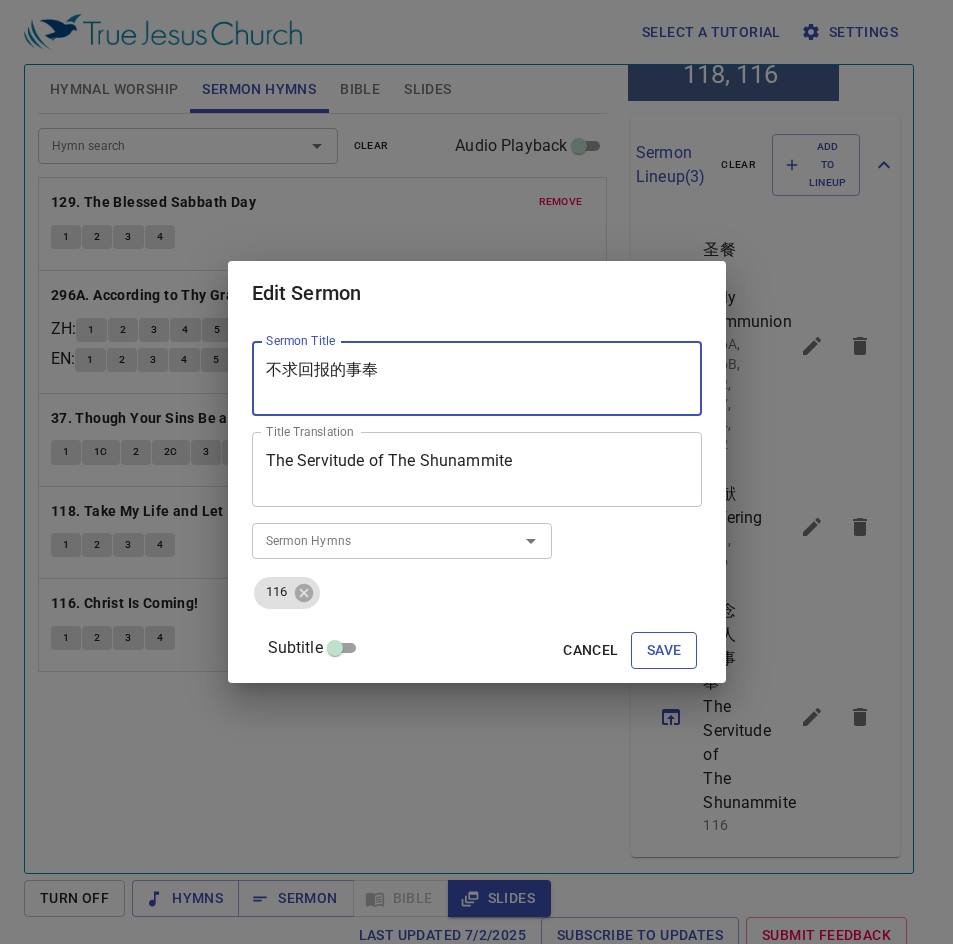 type on "不求回报的事奉" 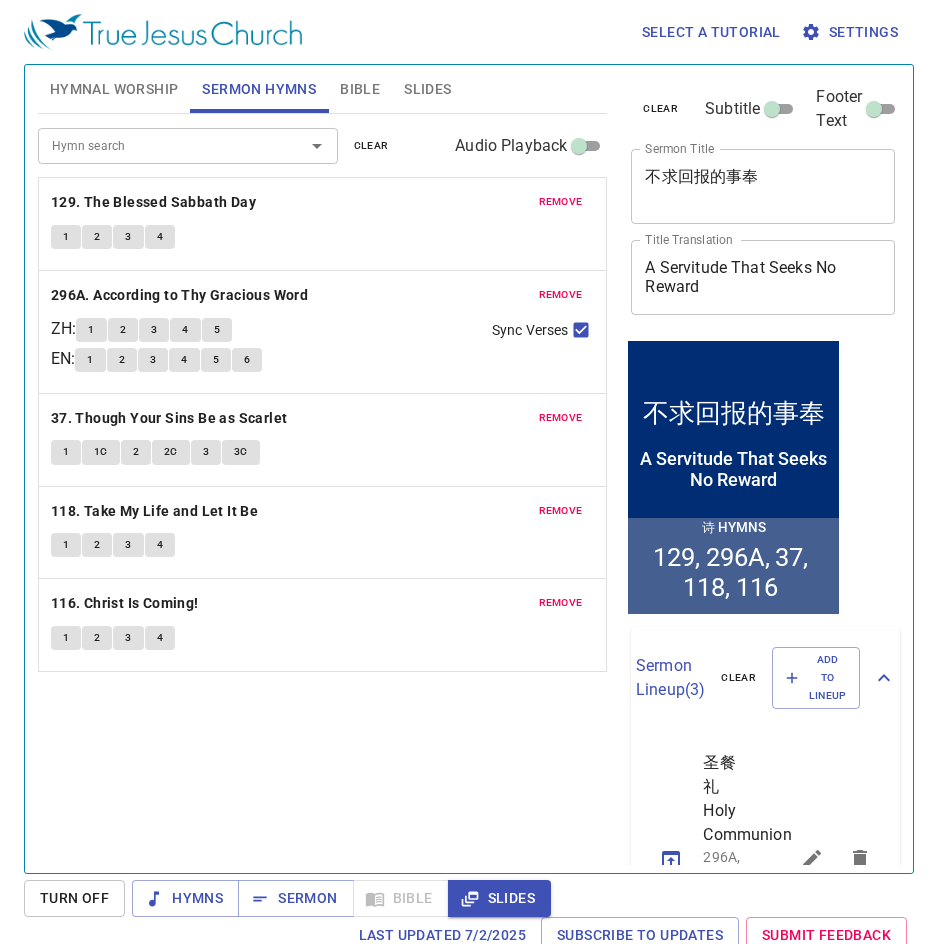 scroll, scrollTop: 0, scrollLeft: 0, axis: both 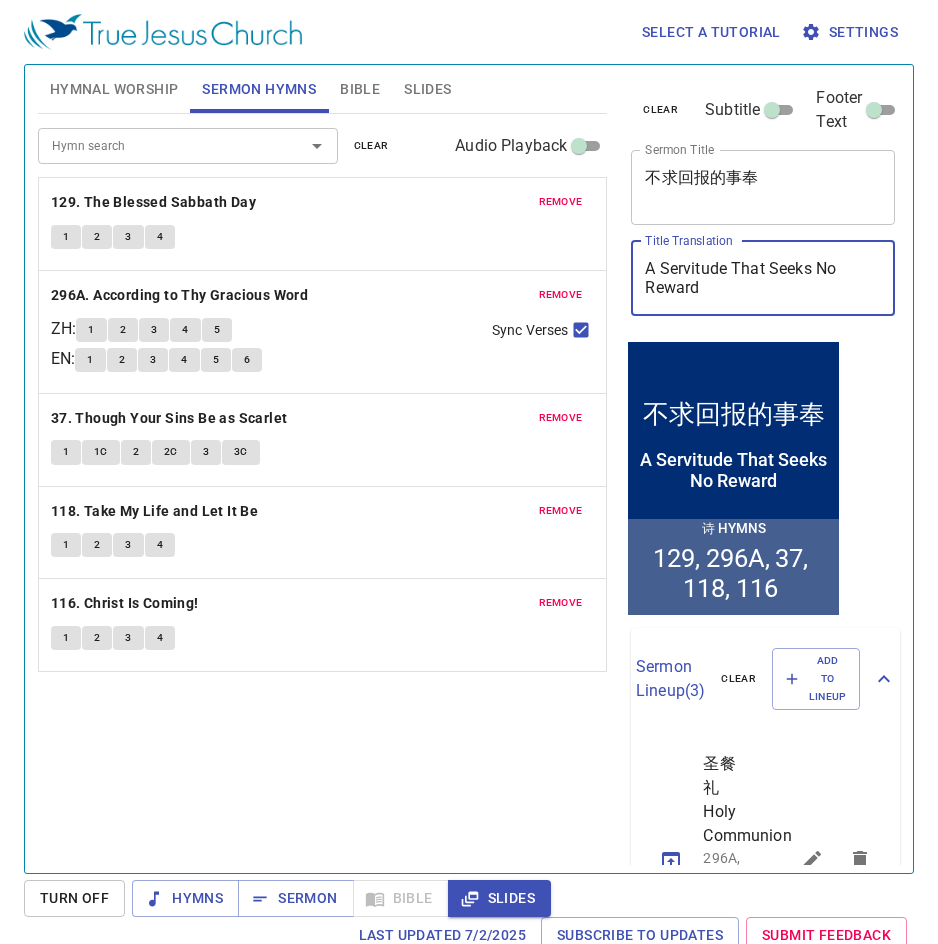 click on "A Servitude That Seeks No Reward" at bounding box center (763, 278) 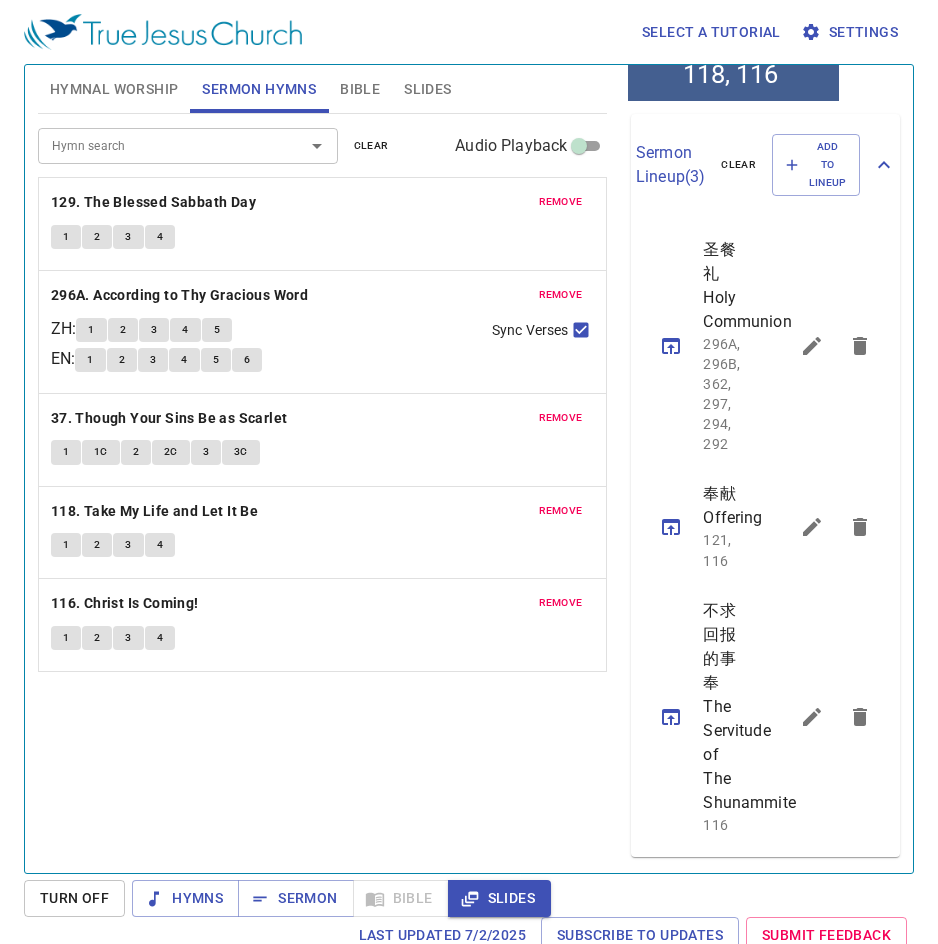 scroll, scrollTop: 658, scrollLeft: 0, axis: vertical 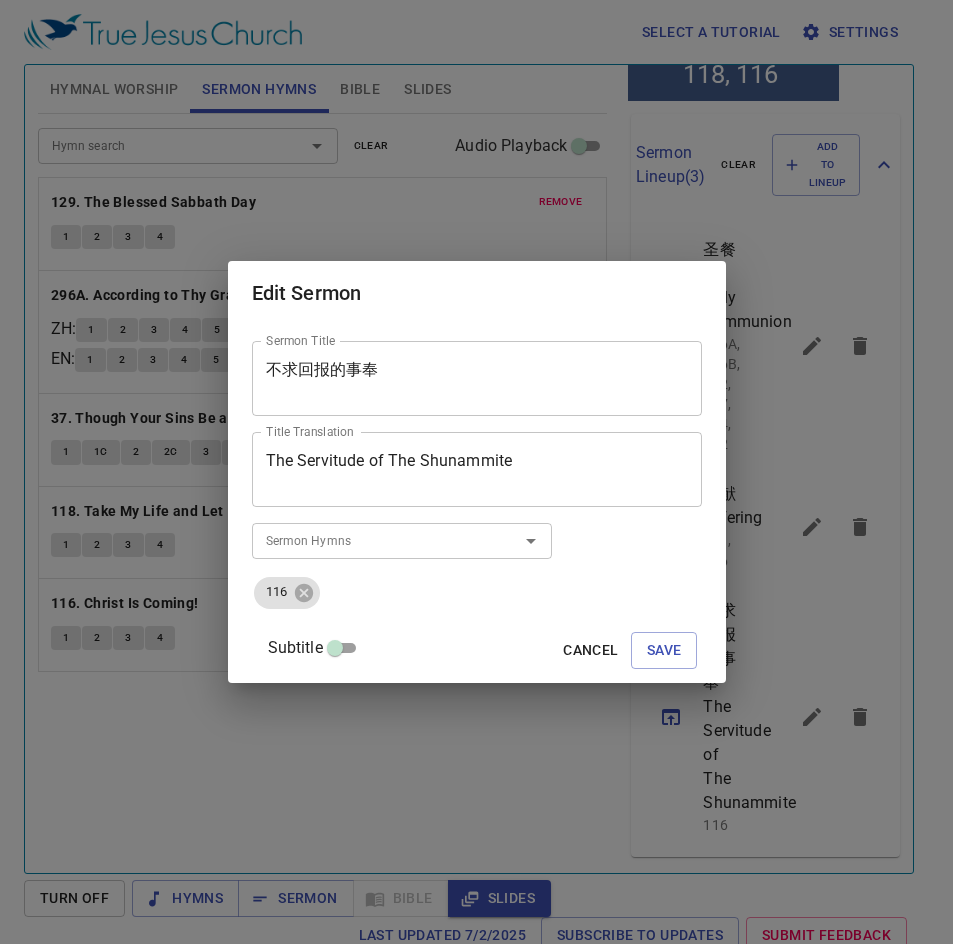 click on "The Servitude of The Shunammite" at bounding box center [477, 470] 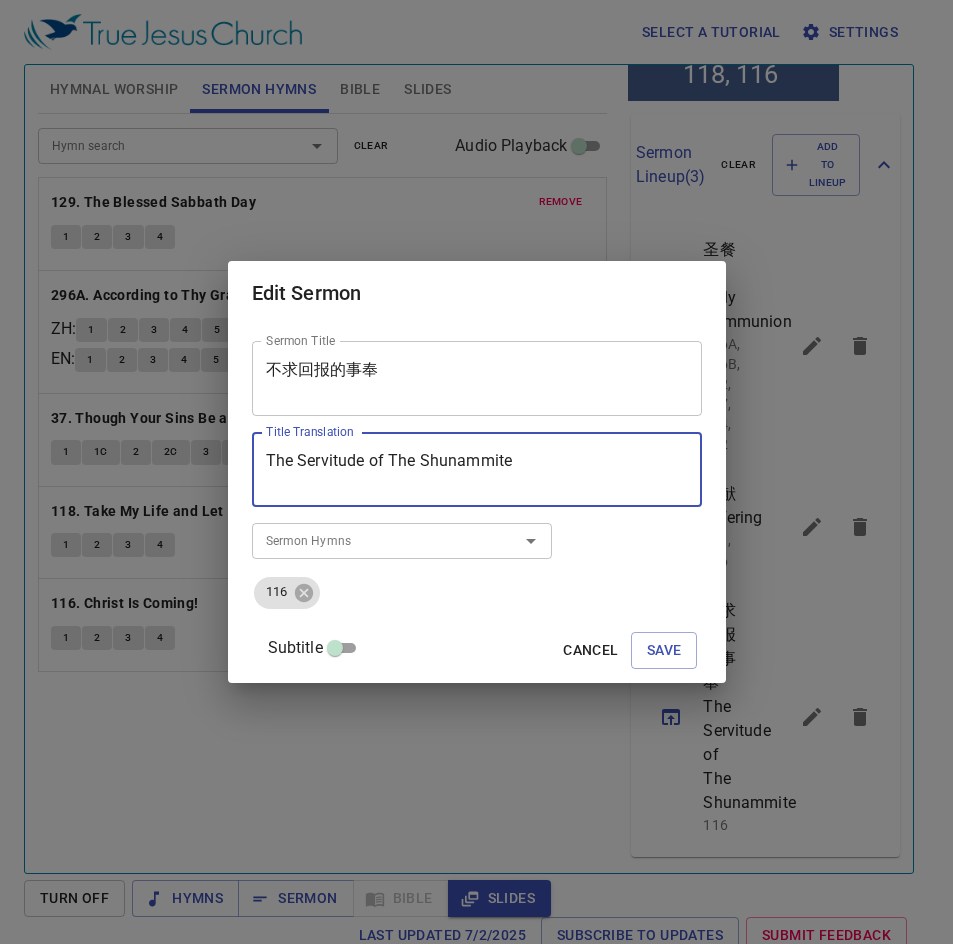 paste on "A Servitude That Seeks No Reward" 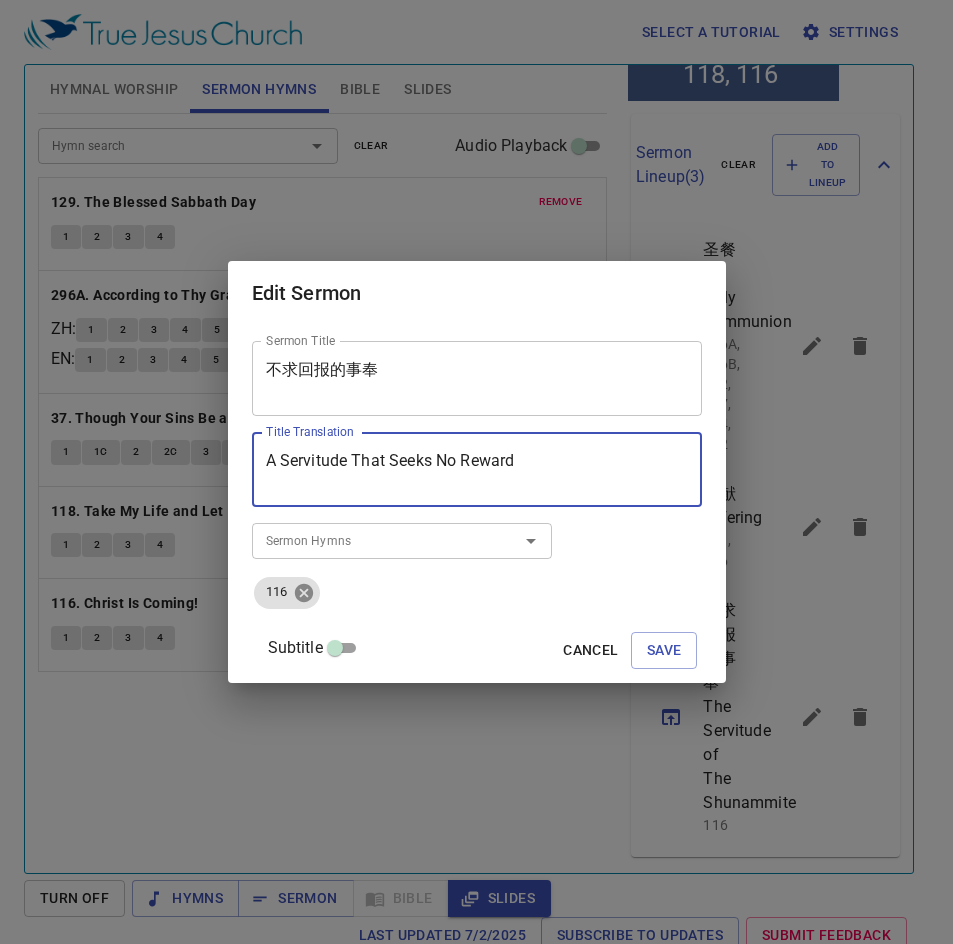 type on "A Servitude That Seeks No Reward" 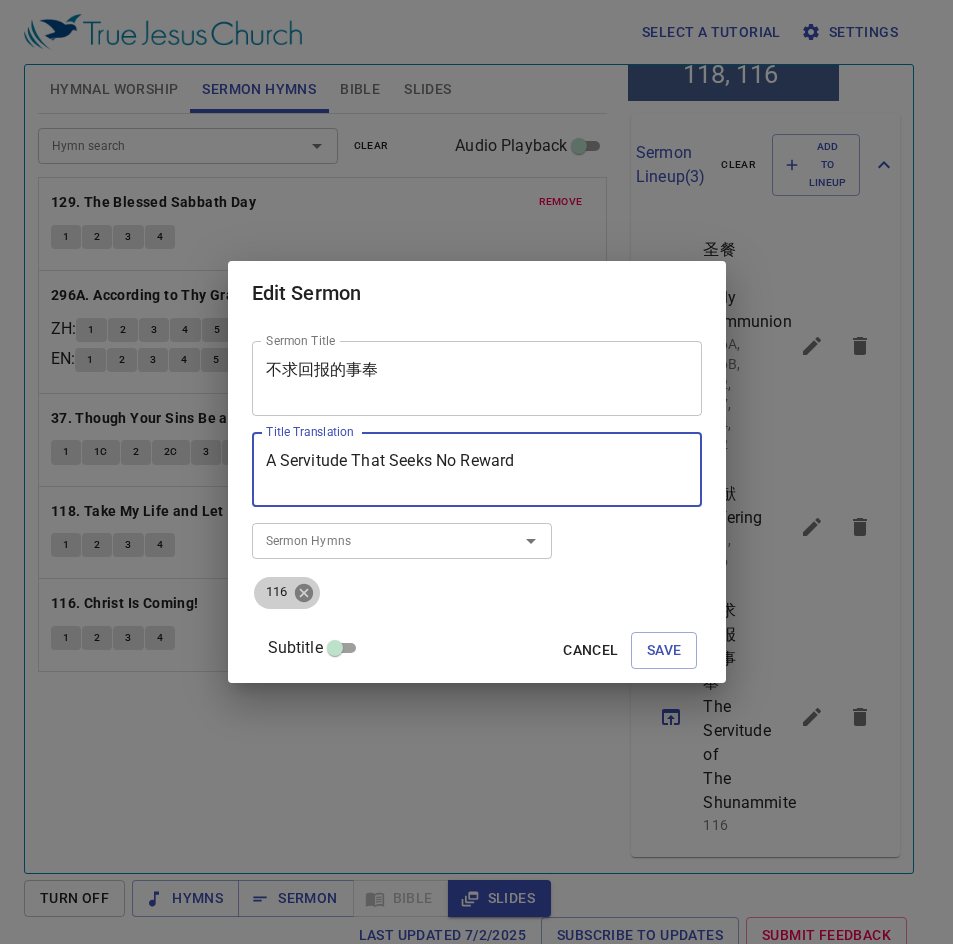 click 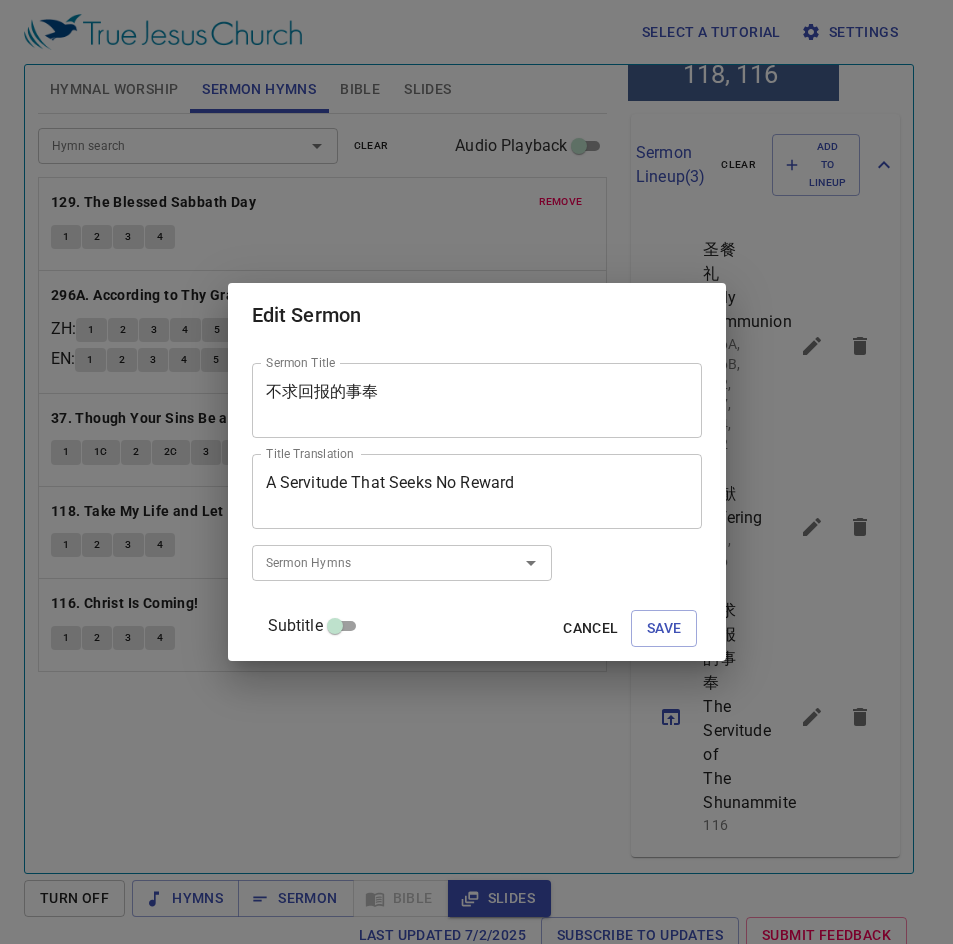 click on "Sermon Hymns" at bounding box center [372, 562] 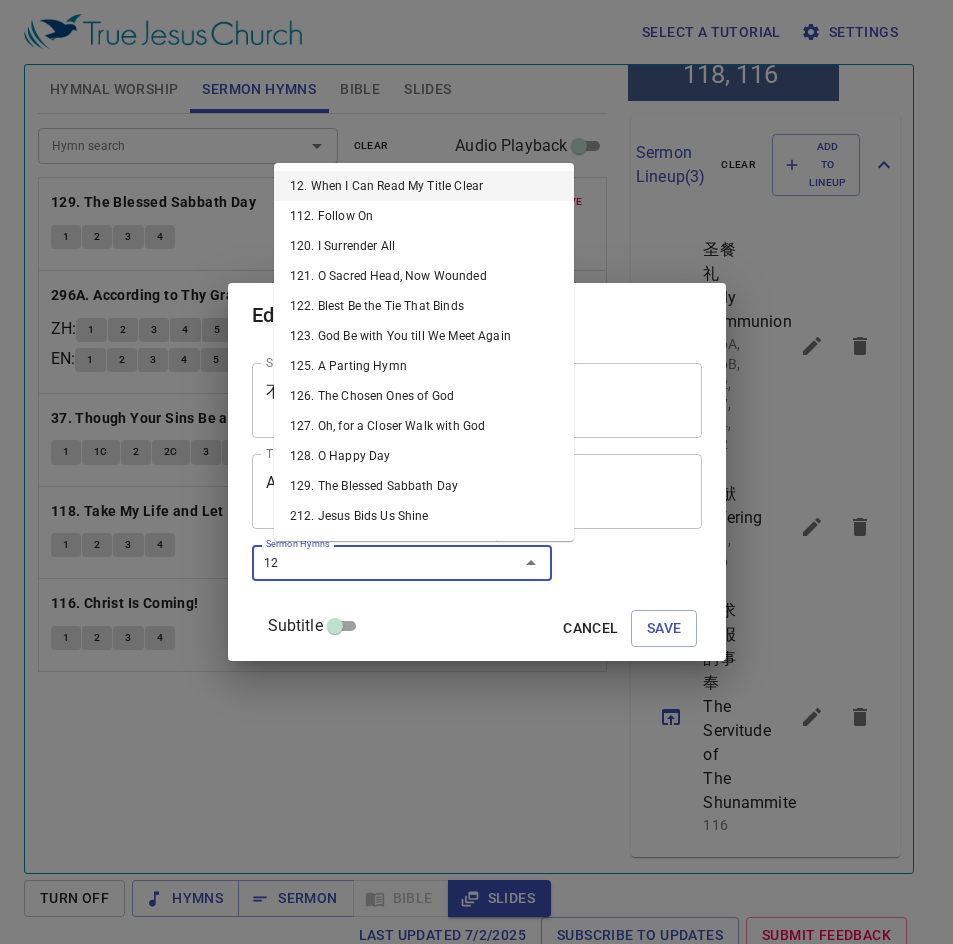 type on "129" 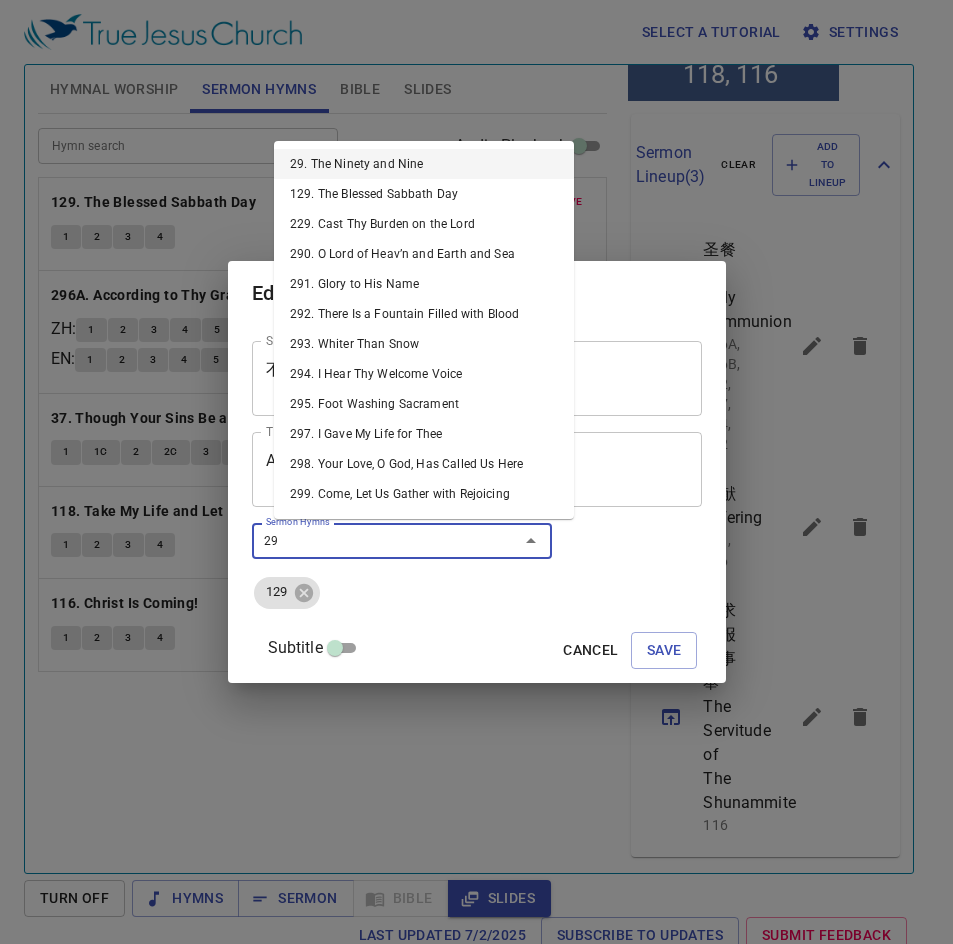 type on "296" 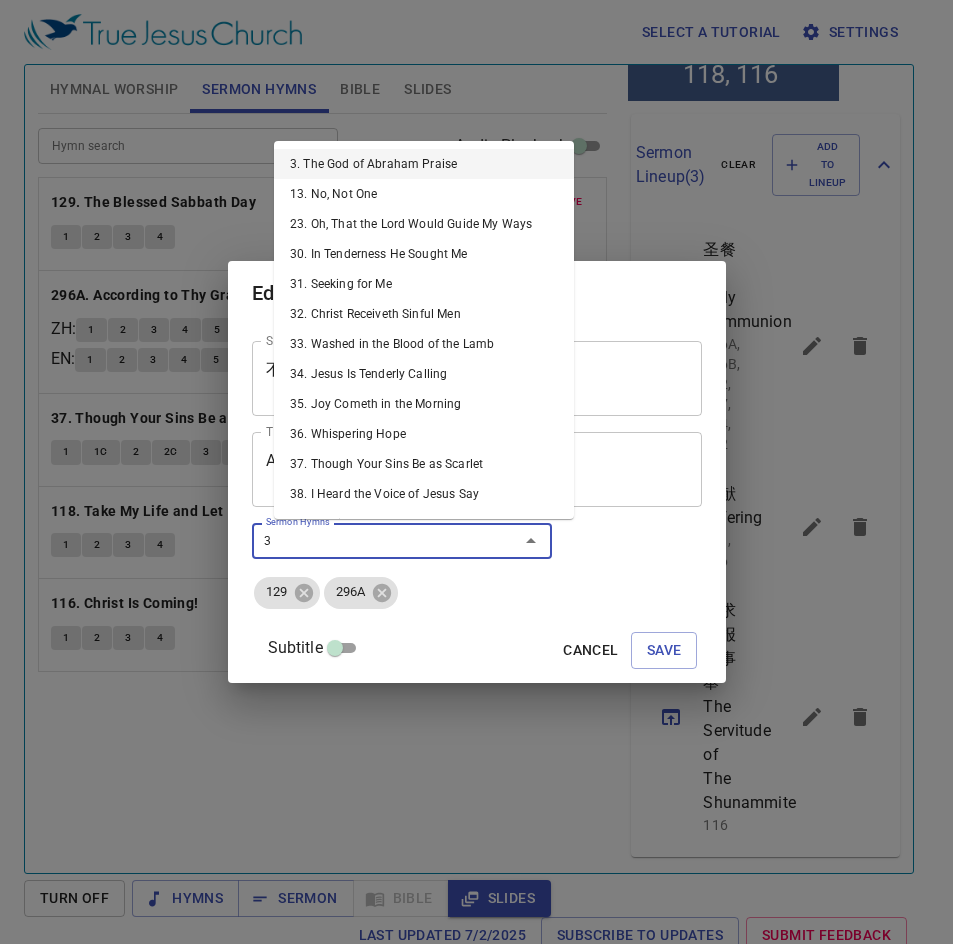 type on "37" 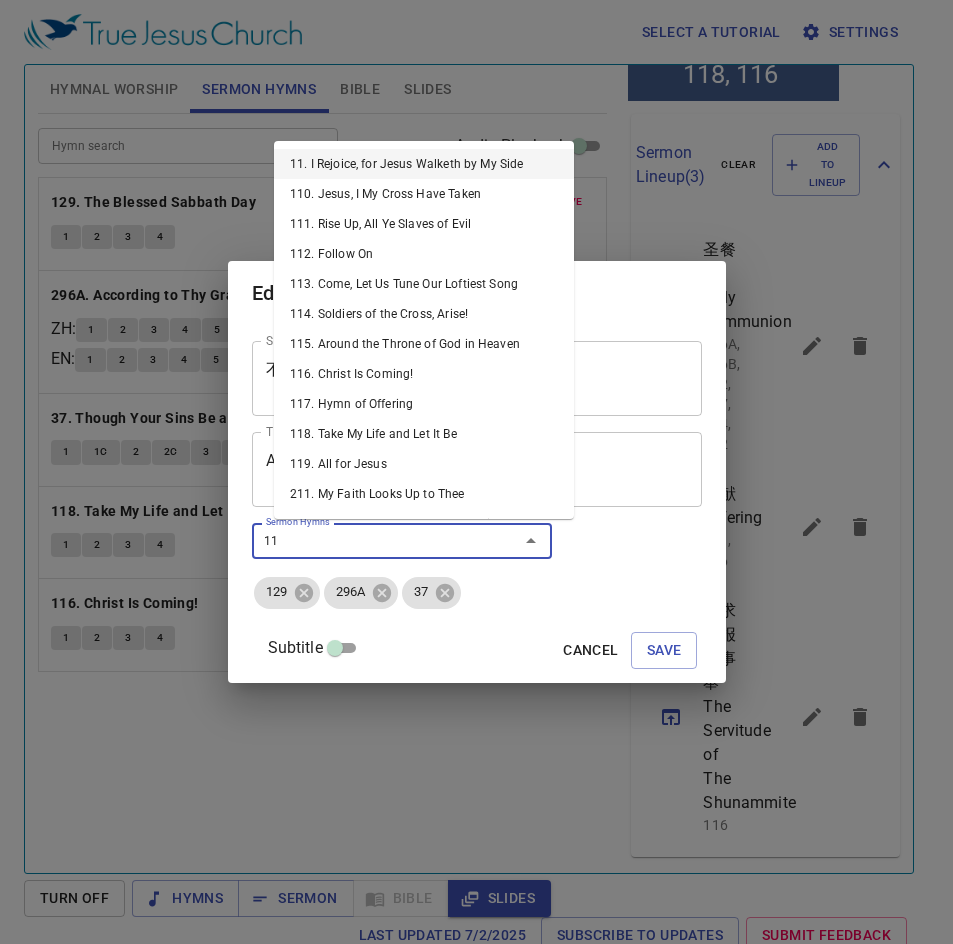 type on "118" 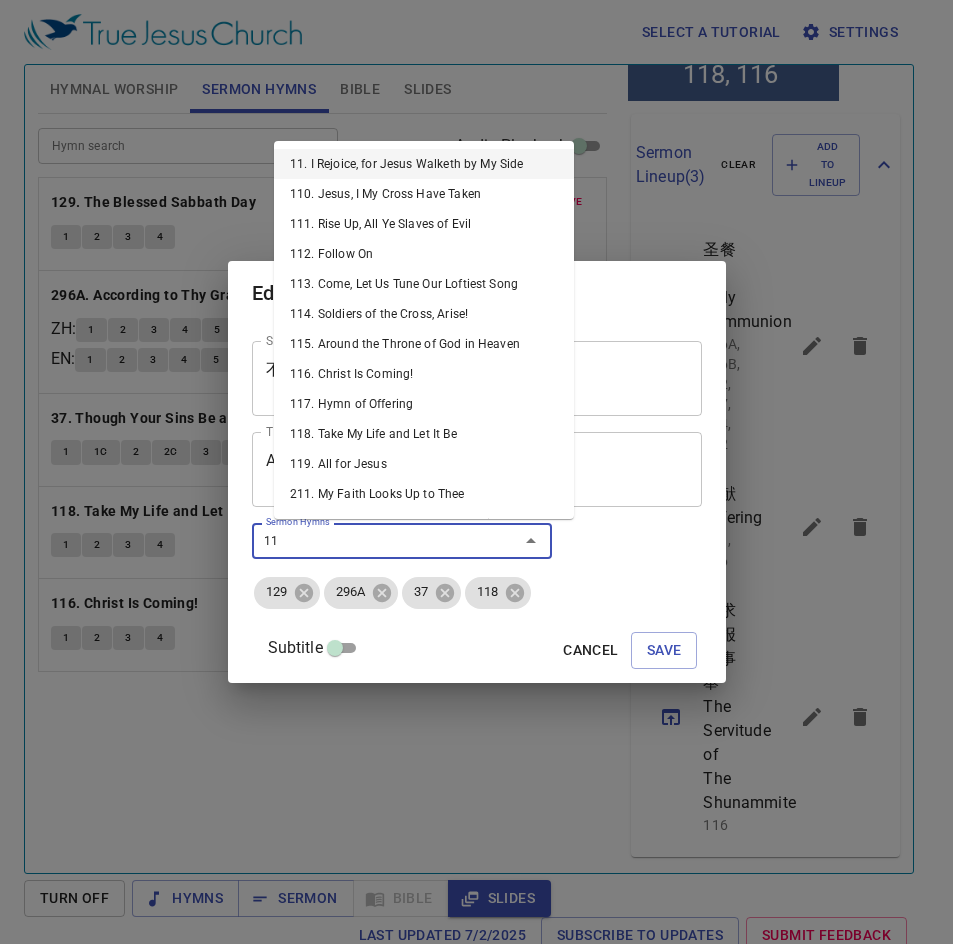 type on "116" 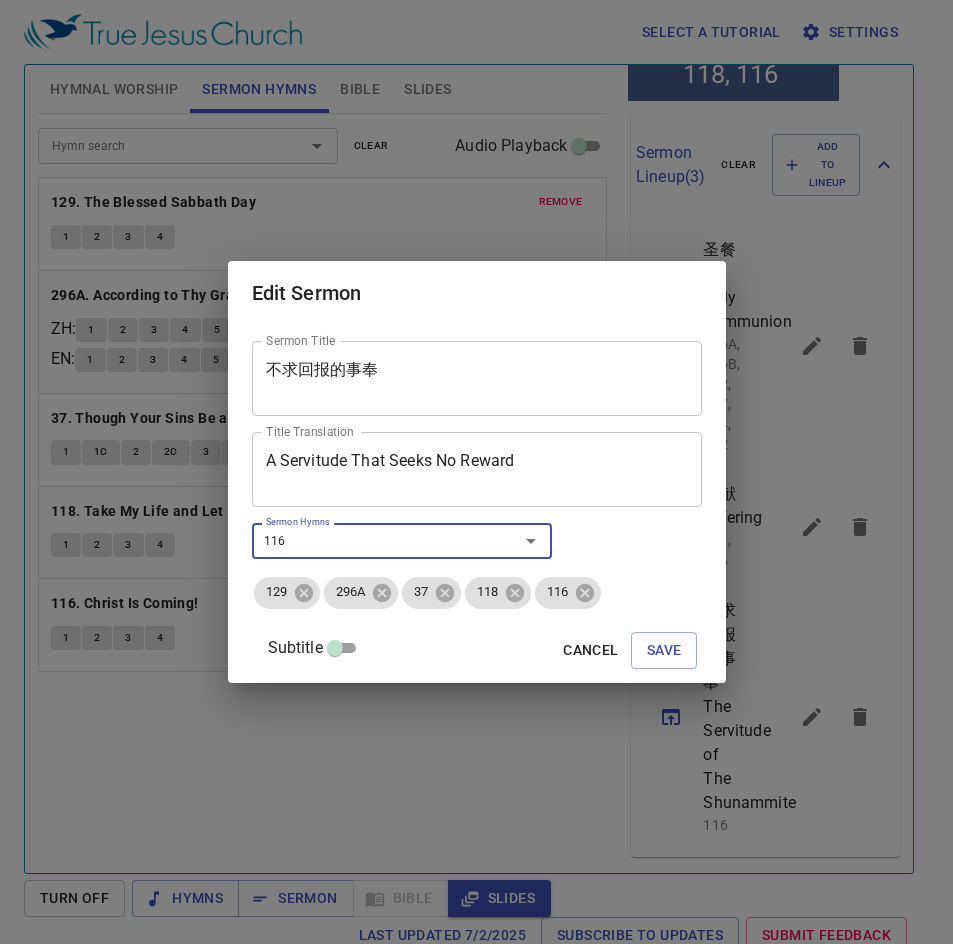 type 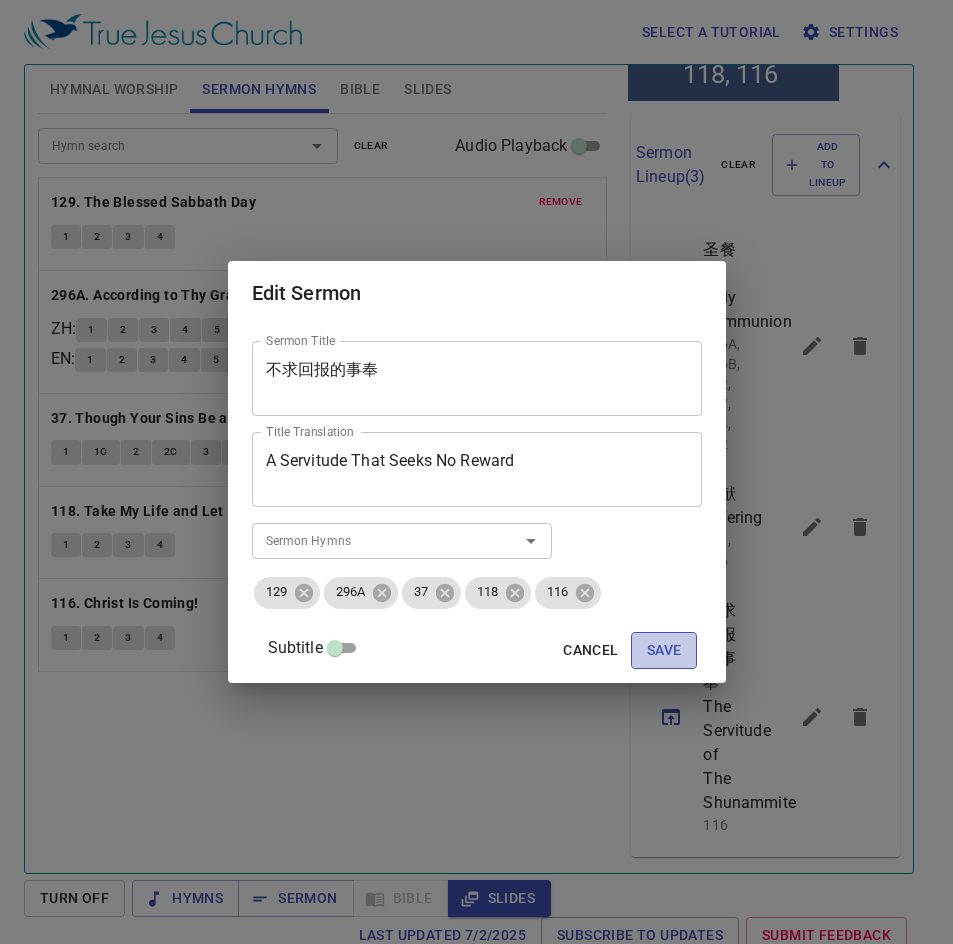 click on "Save" at bounding box center [664, 650] 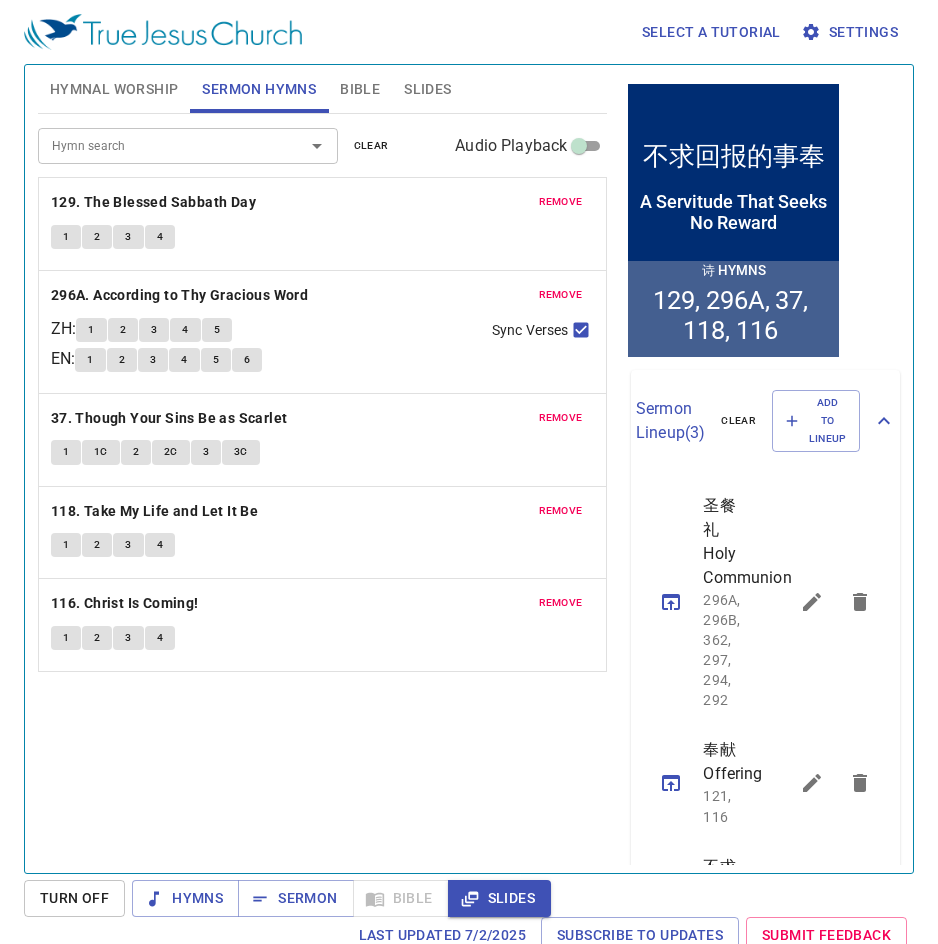 scroll, scrollTop: 58, scrollLeft: 0, axis: vertical 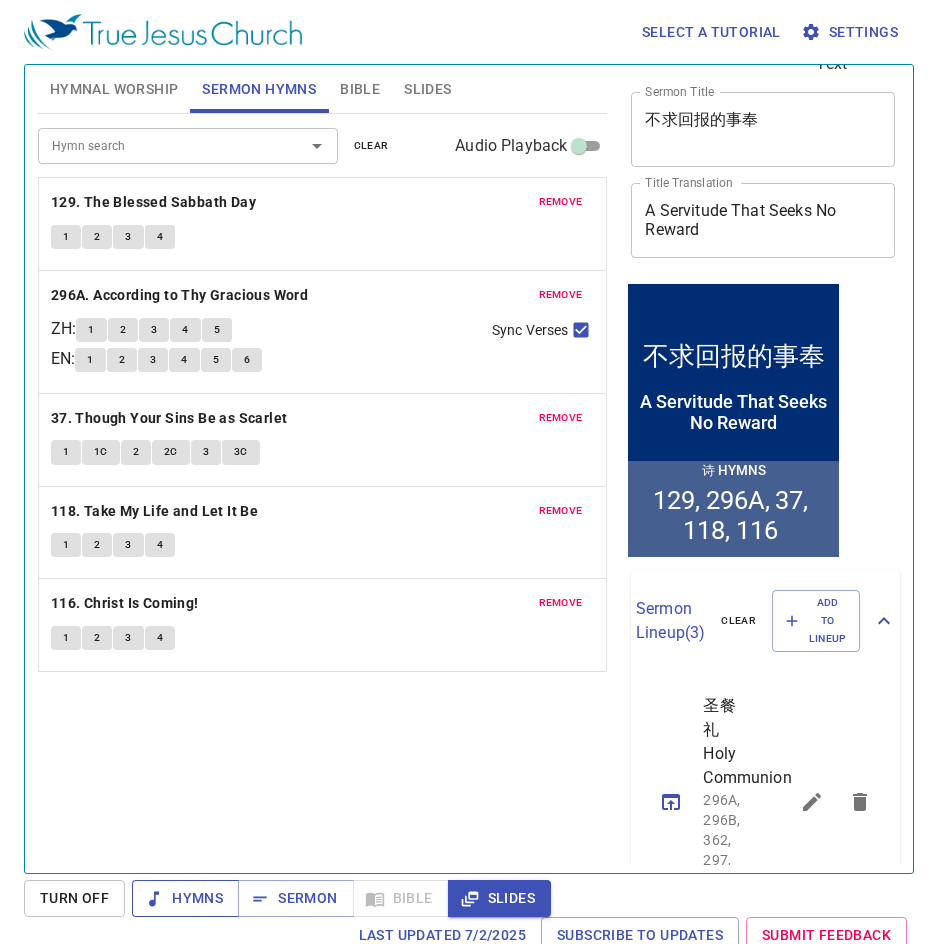 click on "Hymns" at bounding box center (185, 898) 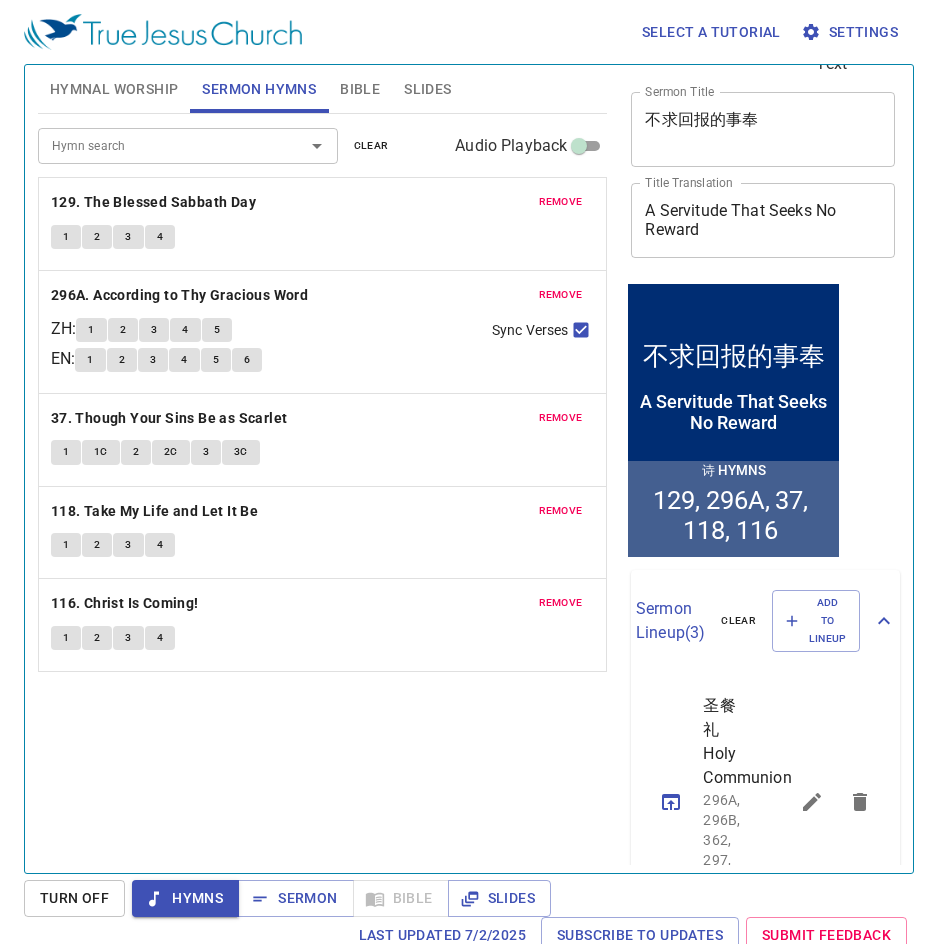 click on "Hymnal Worship" at bounding box center [114, 89] 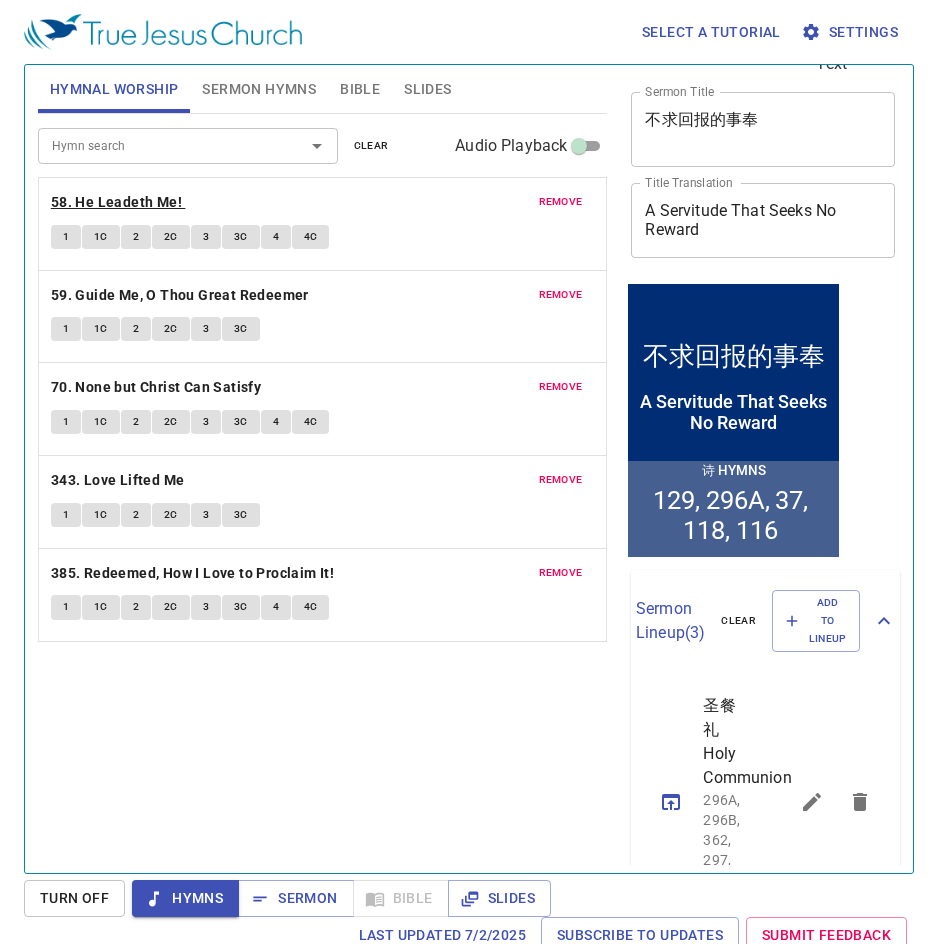click on "58. He Leadeth Me!" at bounding box center (116, 202) 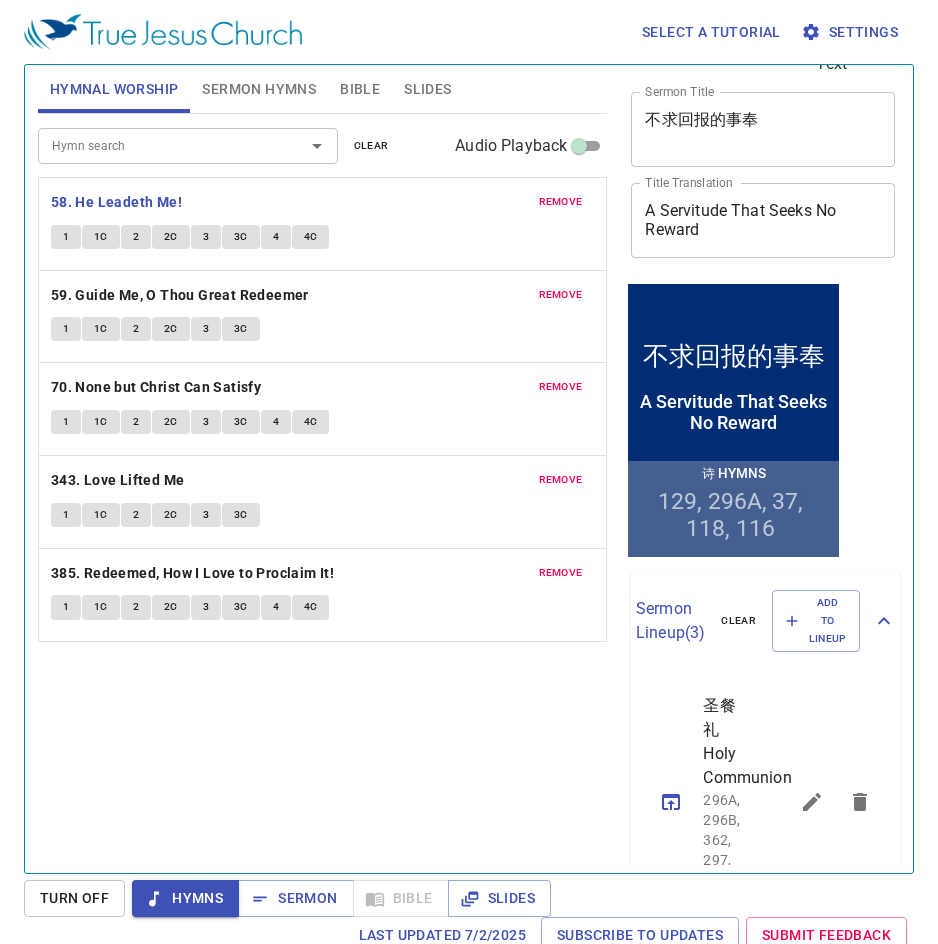 click on "1" at bounding box center (66, 237) 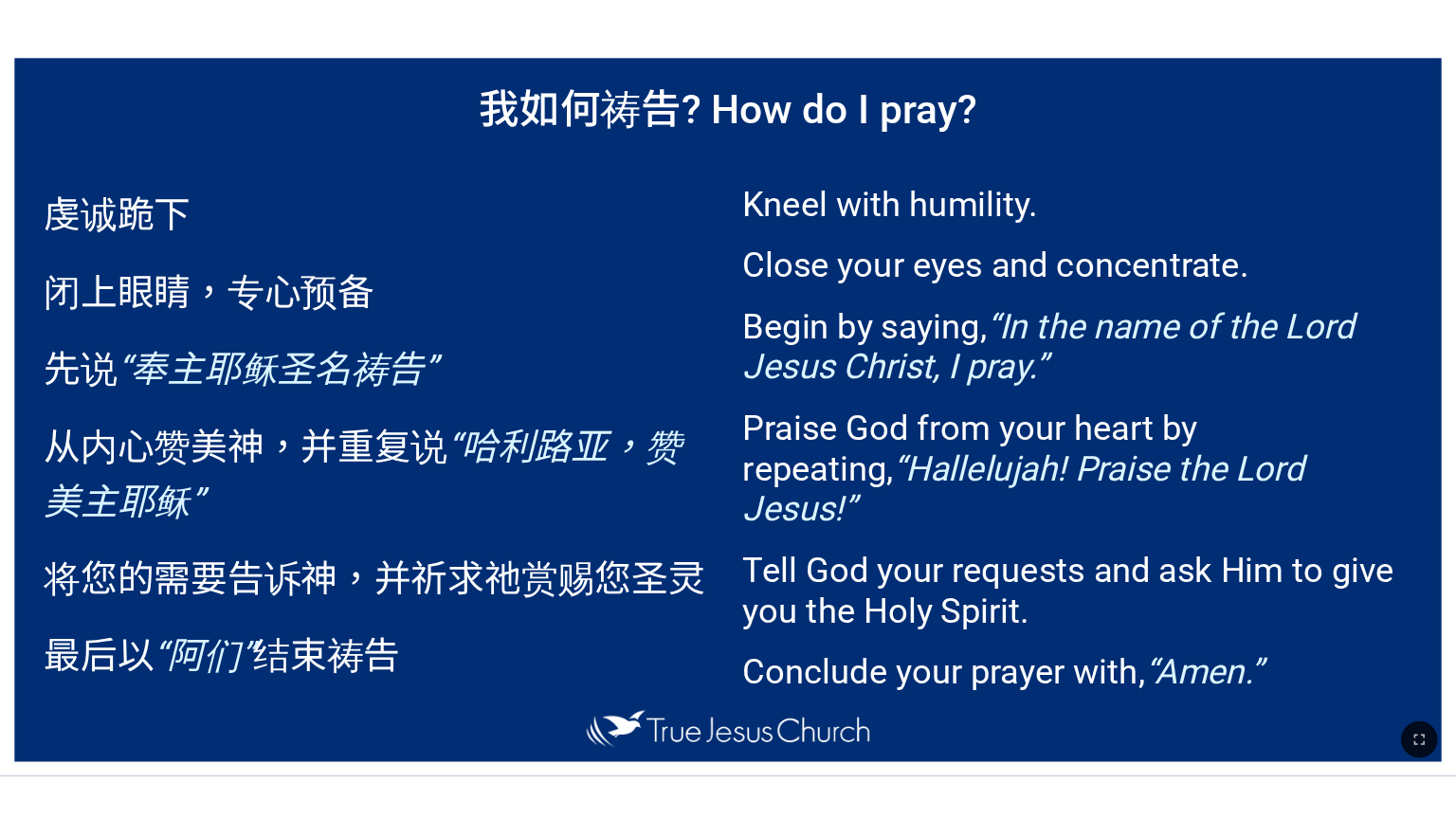 scroll, scrollTop: 0, scrollLeft: 0, axis: both 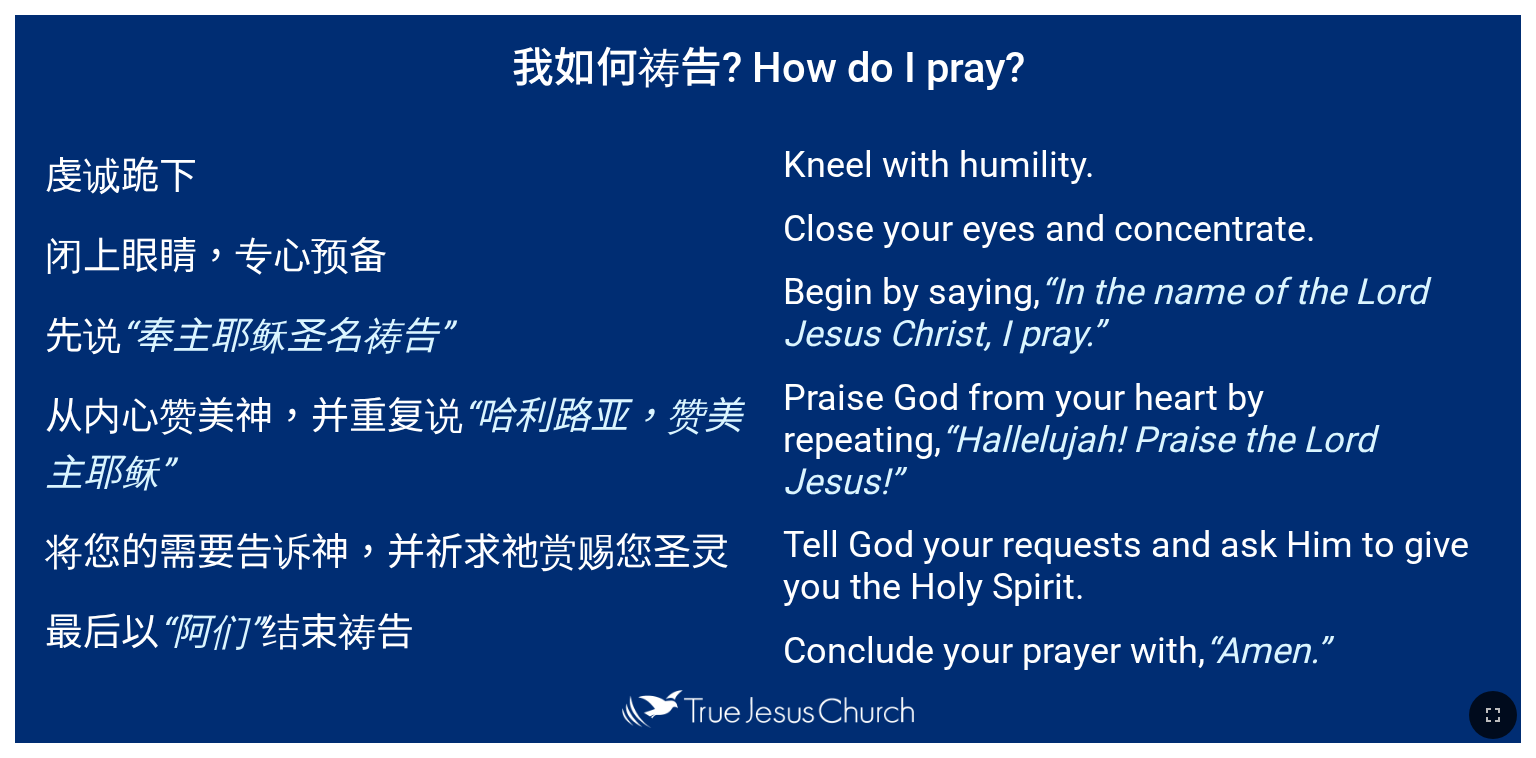 click 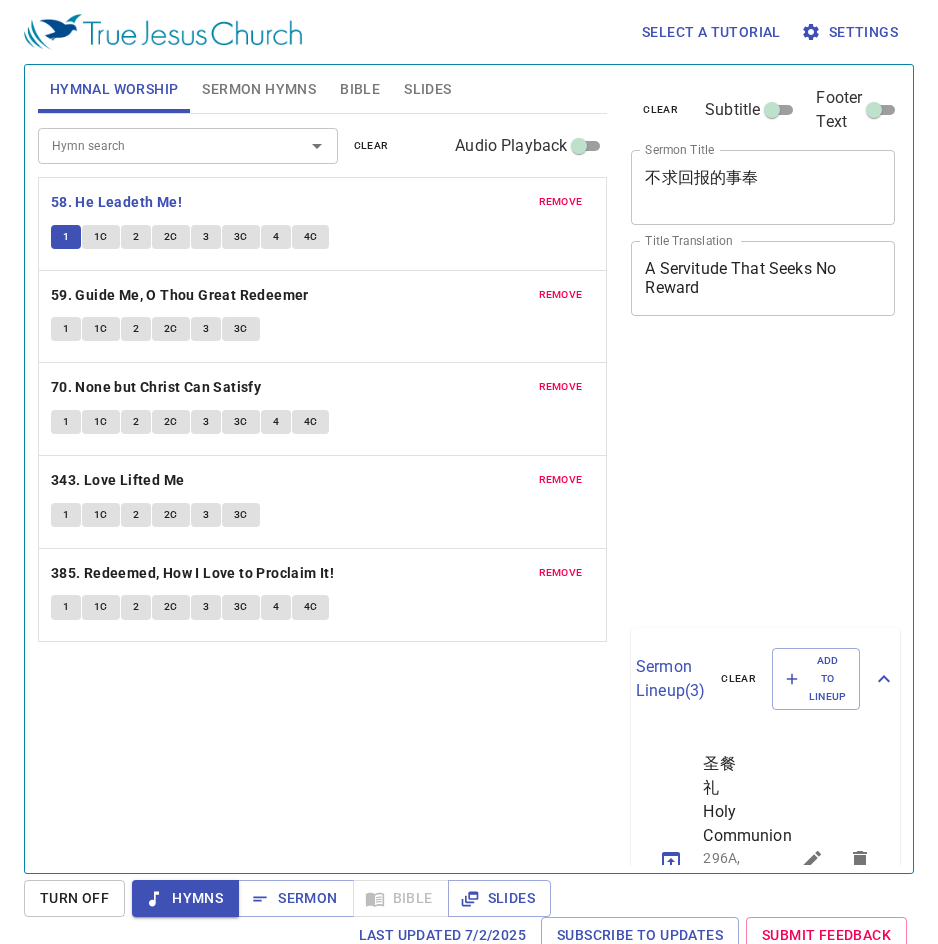 scroll, scrollTop: 0, scrollLeft: 0, axis: both 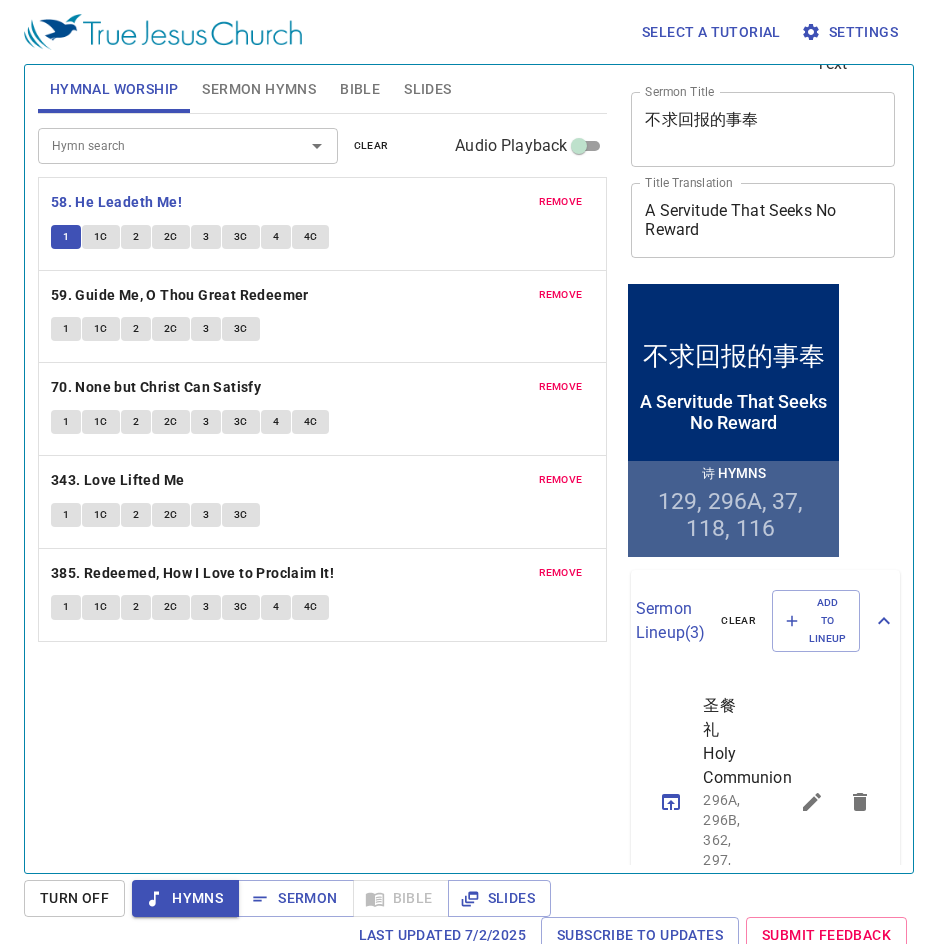 type 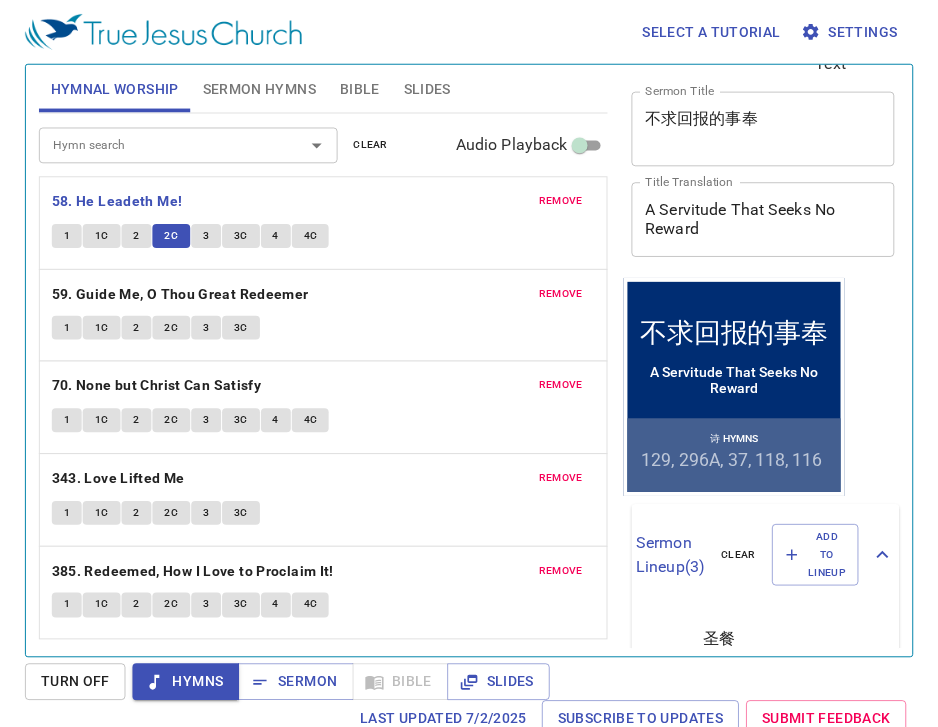 scroll, scrollTop: 58, scrollLeft: 0, axis: vertical 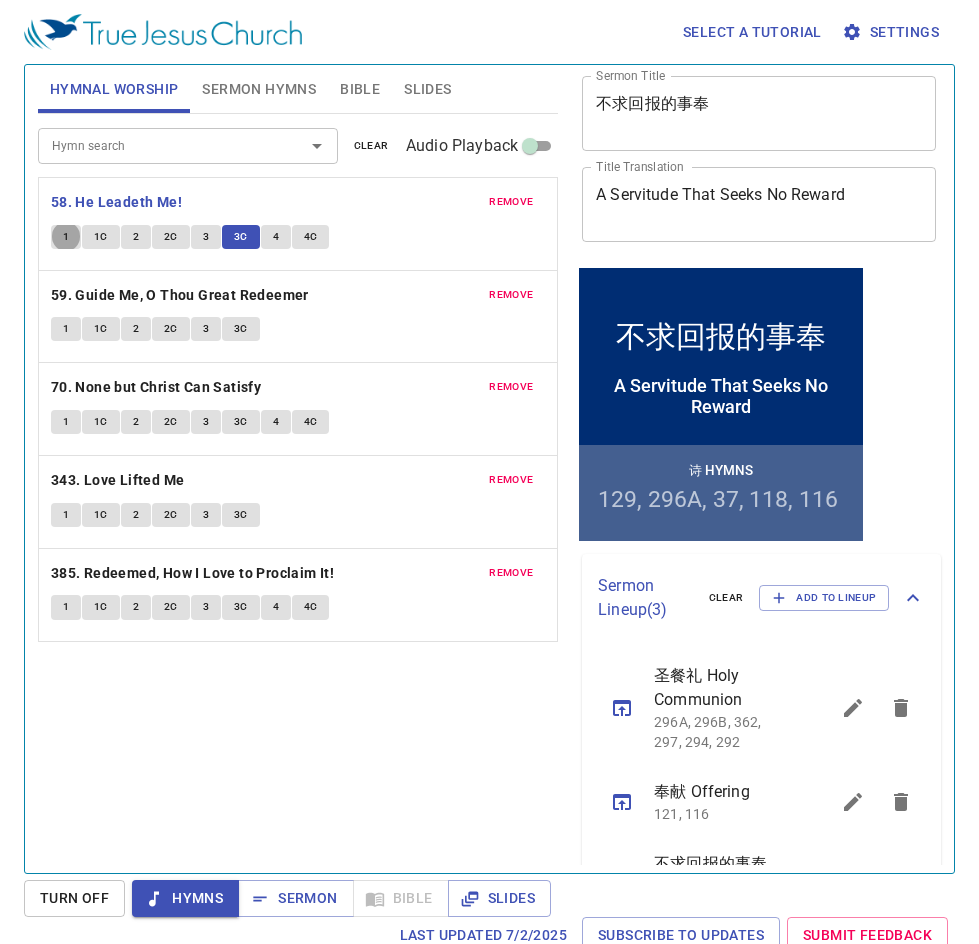 click on "4" at bounding box center [276, 237] 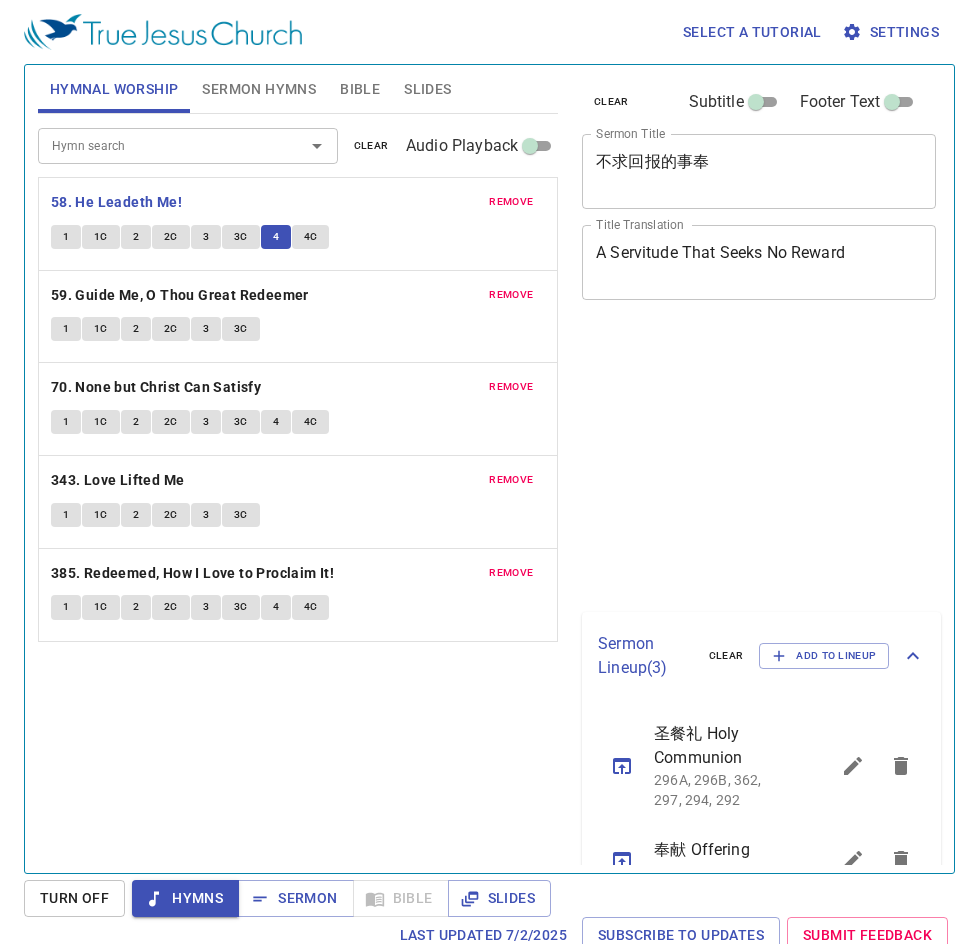 scroll, scrollTop: 0, scrollLeft: 0, axis: both 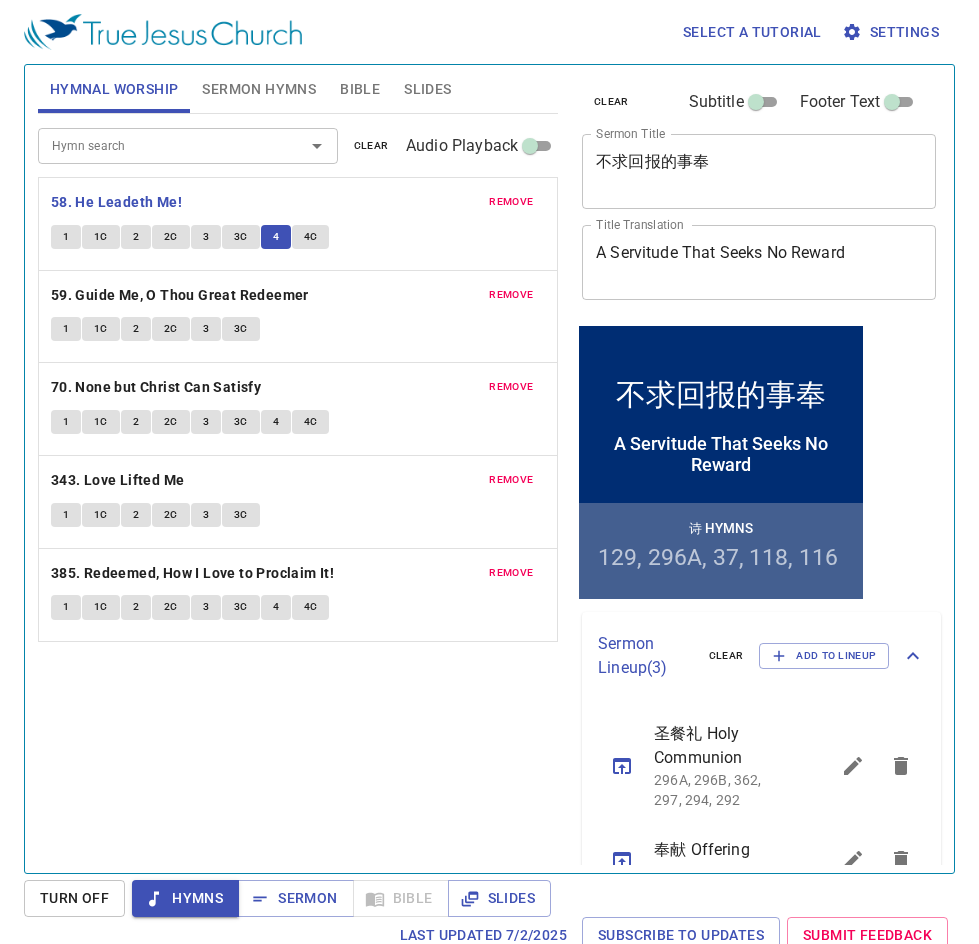 click on "4" at bounding box center (276, 237) 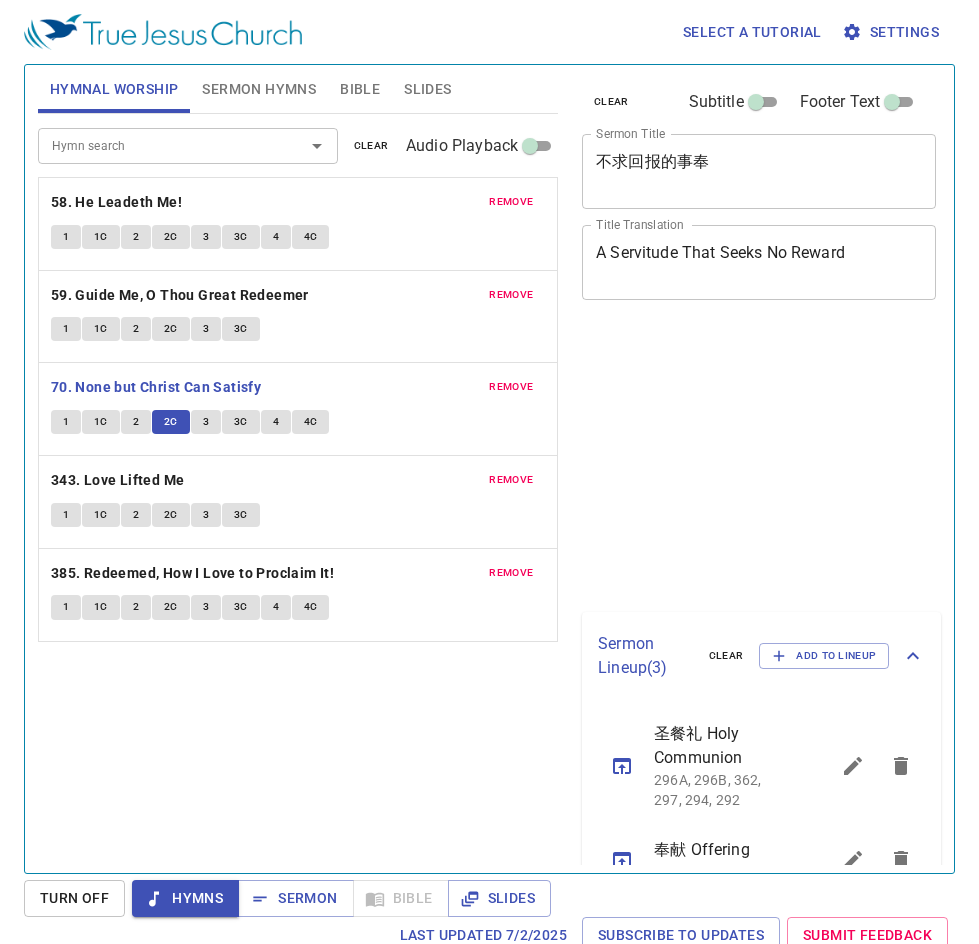scroll, scrollTop: 0, scrollLeft: 0, axis: both 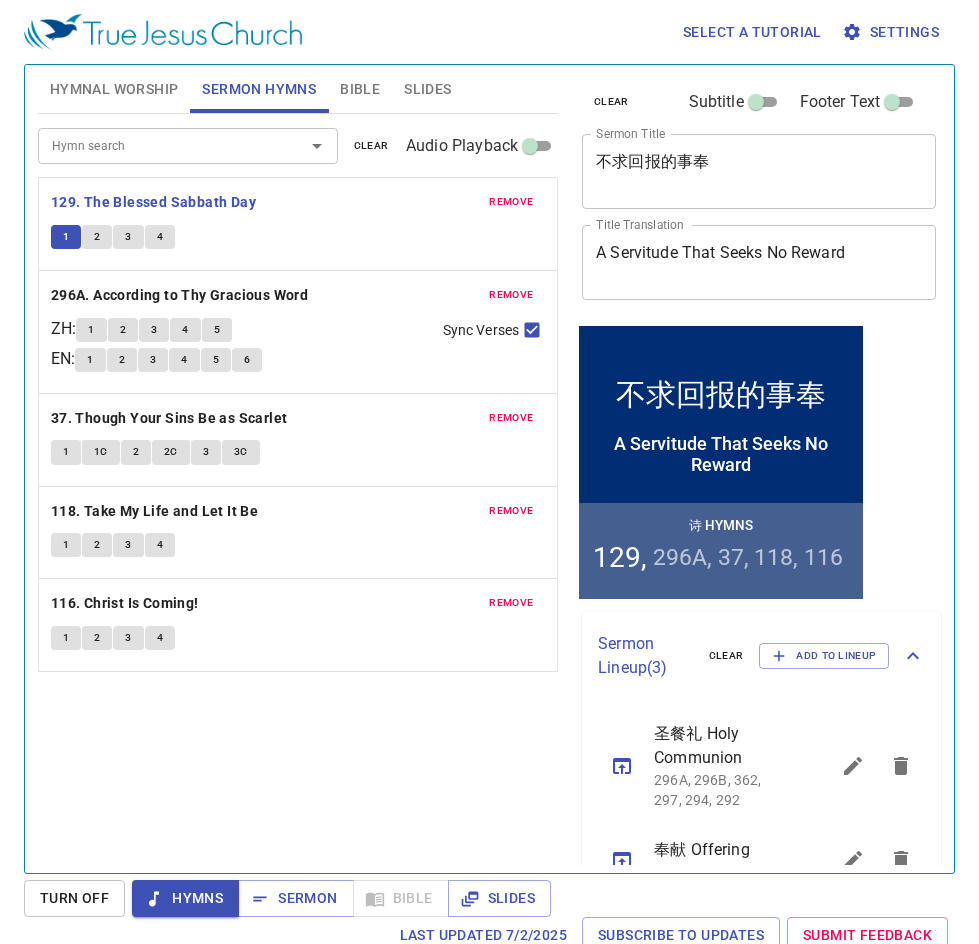 type 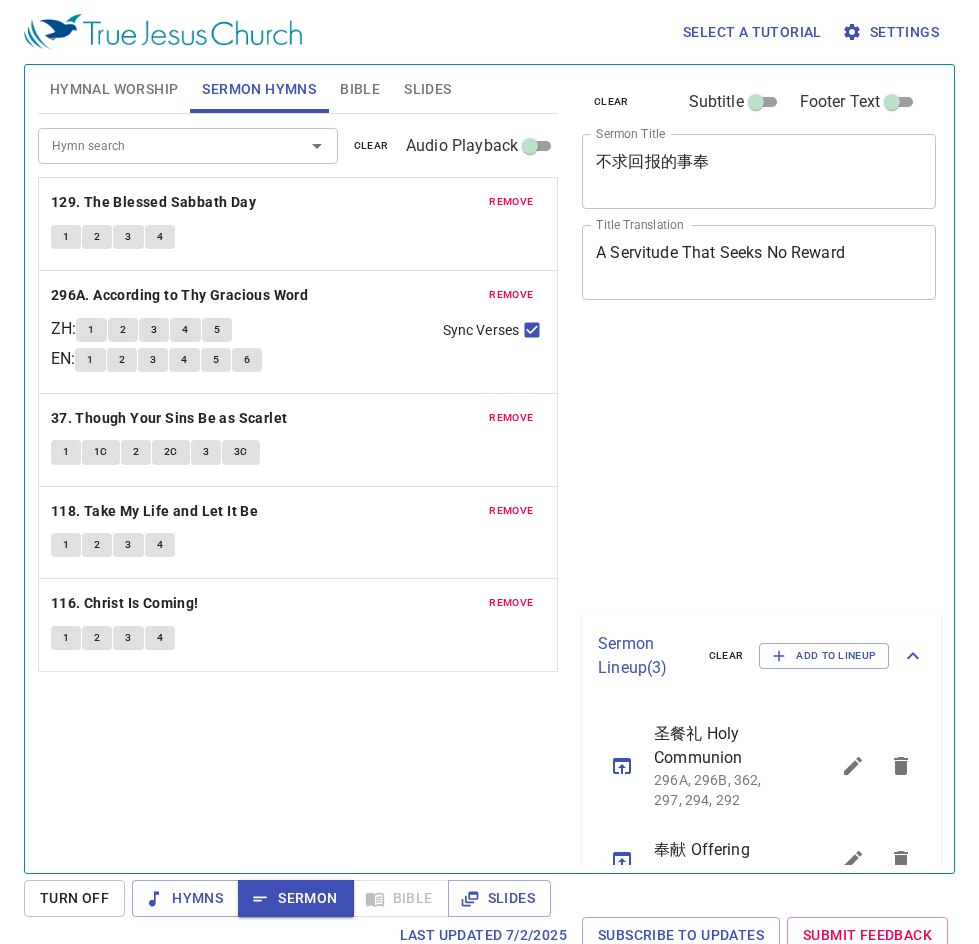 scroll, scrollTop: 0, scrollLeft: 0, axis: both 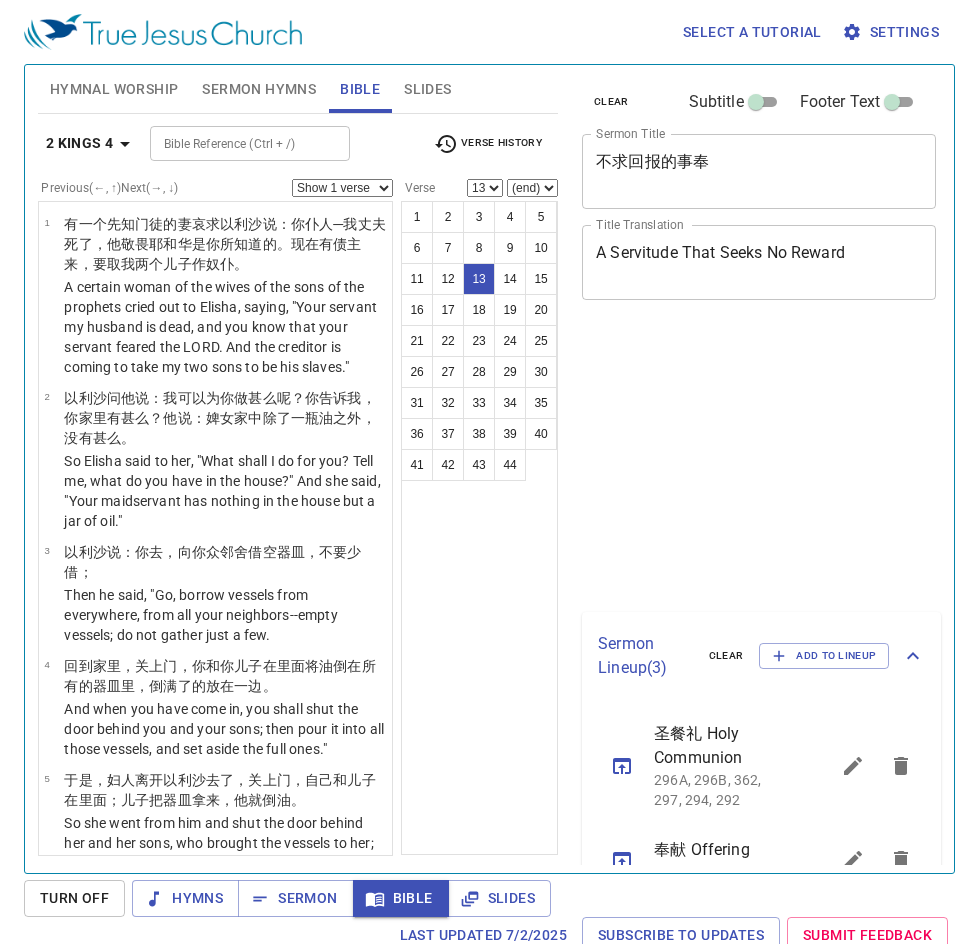 select on "13" 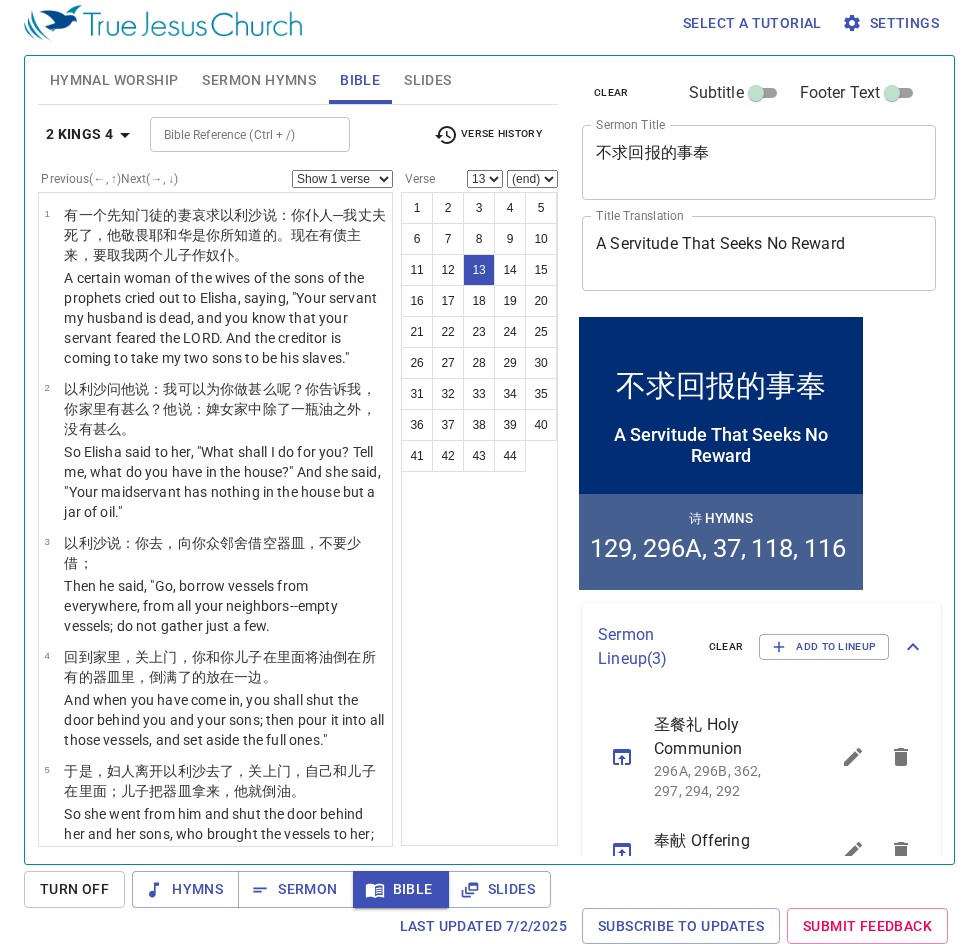 scroll, scrollTop: 9, scrollLeft: 0, axis: vertical 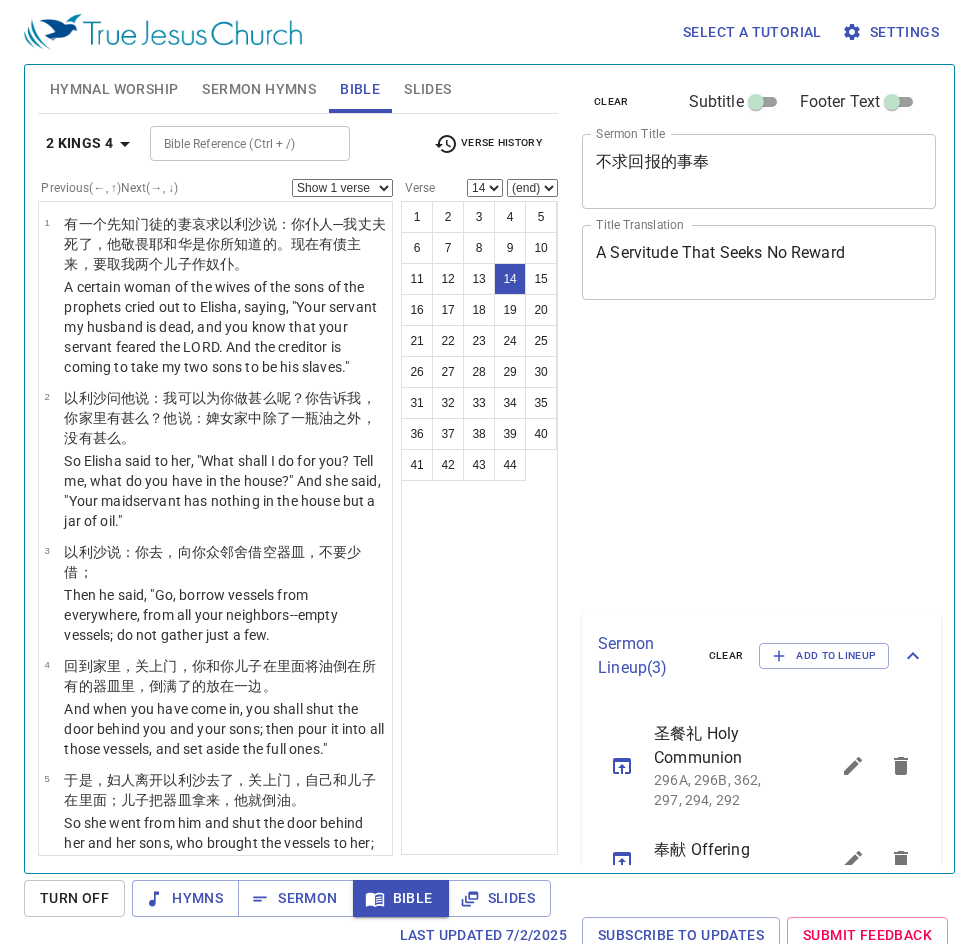 select on "14" 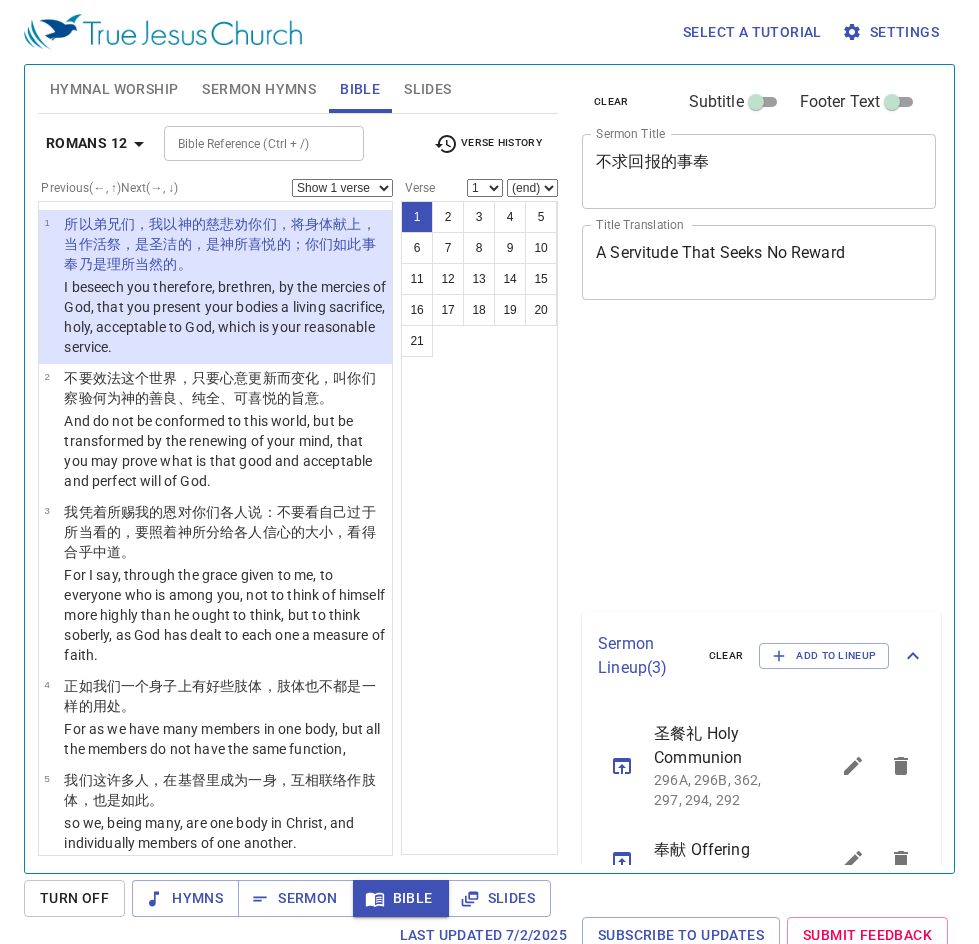 scroll, scrollTop: 9, scrollLeft: 0, axis: vertical 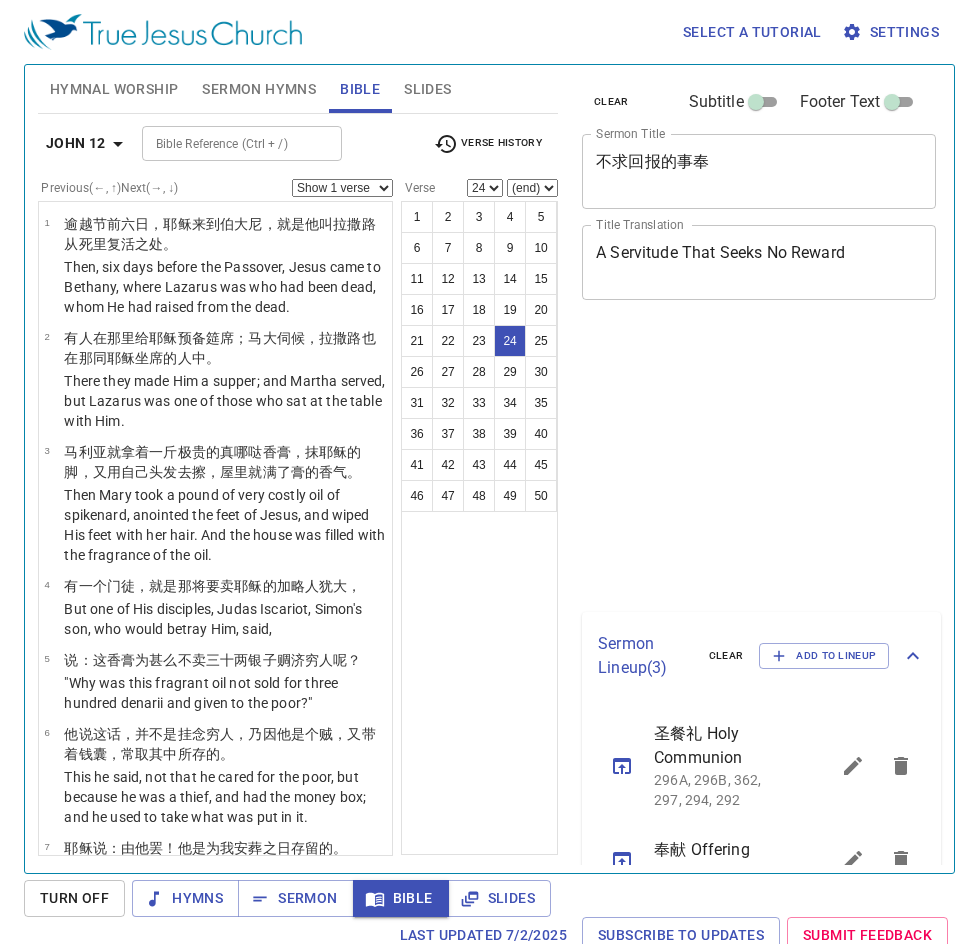 select on "24" 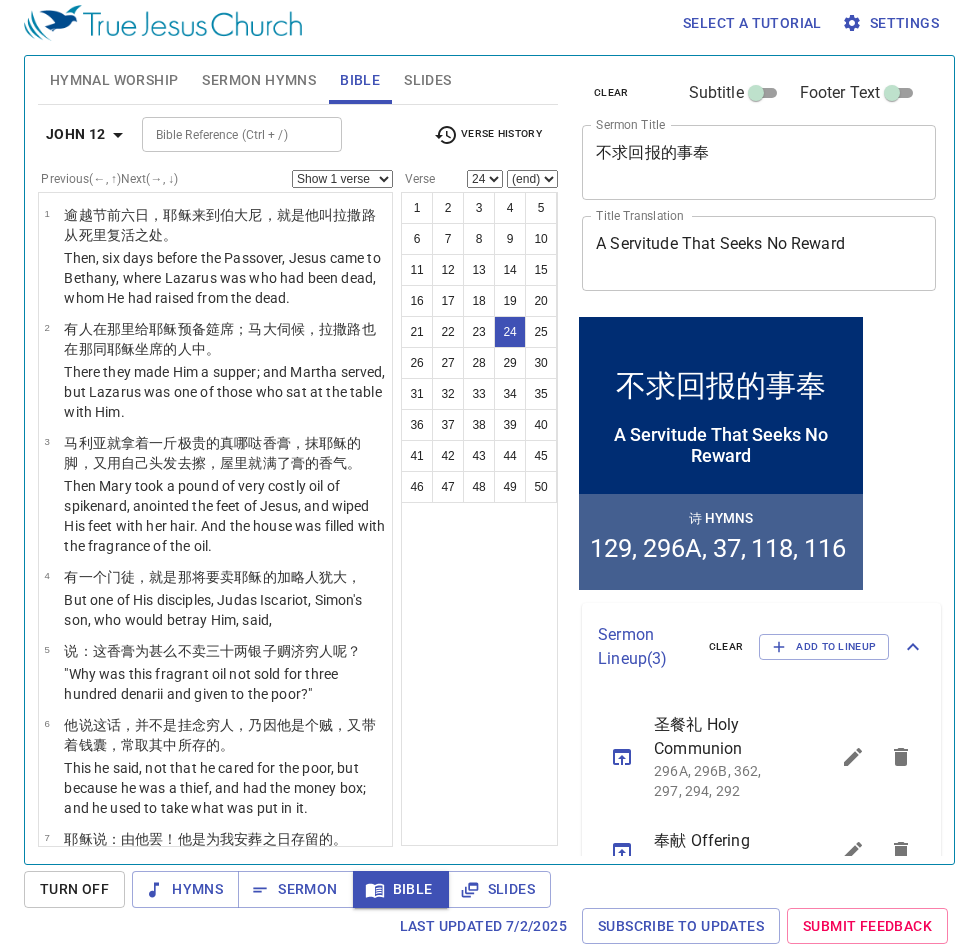 scroll, scrollTop: 9, scrollLeft: 0, axis: vertical 